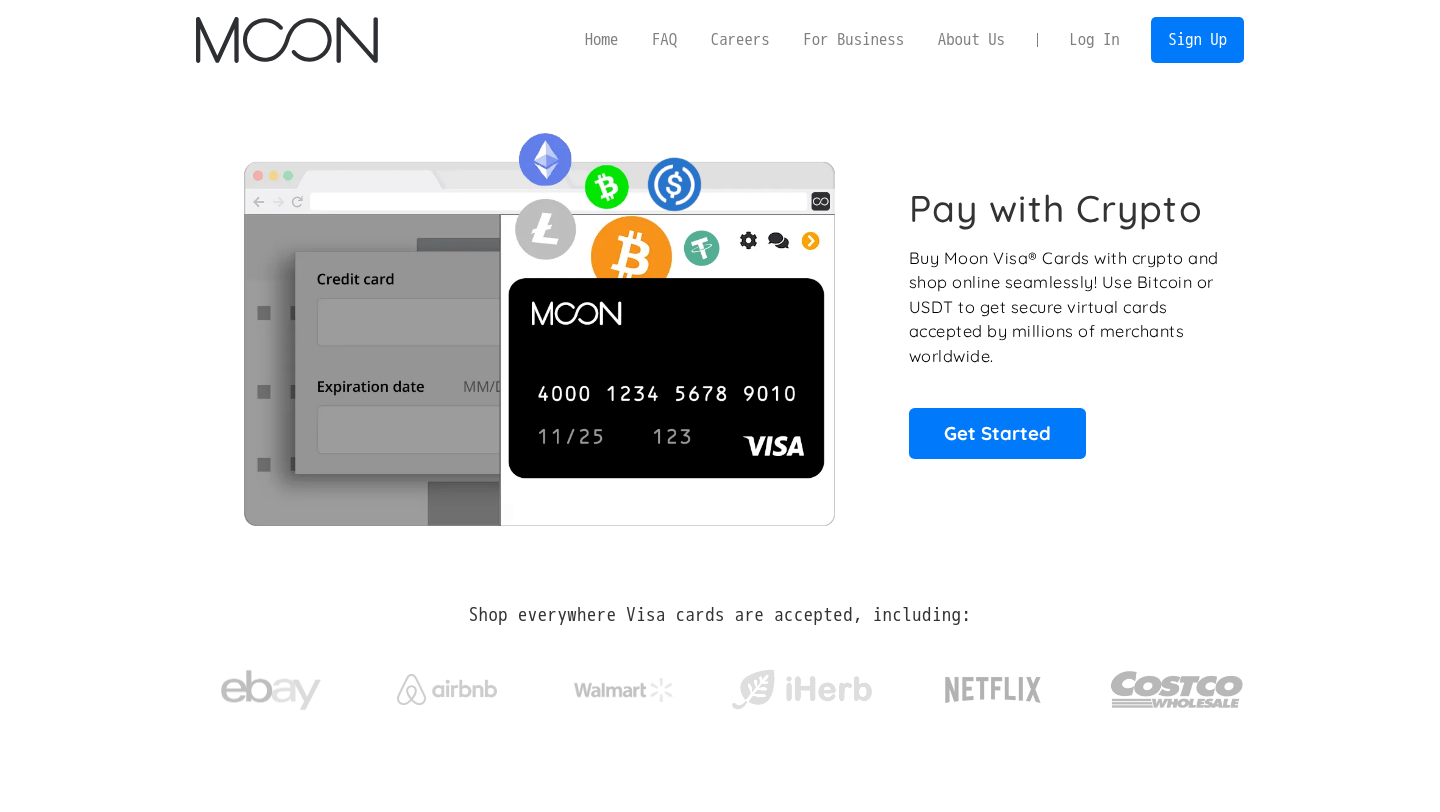 scroll, scrollTop: 0, scrollLeft: 0, axis: both 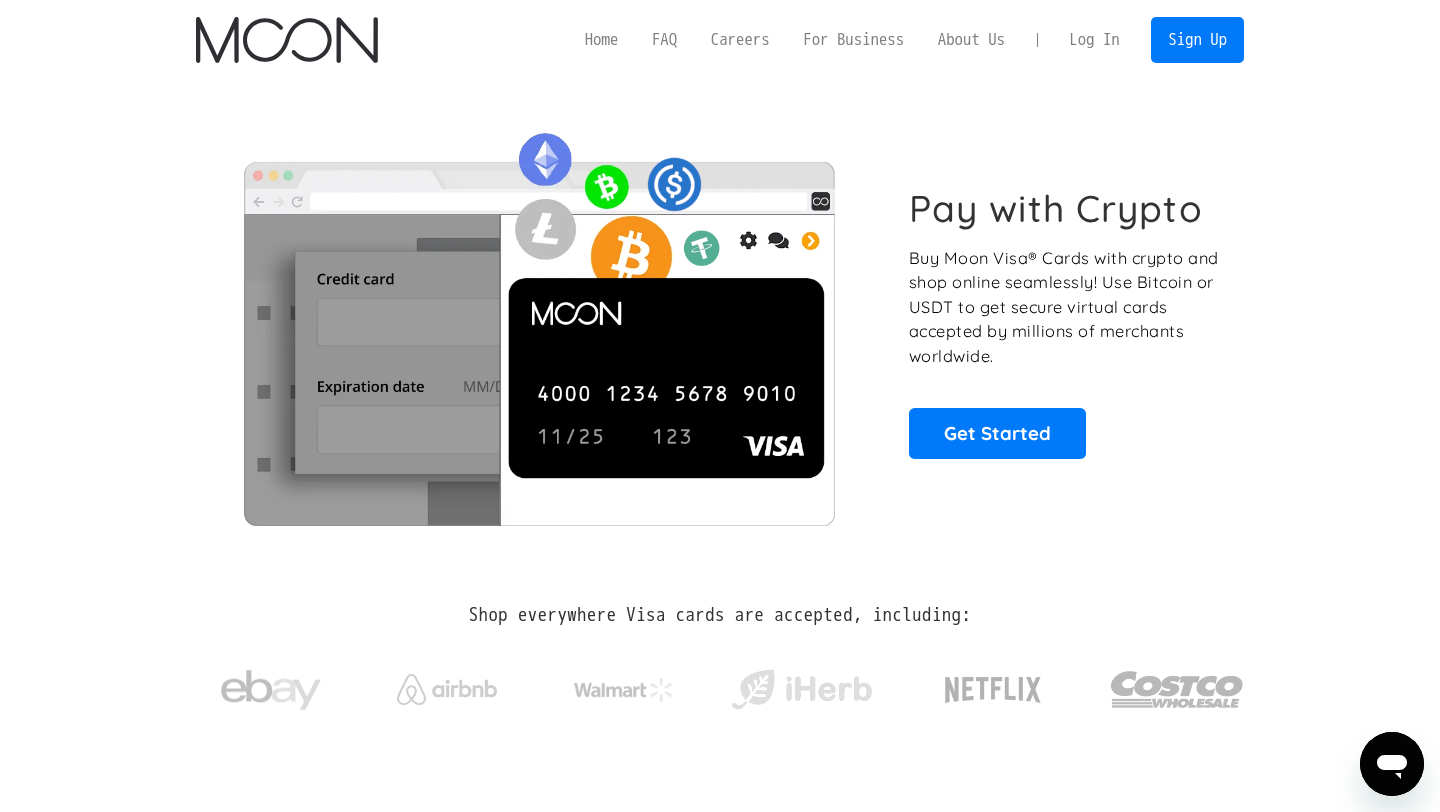 click on "Log In" at bounding box center [1094, 40] 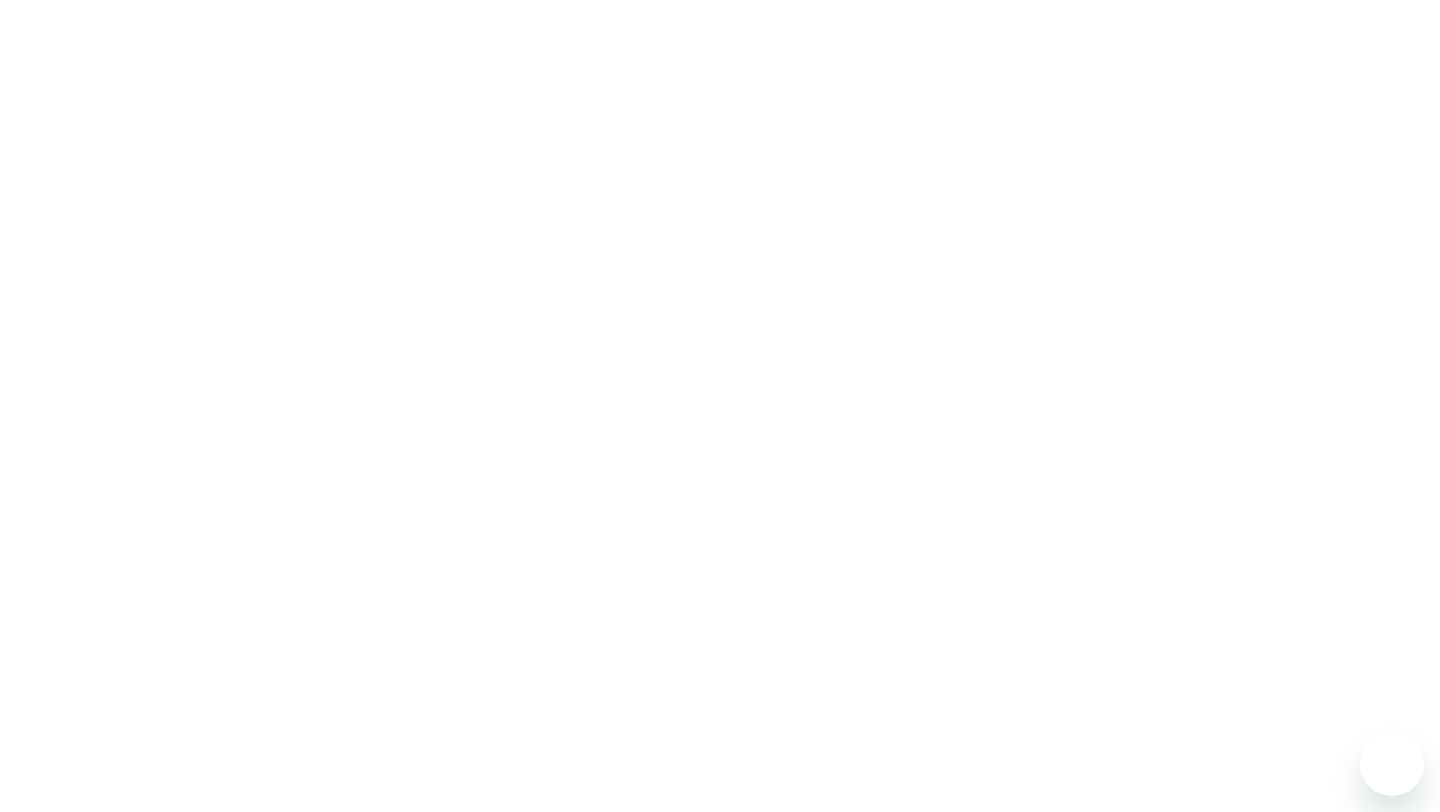 scroll, scrollTop: 0, scrollLeft: 0, axis: both 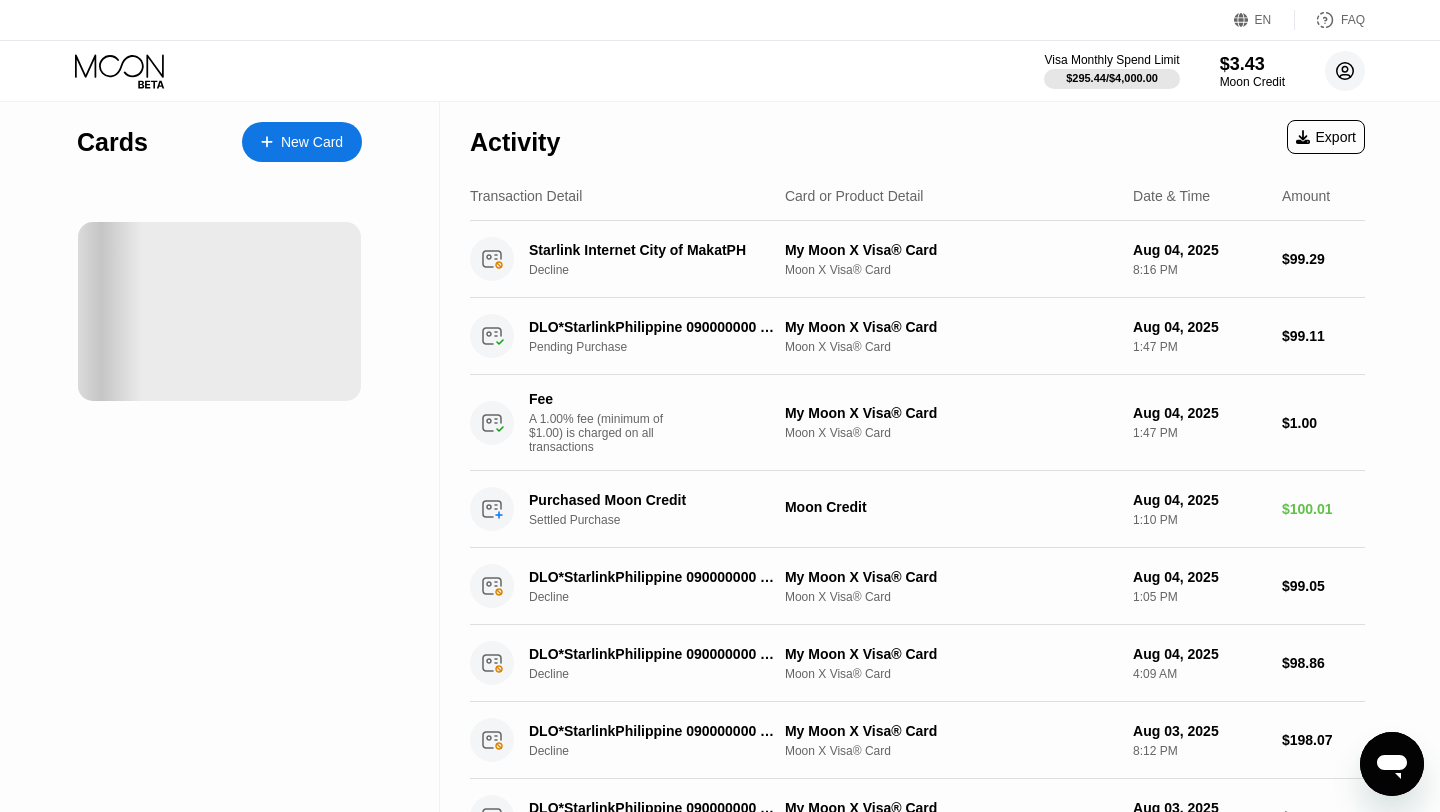 click 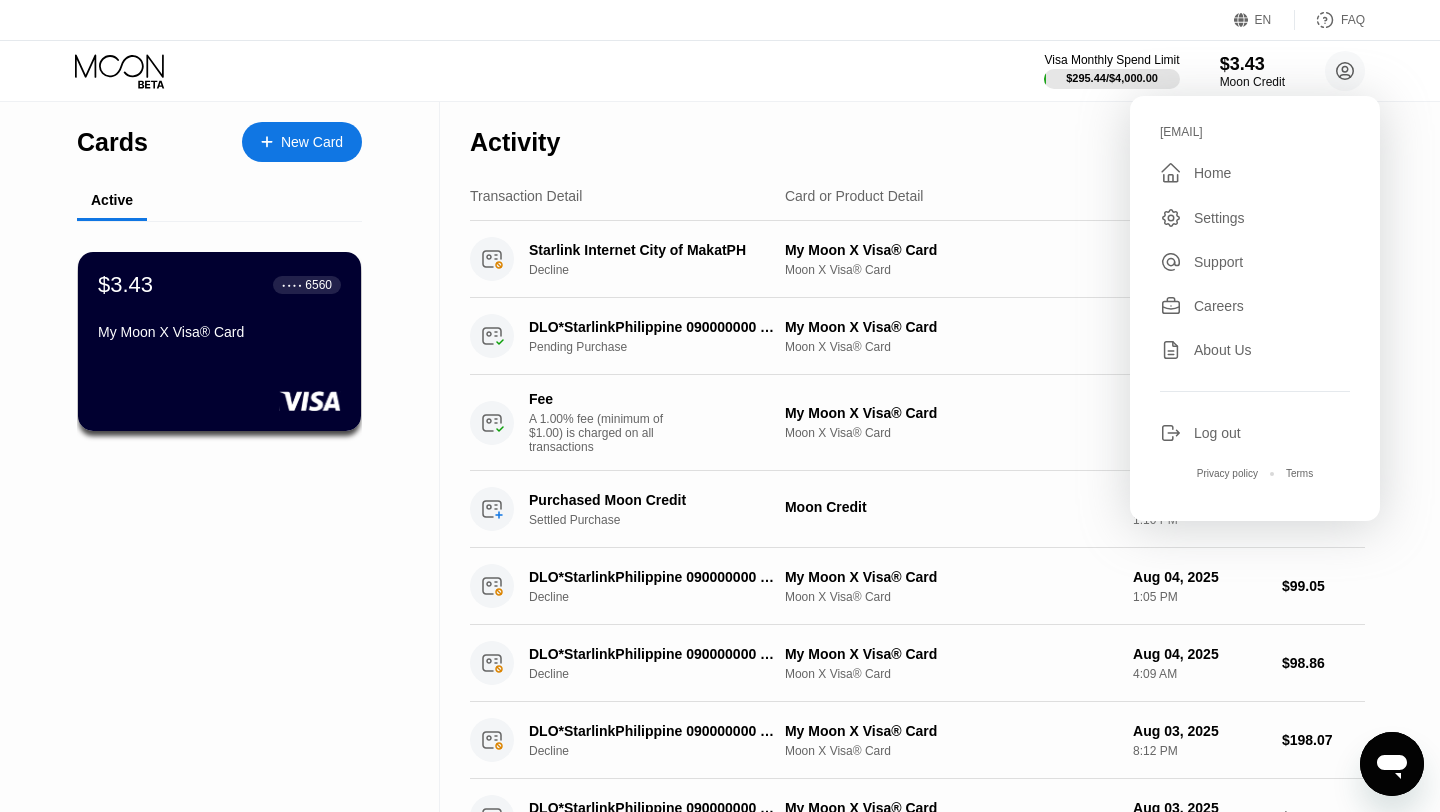 click on "Log out" at bounding box center [1255, 433] 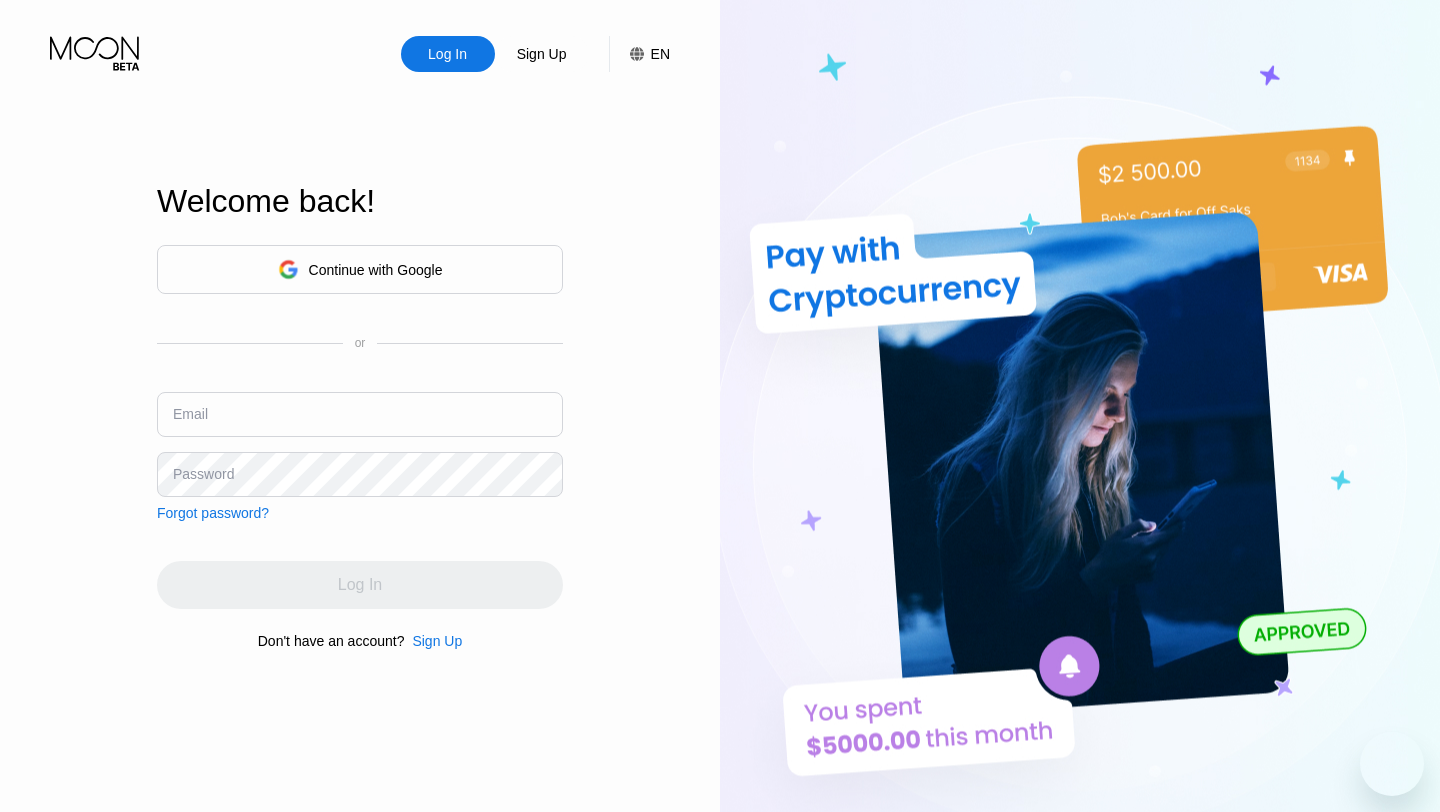 scroll, scrollTop: 0, scrollLeft: 0, axis: both 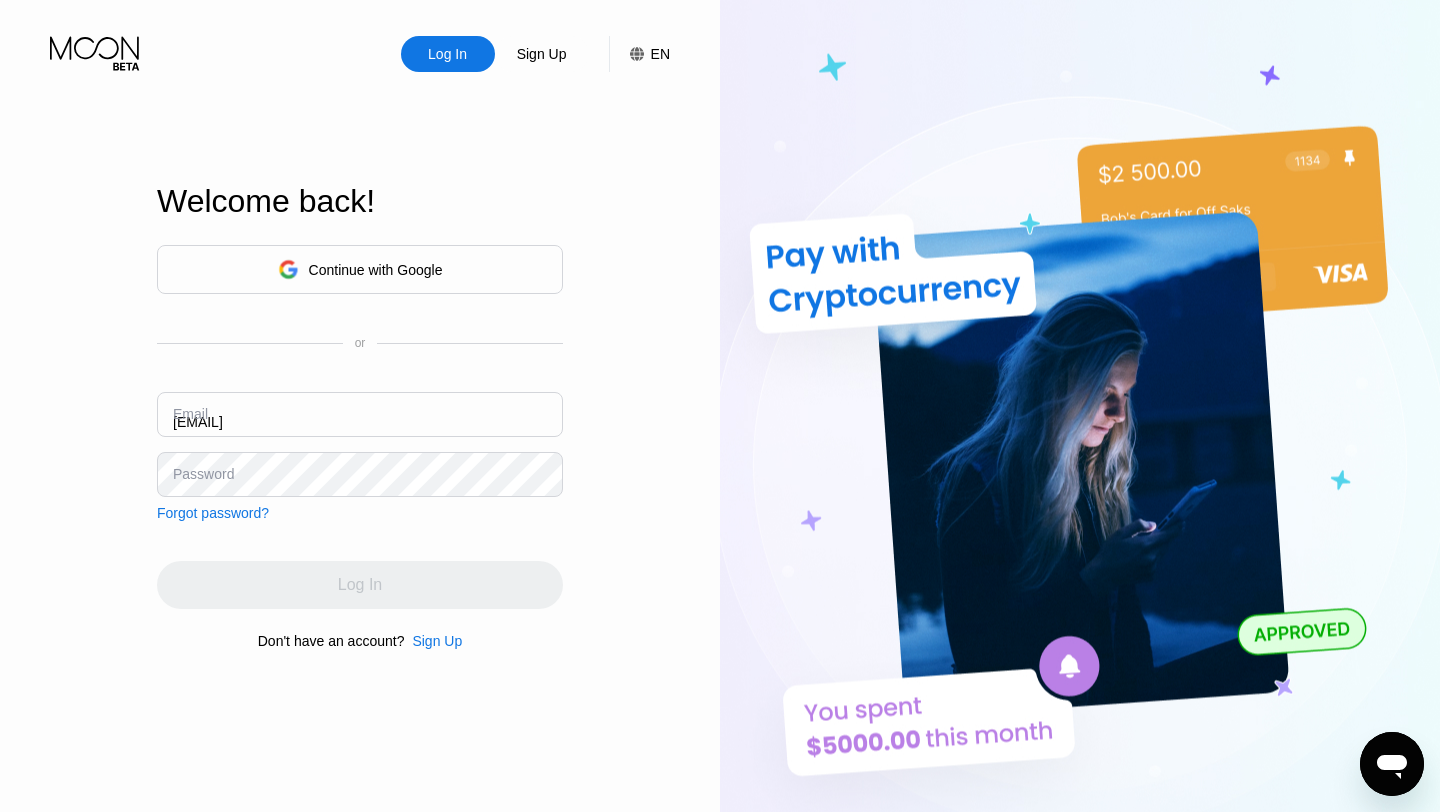 click on "Email ceo@dithailand.com" at bounding box center [360, 422] 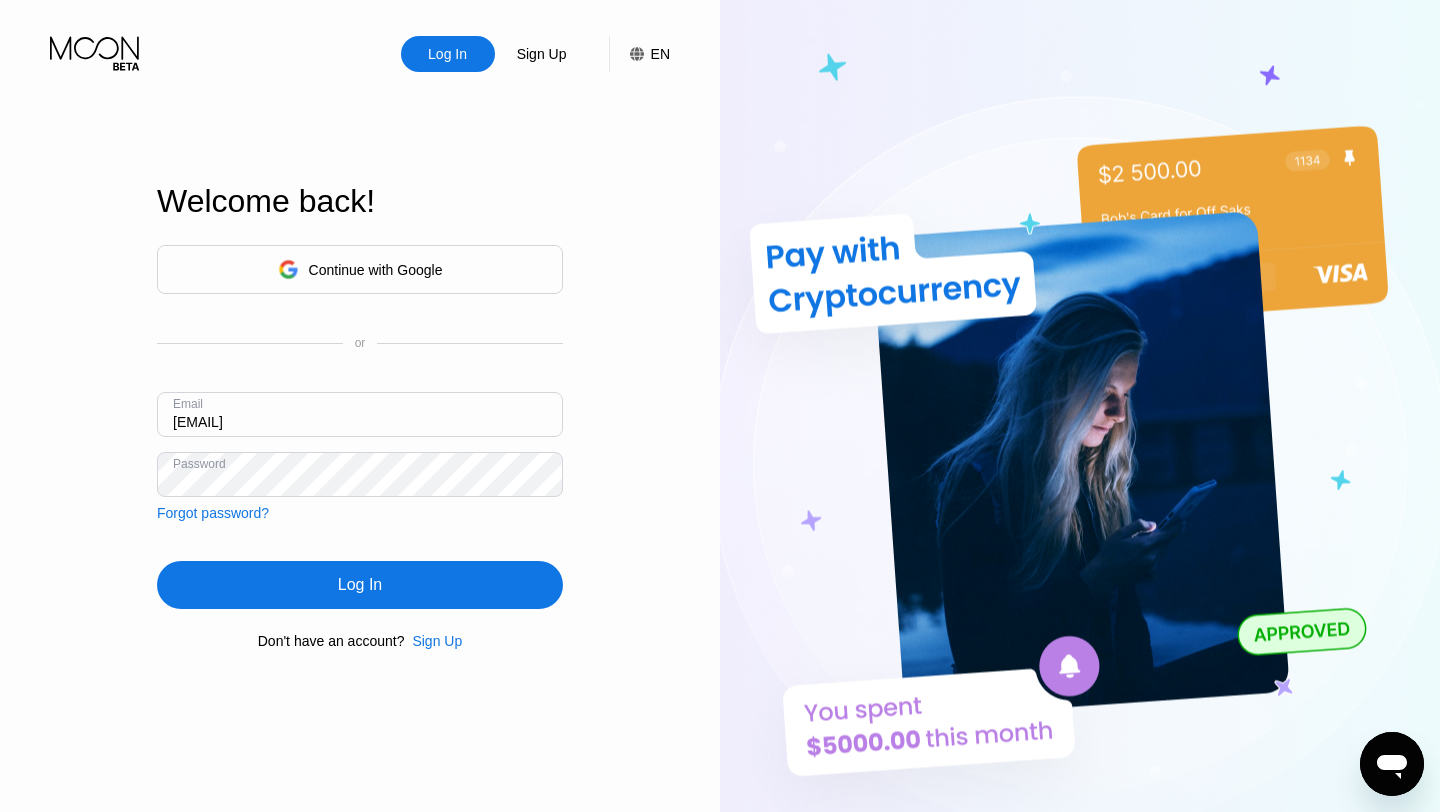 click on "ceo@dithailand.com" at bounding box center [360, 414] 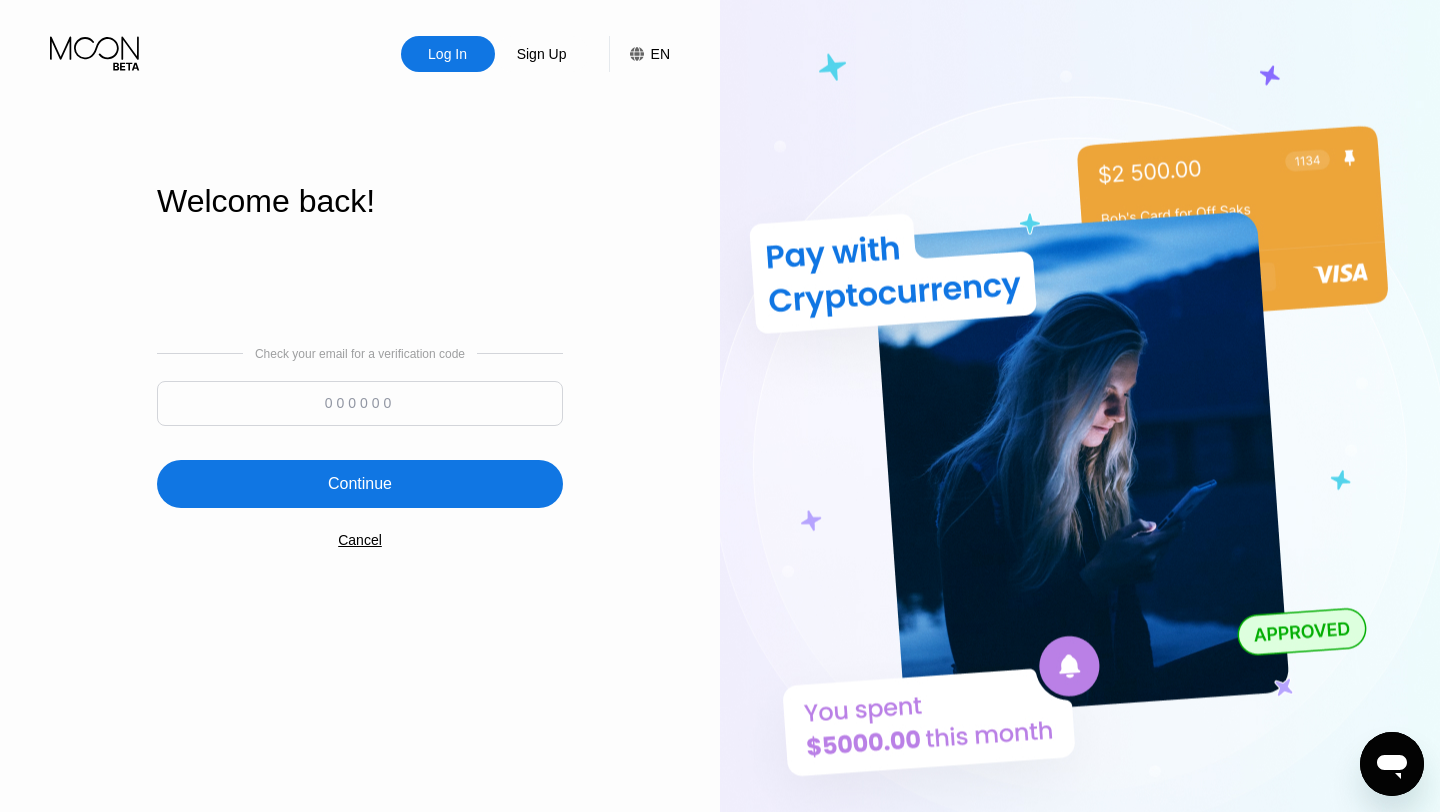click at bounding box center [360, 403] 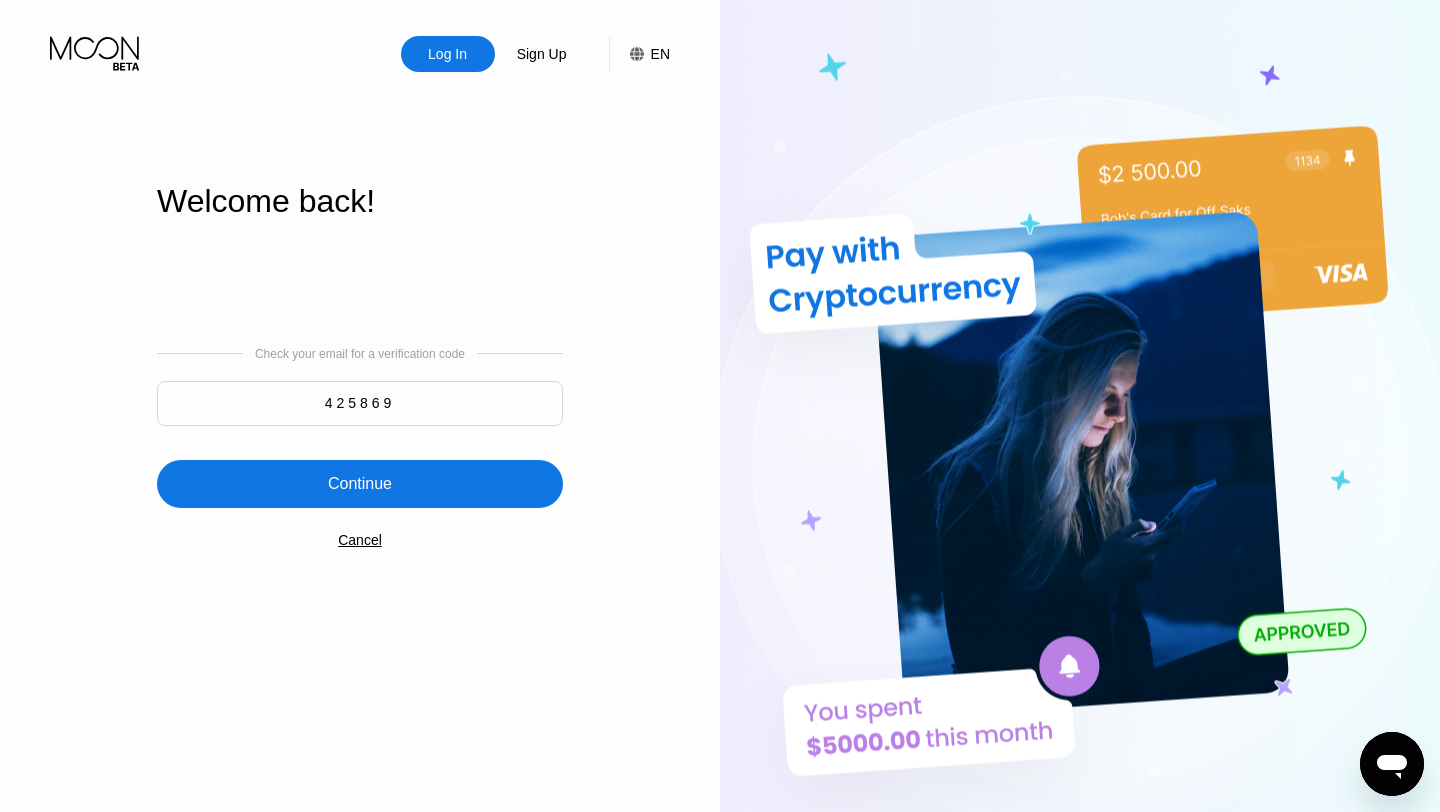 type on "425869" 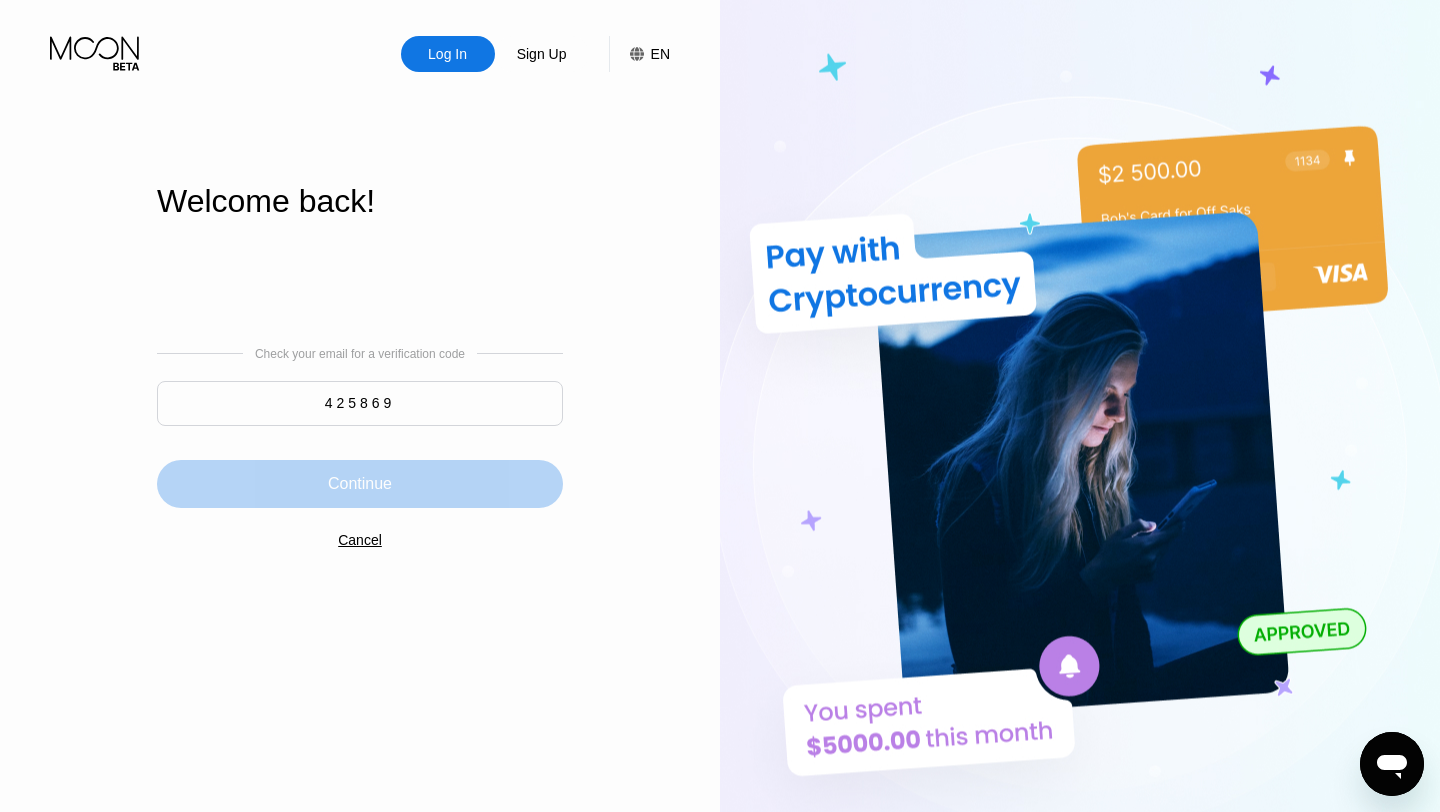 click on "Continue" at bounding box center [360, 484] 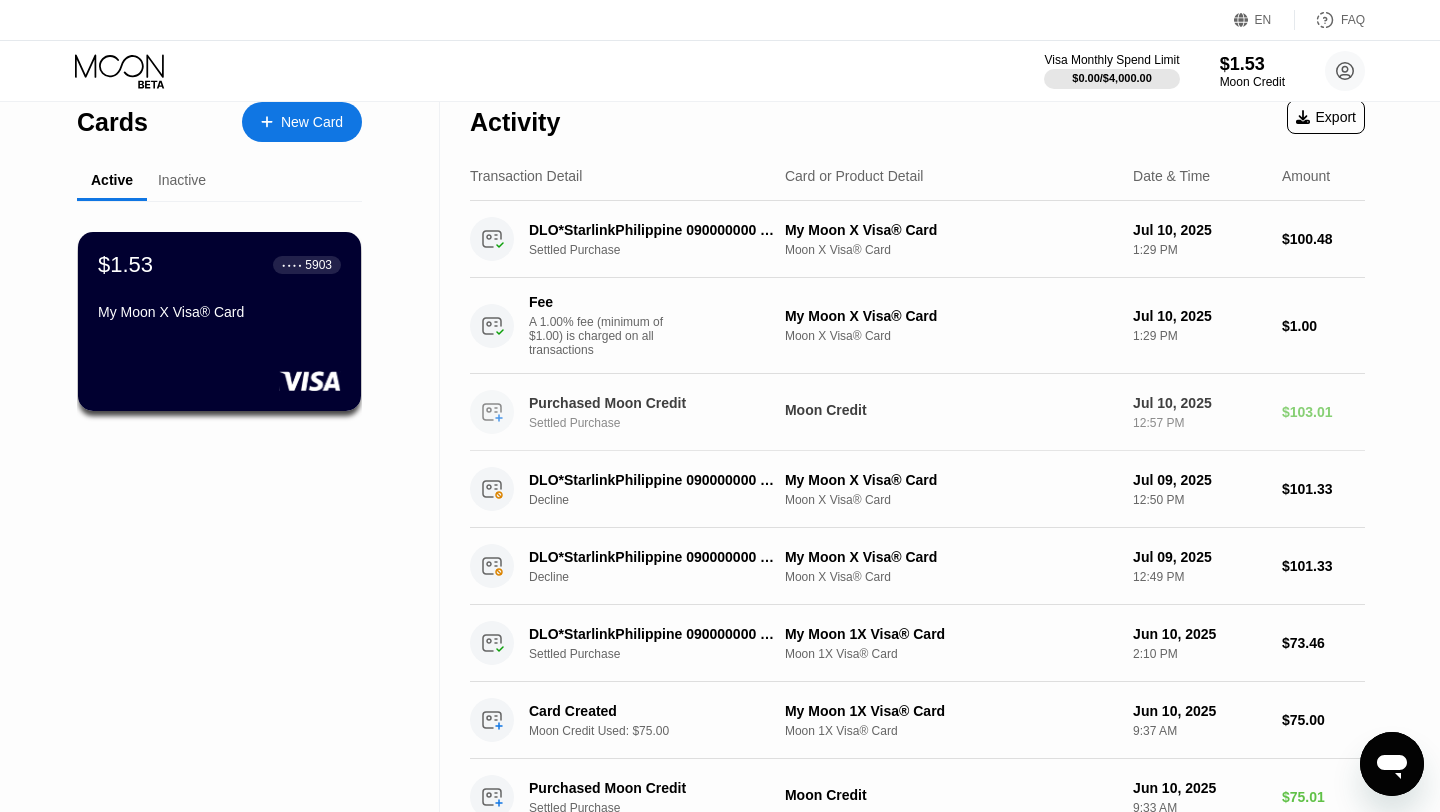 scroll, scrollTop: 17, scrollLeft: 0, axis: vertical 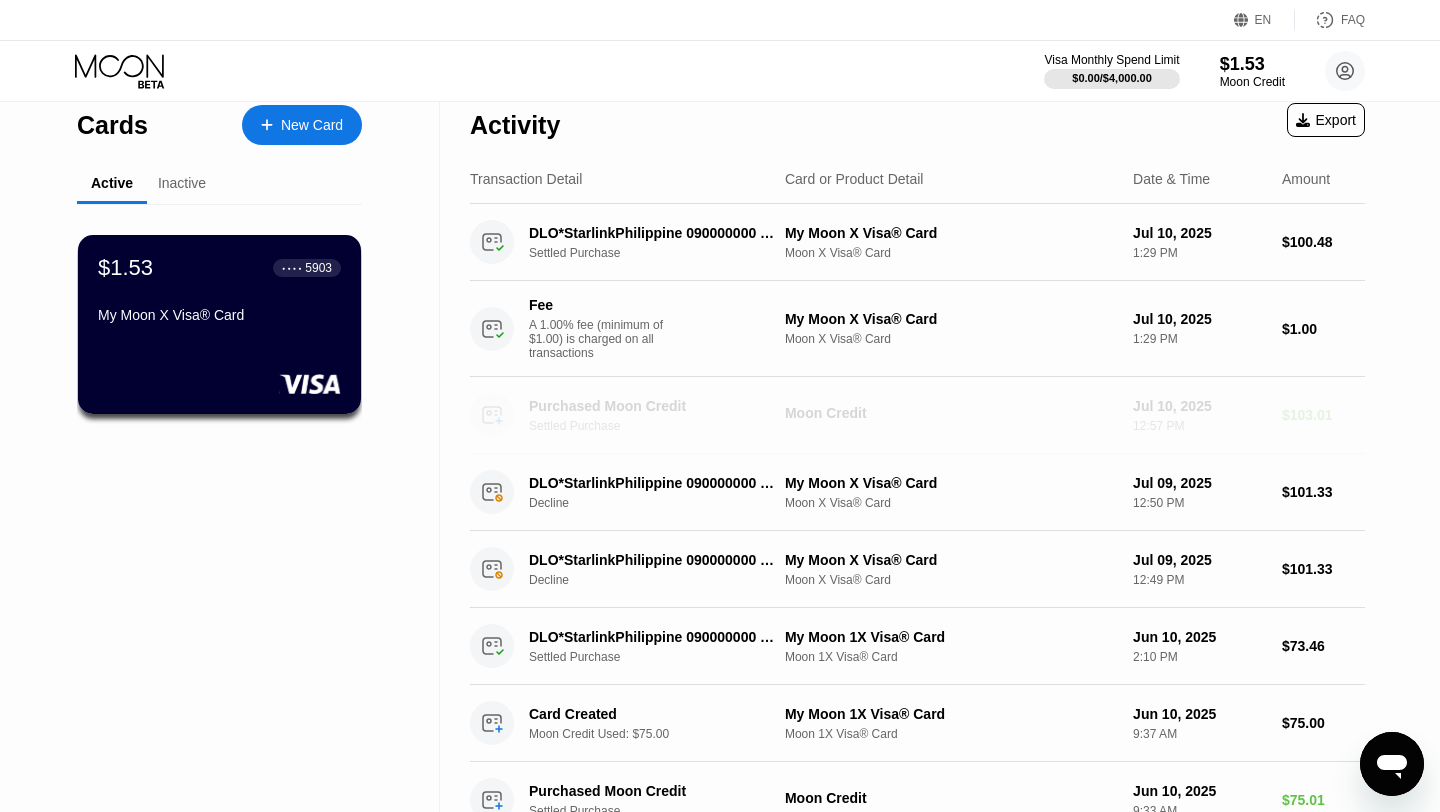 click on "$103.01" at bounding box center [1323, 415] 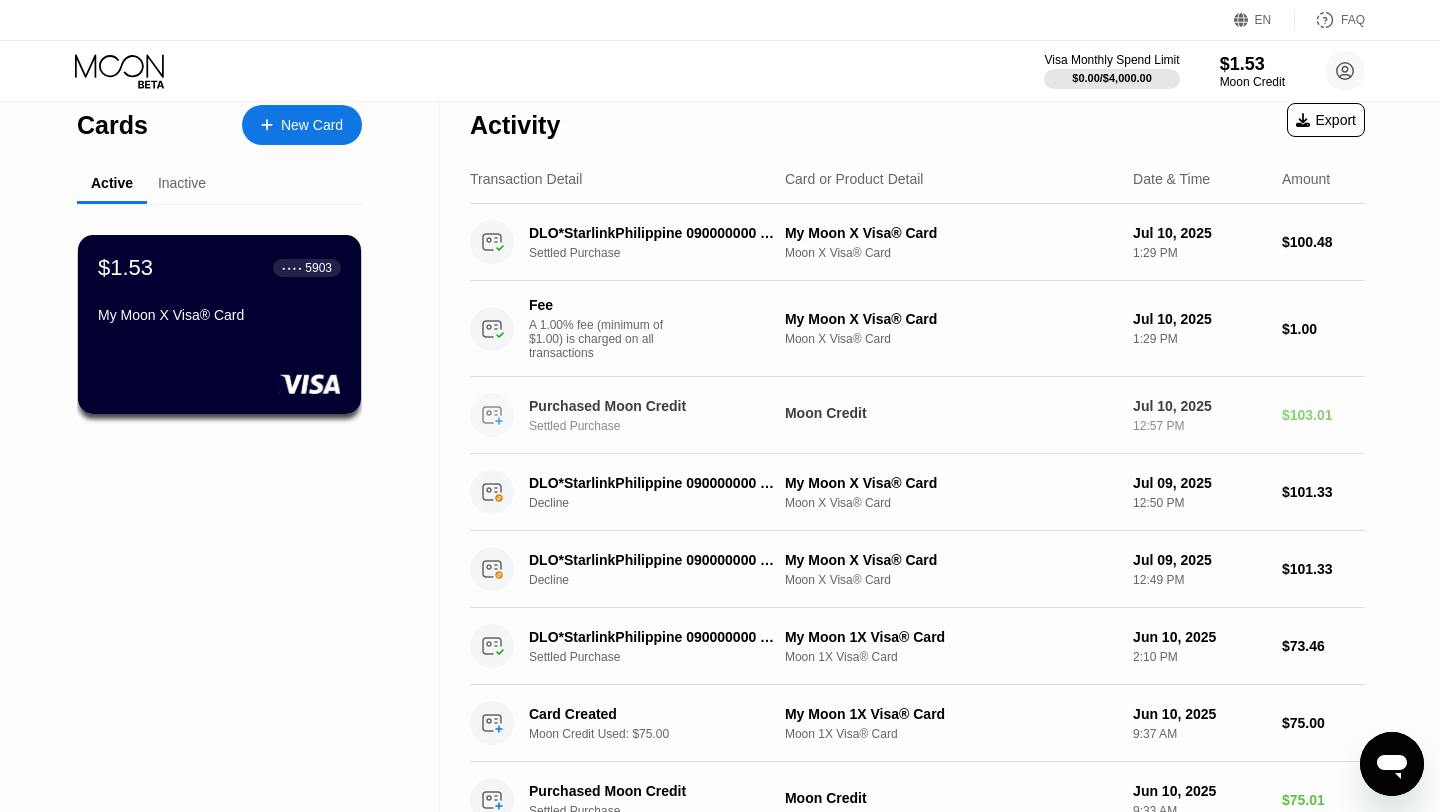 scroll, scrollTop: 0, scrollLeft: 0, axis: both 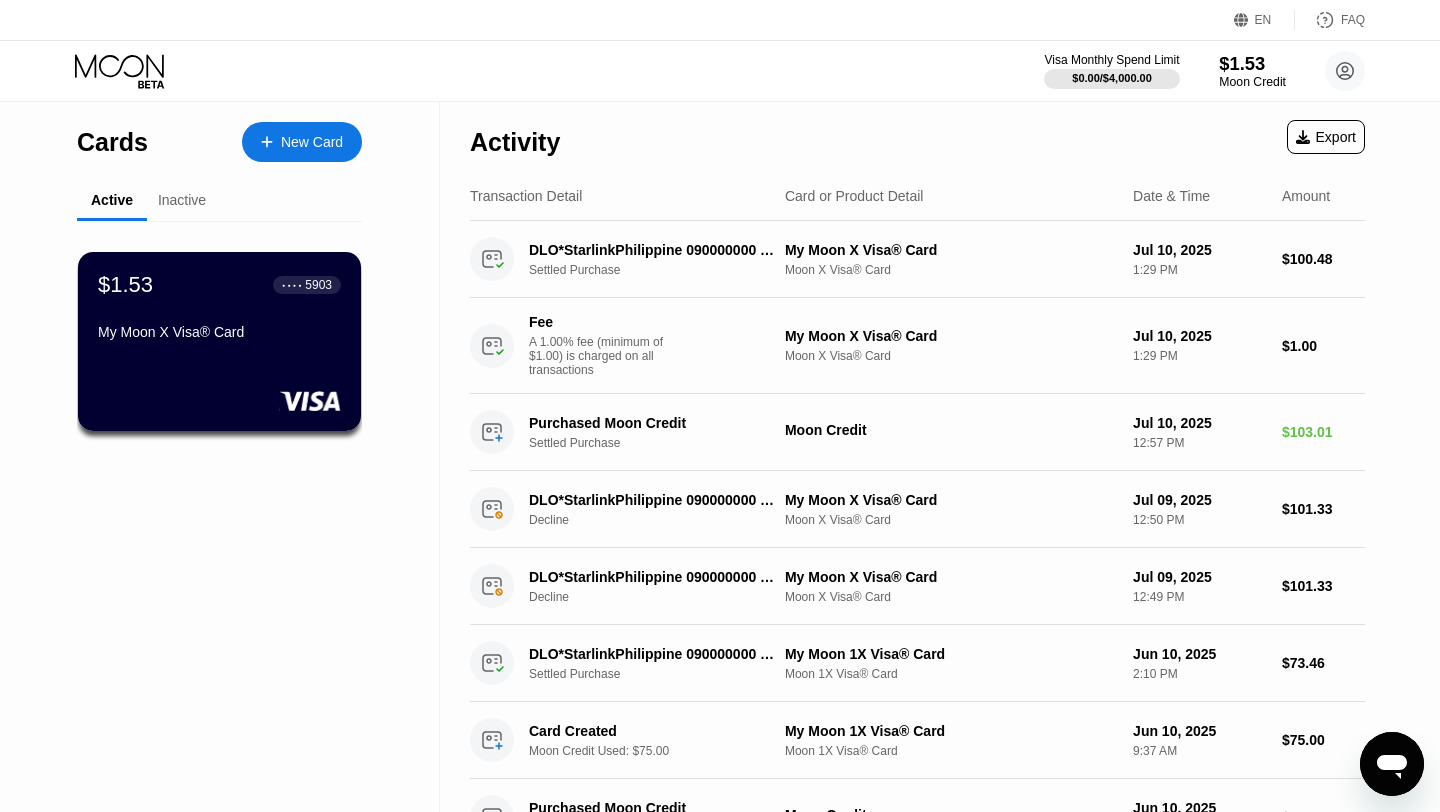 click on "$1.53" at bounding box center (1252, 63) 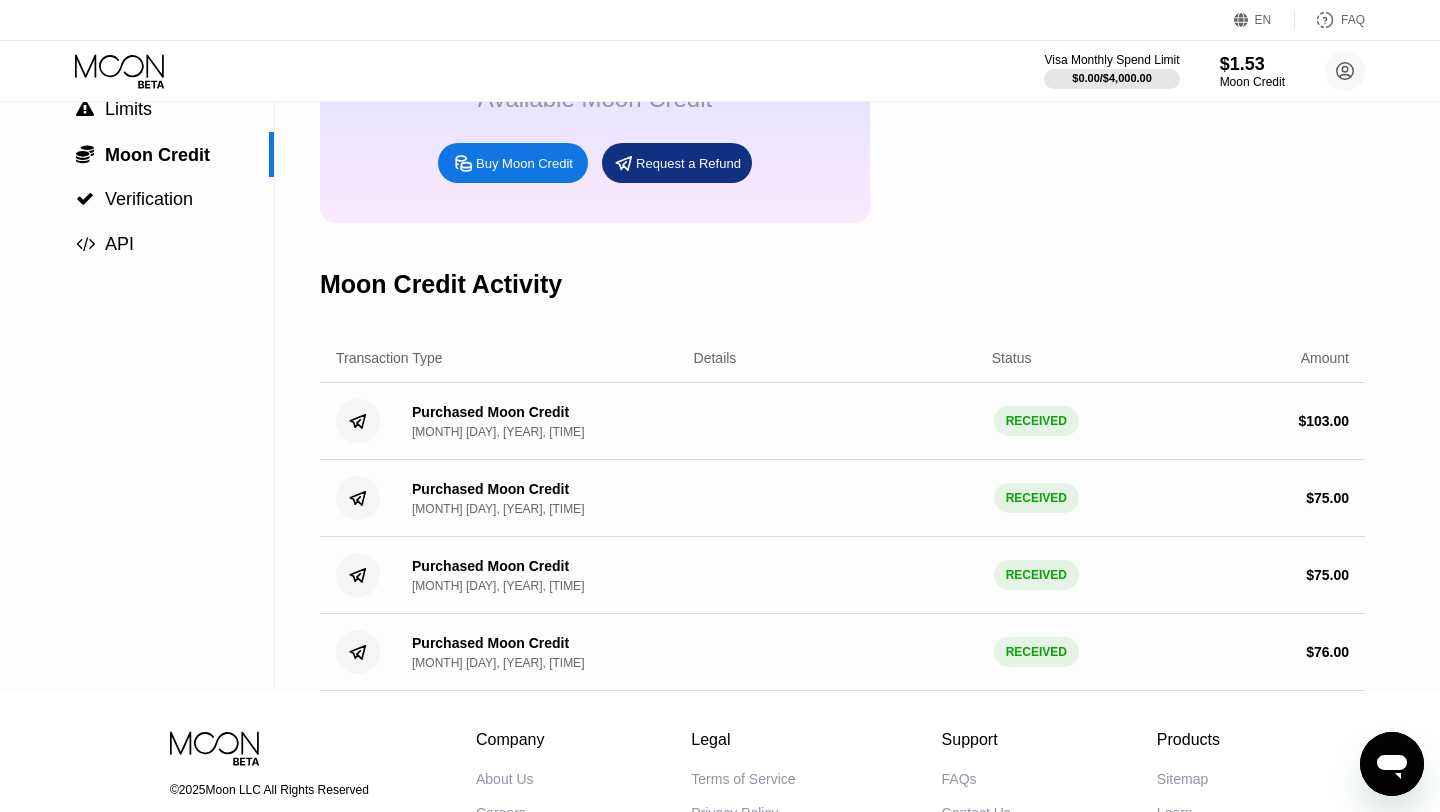 scroll, scrollTop: 203, scrollLeft: 0, axis: vertical 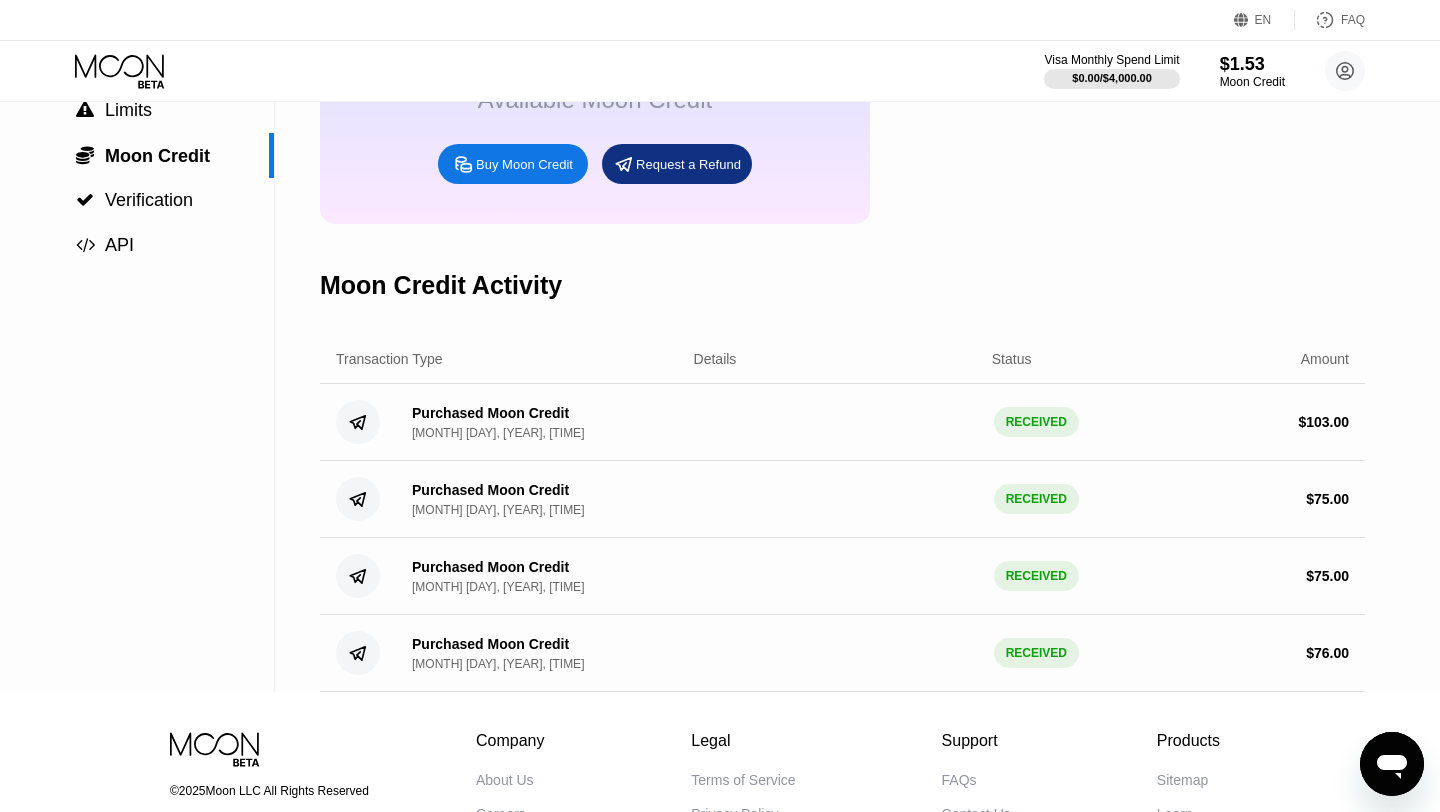 click on "Purchased Moon Credit Jul 10, 2025, 12:58 PM" at bounding box center [537, 422] 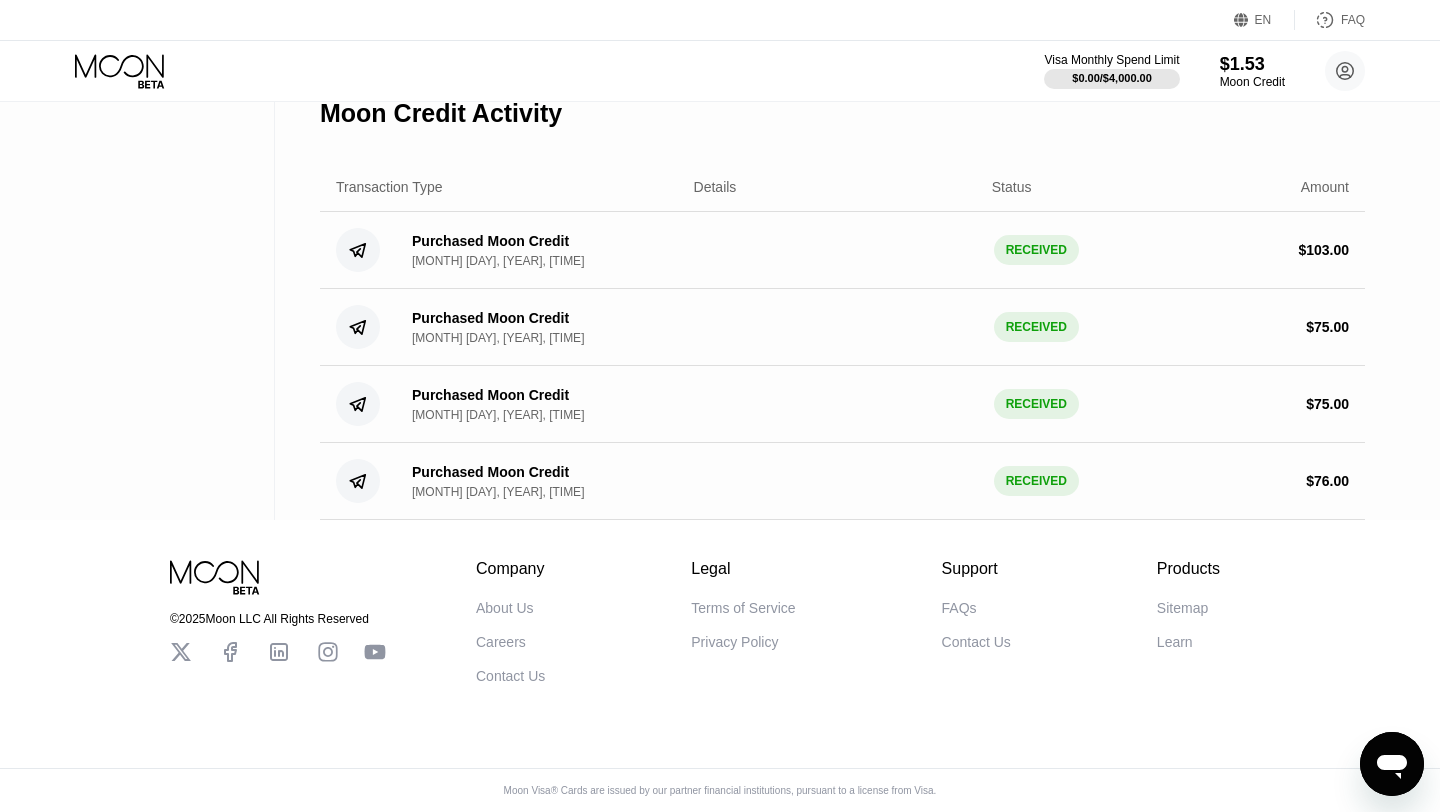 scroll, scrollTop: 0, scrollLeft: 0, axis: both 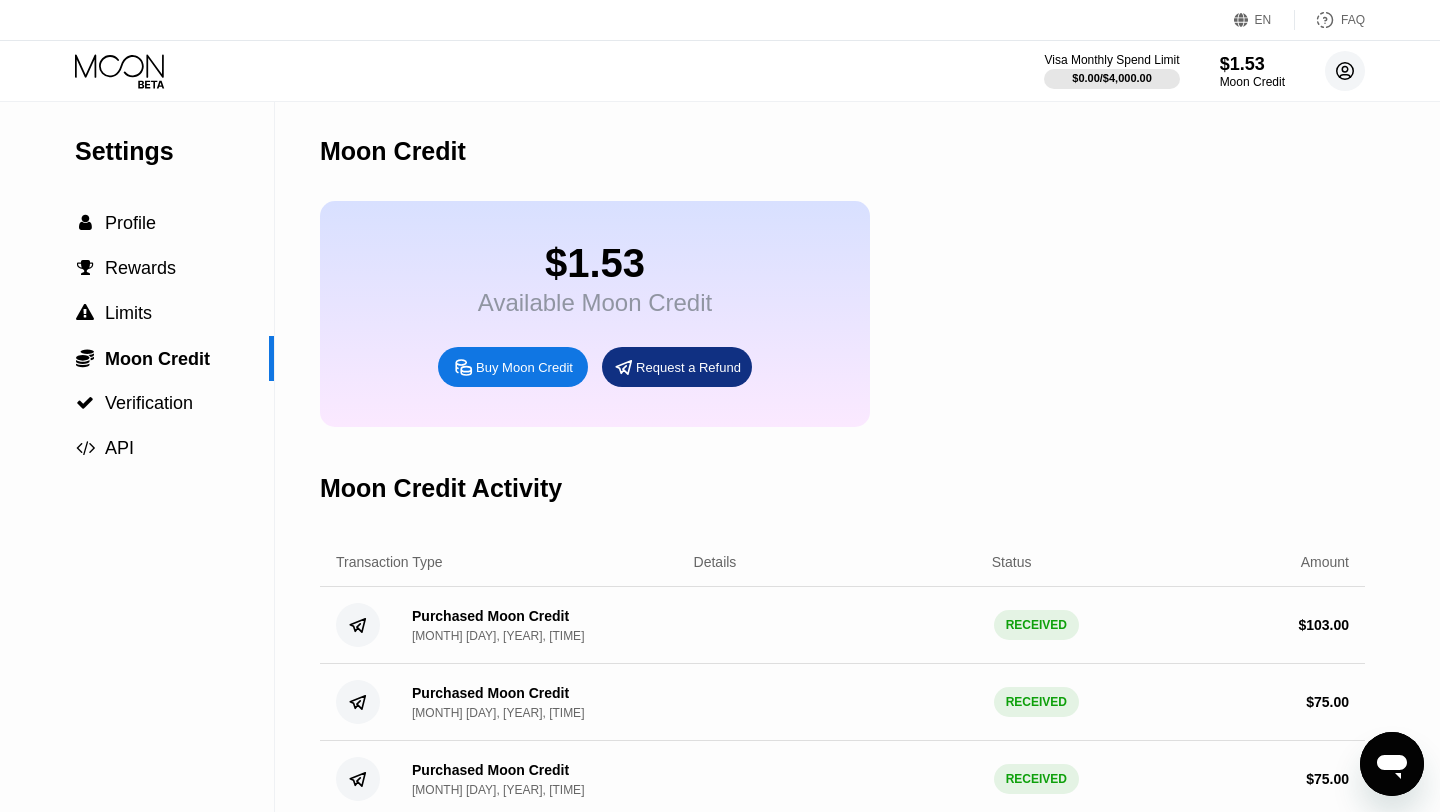 click 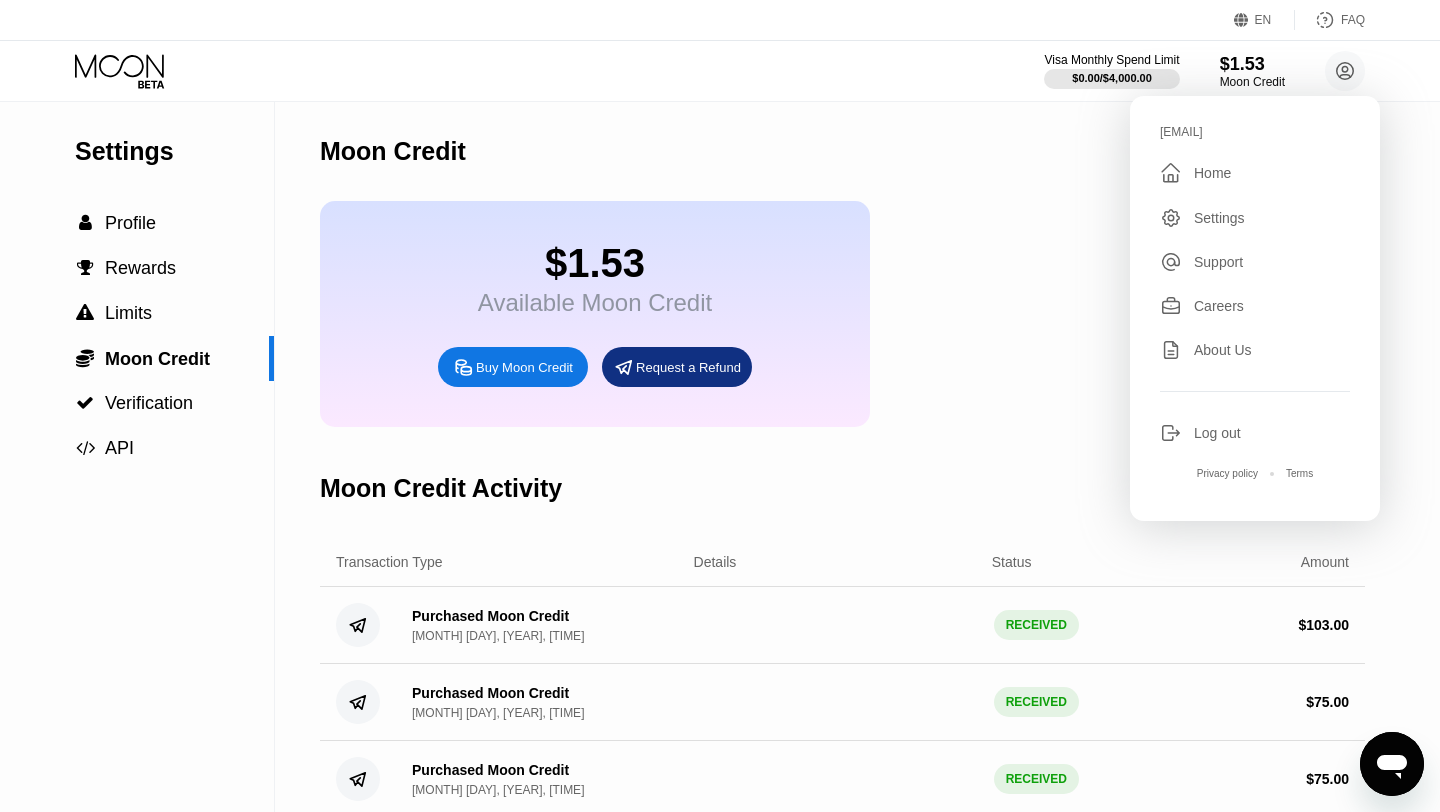 click on "Log out" at bounding box center [1217, 433] 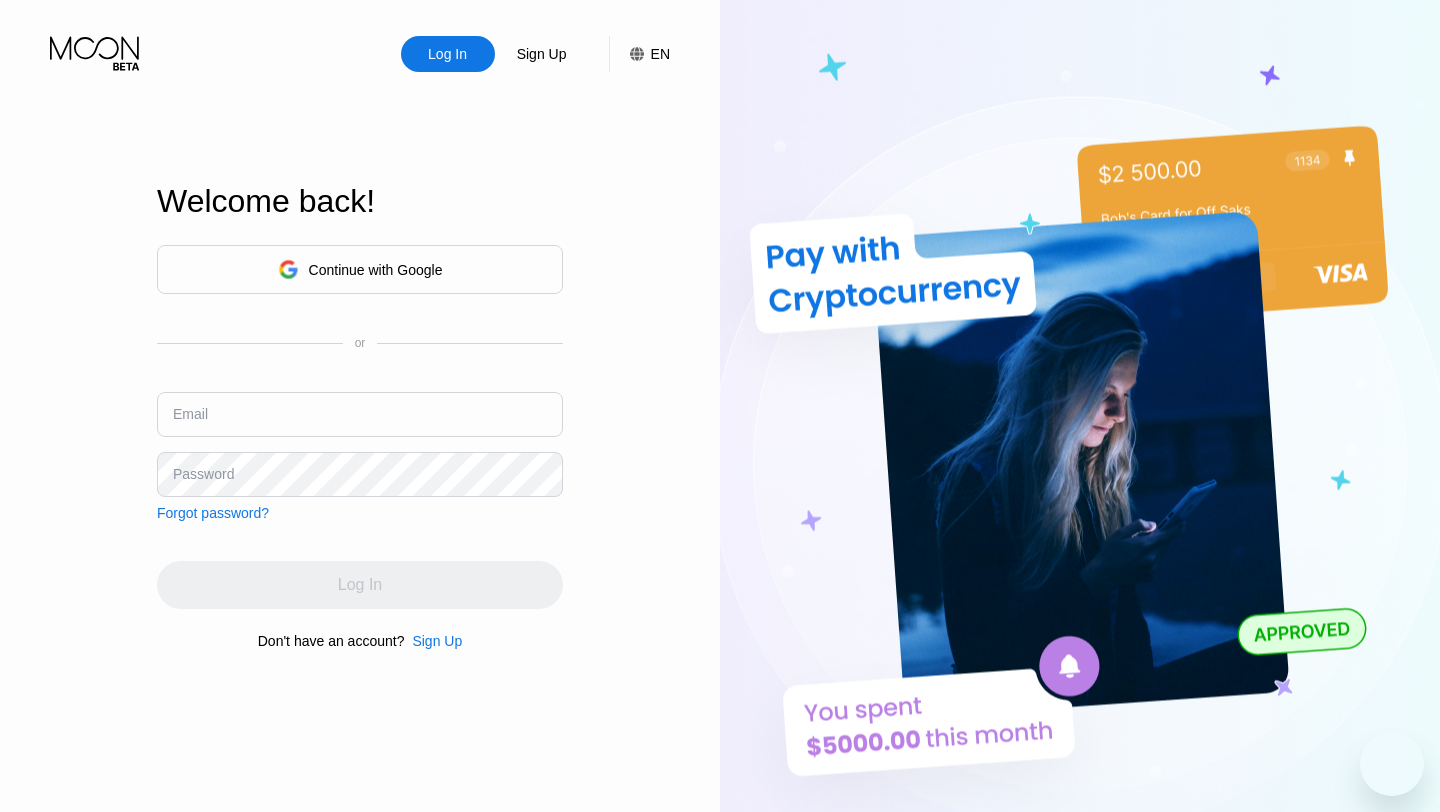 scroll, scrollTop: 0, scrollLeft: 0, axis: both 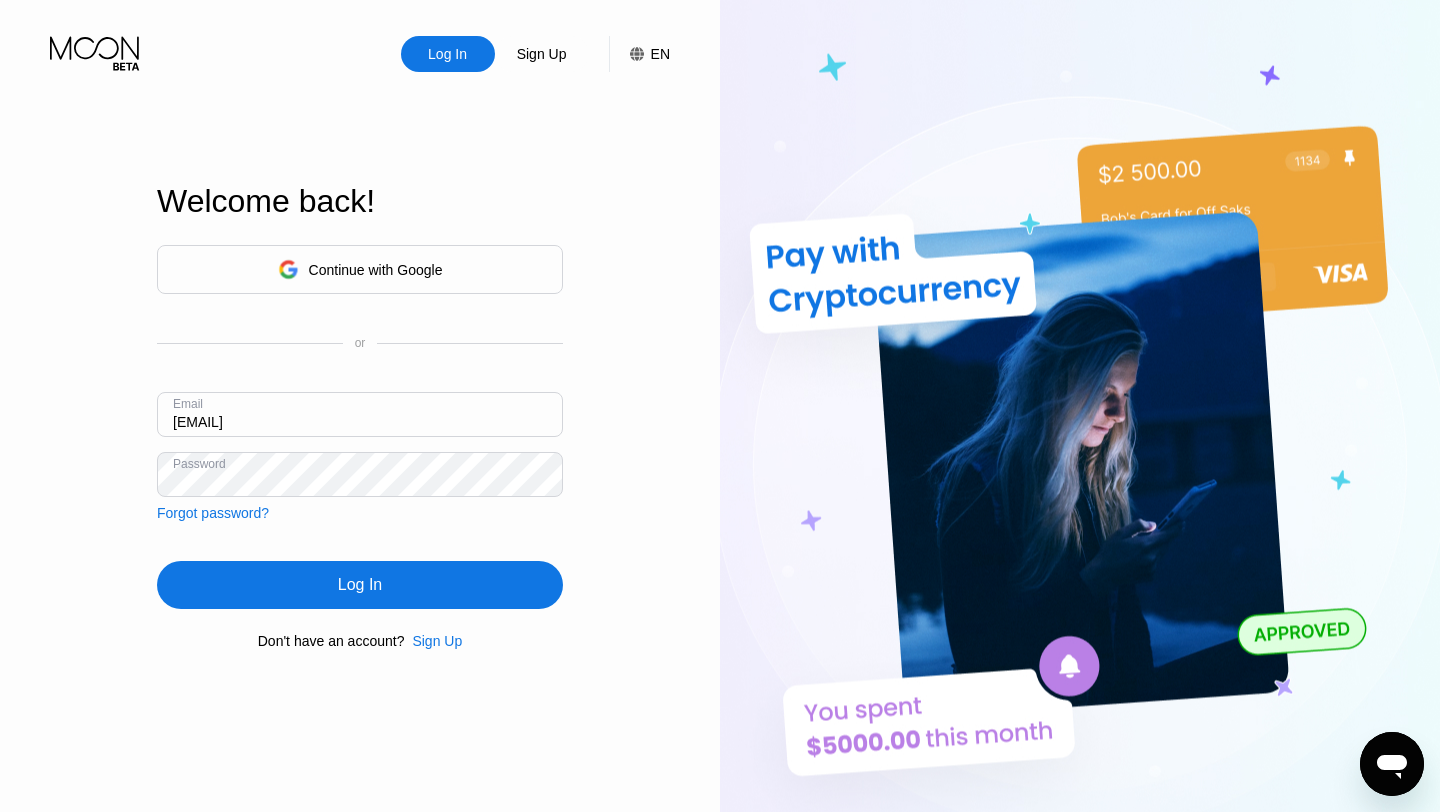 click on "Email ceo@dithailand.com" at bounding box center [360, 422] 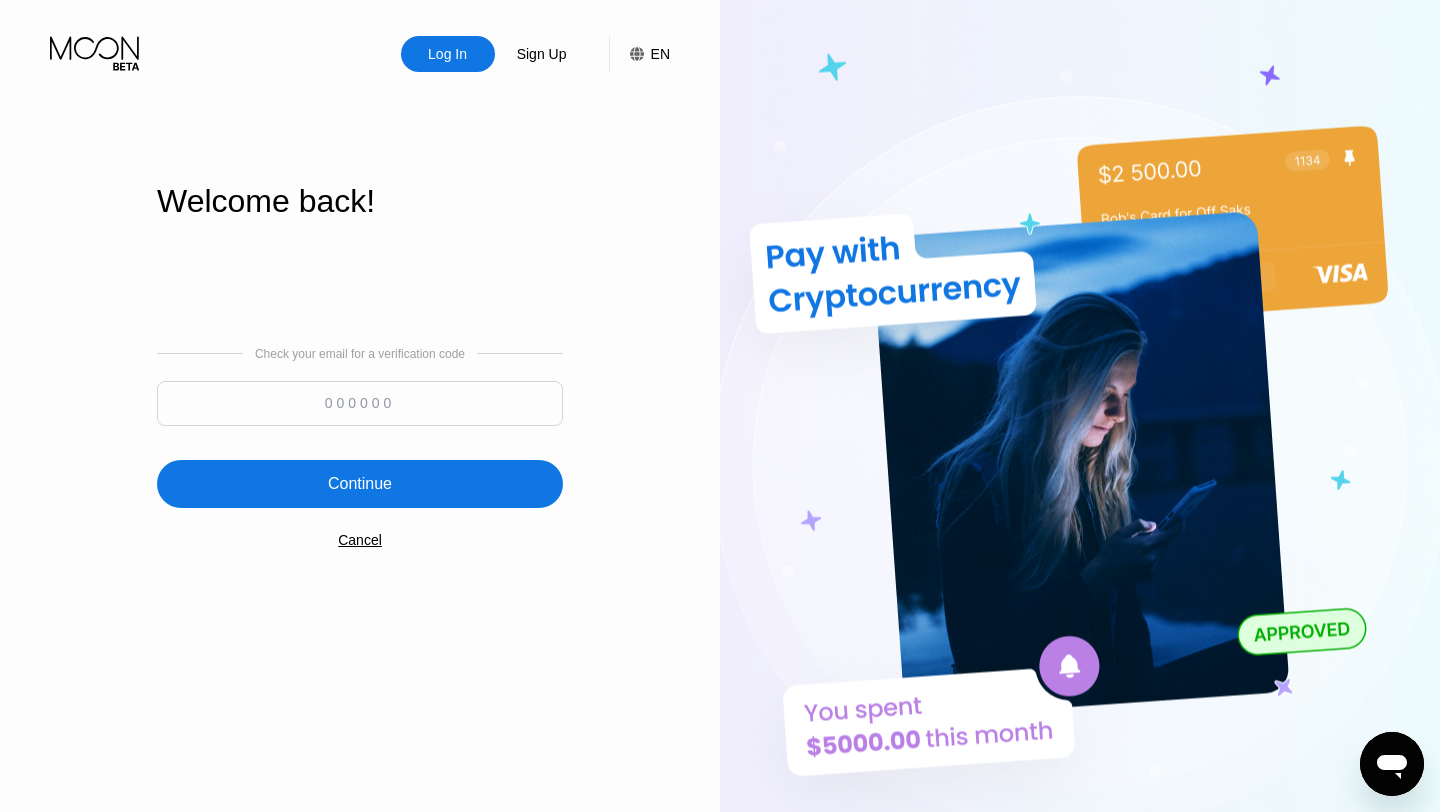 click at bounding box center (360, 408) 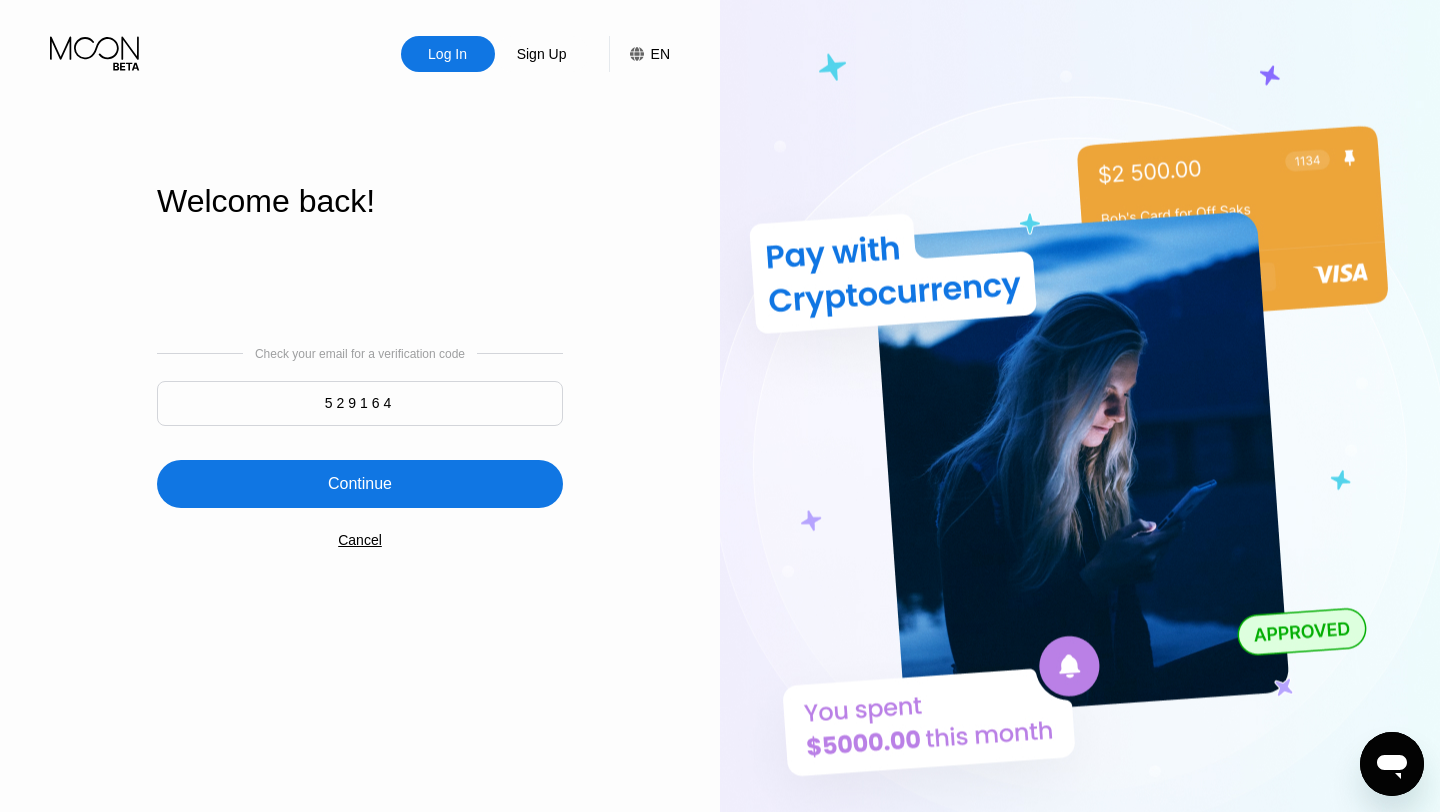 type on "529164" 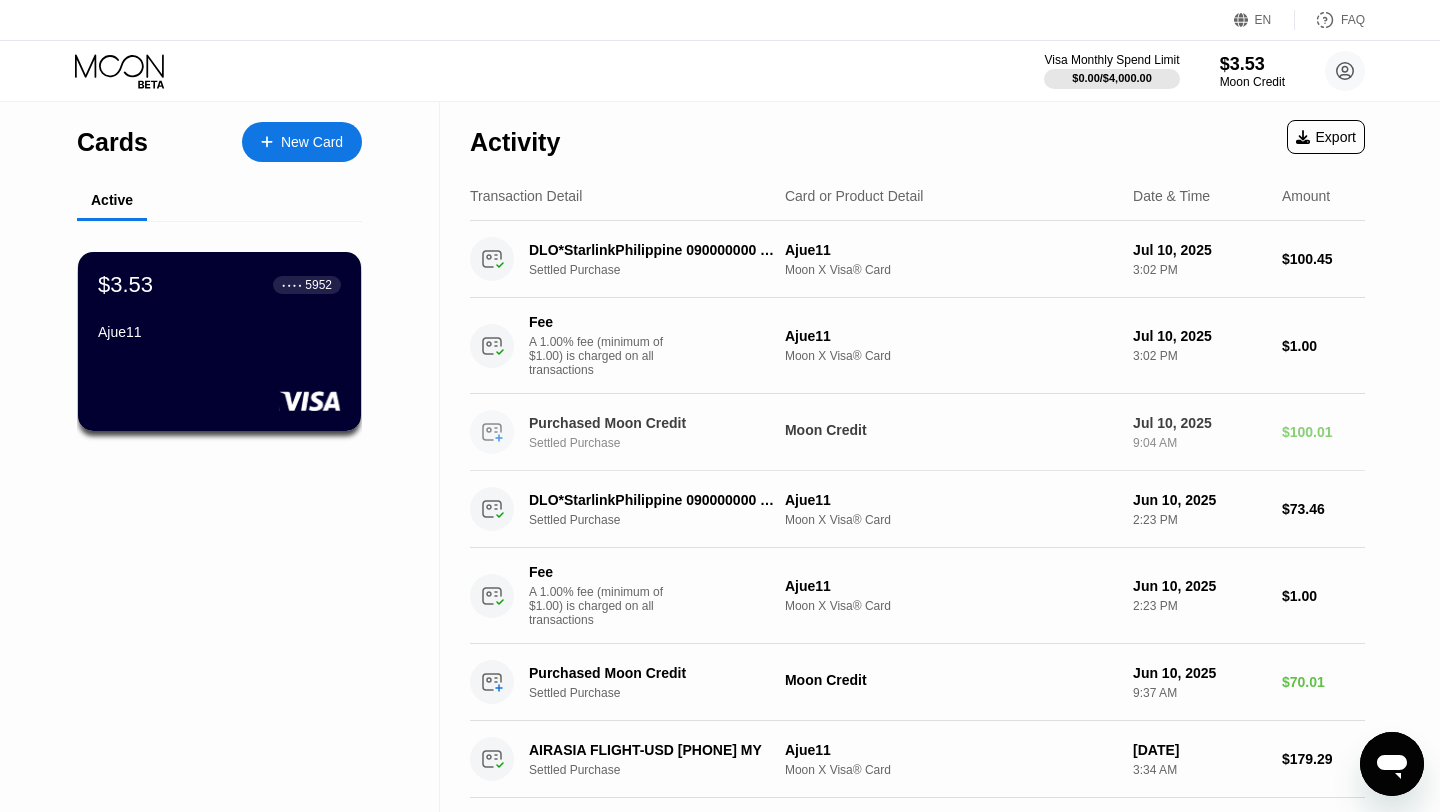 click on "Moon Credit" at bounding box center [951, 430] 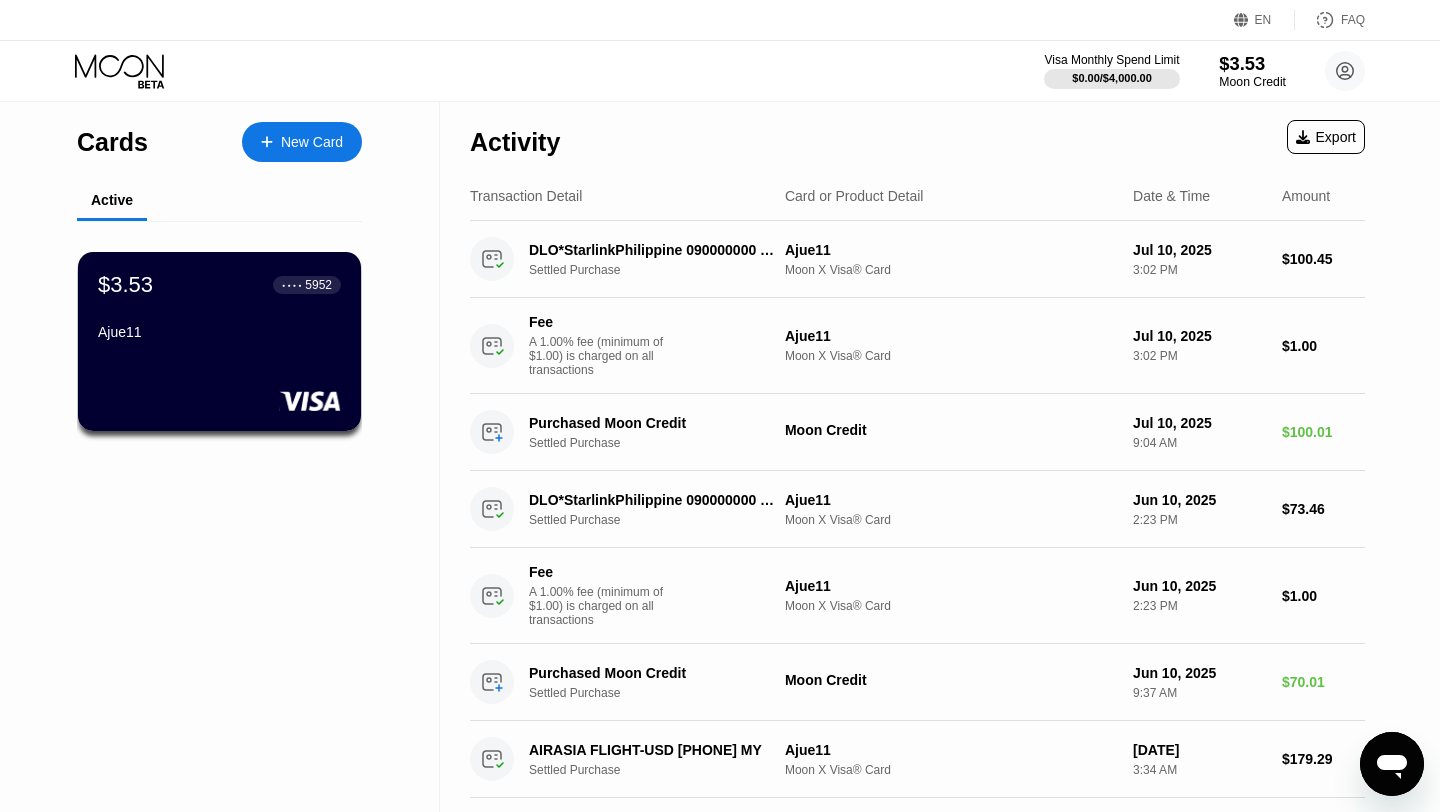 click on "$3.53" at bounding box center (1252, 63) 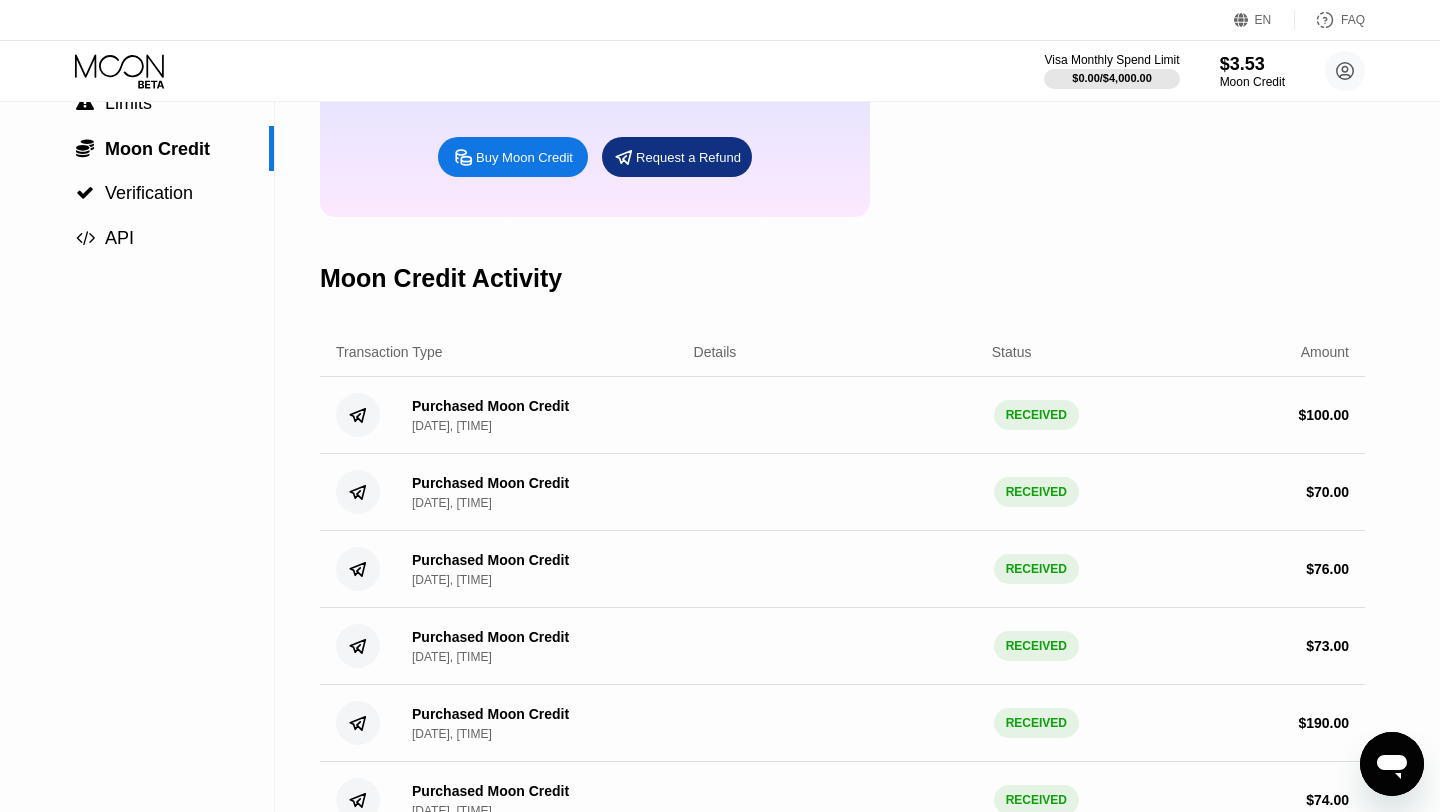 scroll, scrollTop: 220, scrollLeft: 0, axis: vertical 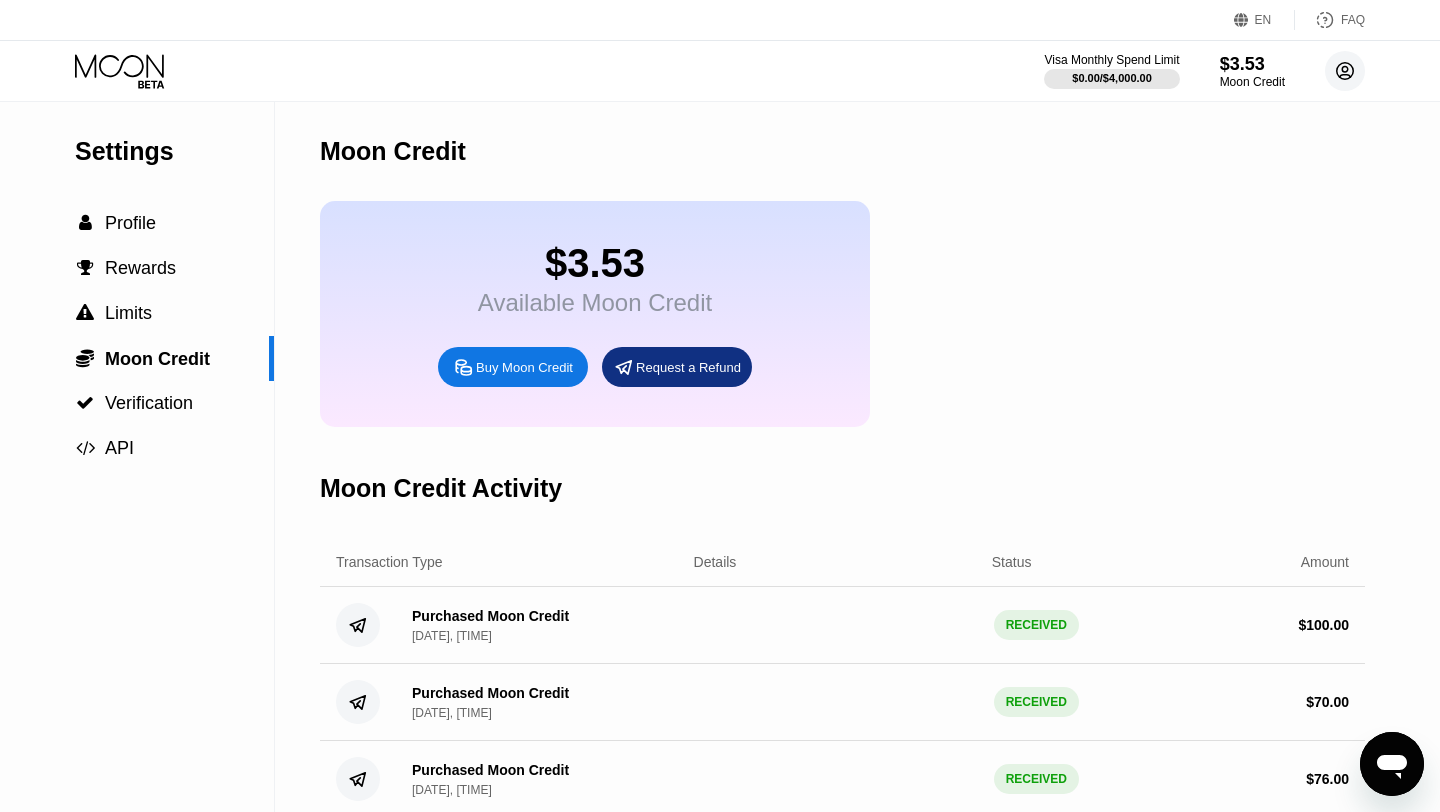 drag, startPoint x: 1338, startPoint y: 68, endPoint x: 1331, endPoint y: 83, distance: 16.552946 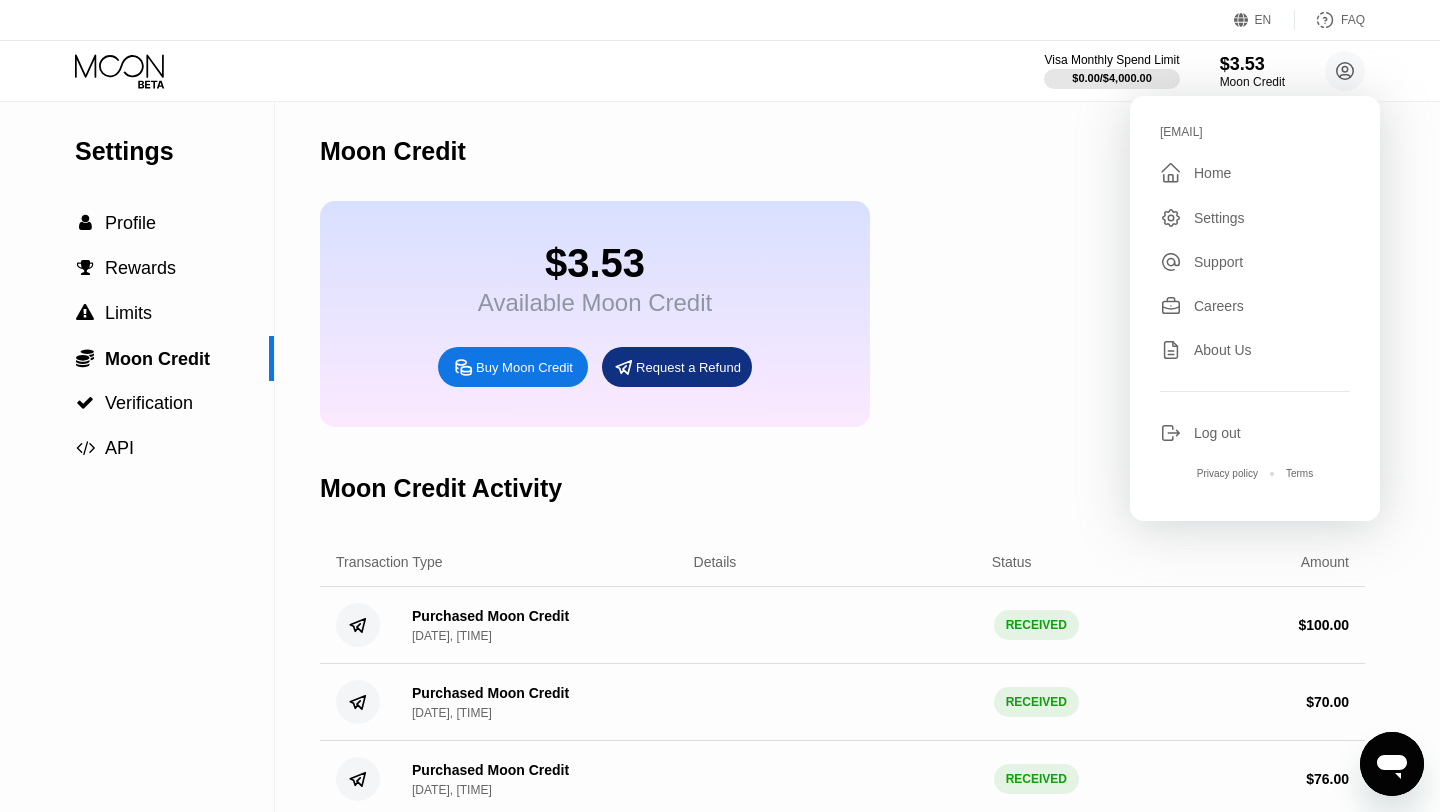 click on "Log out" at bounding box center [1217, 433] 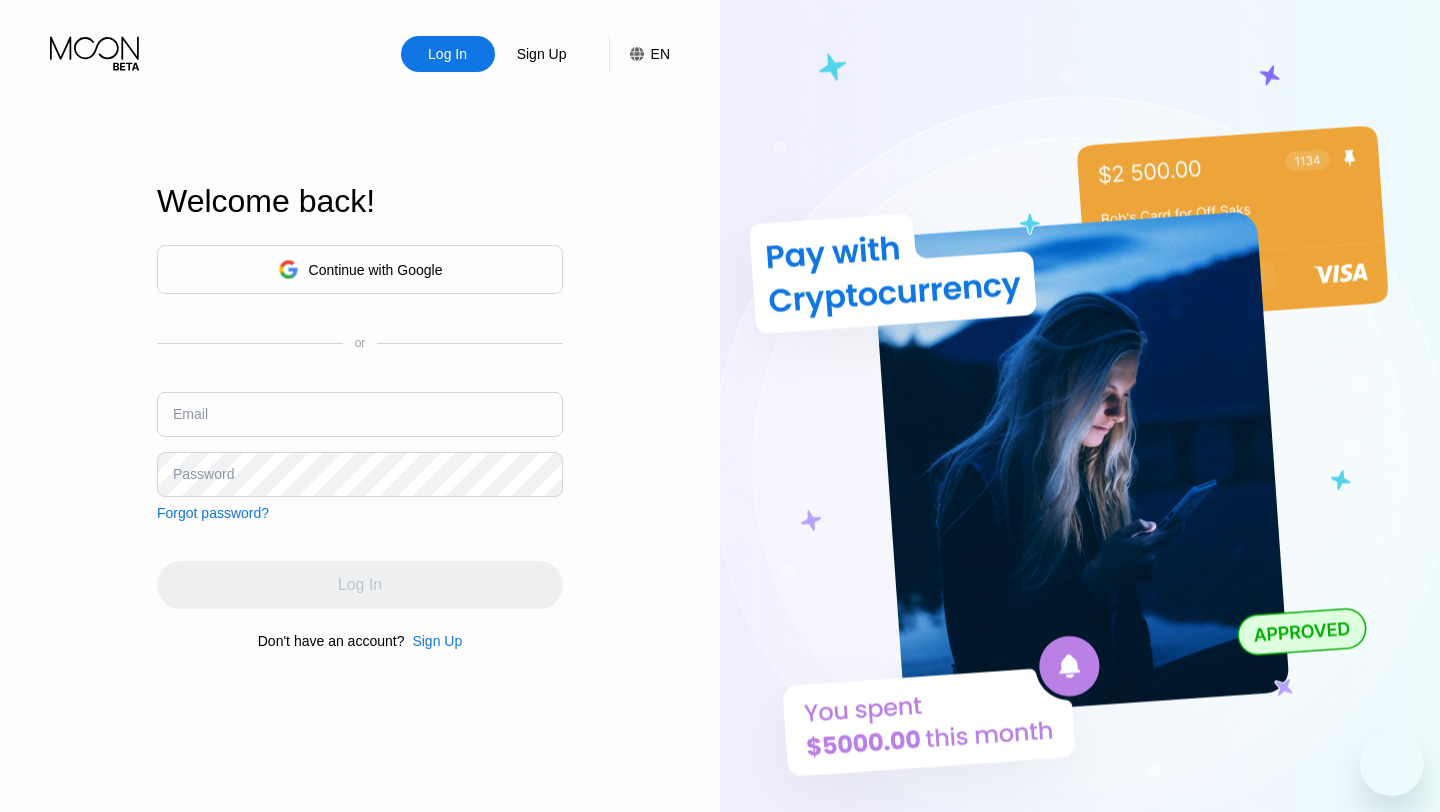 scroll, scrollTop: 0, scrollLeft: 0, axis: both 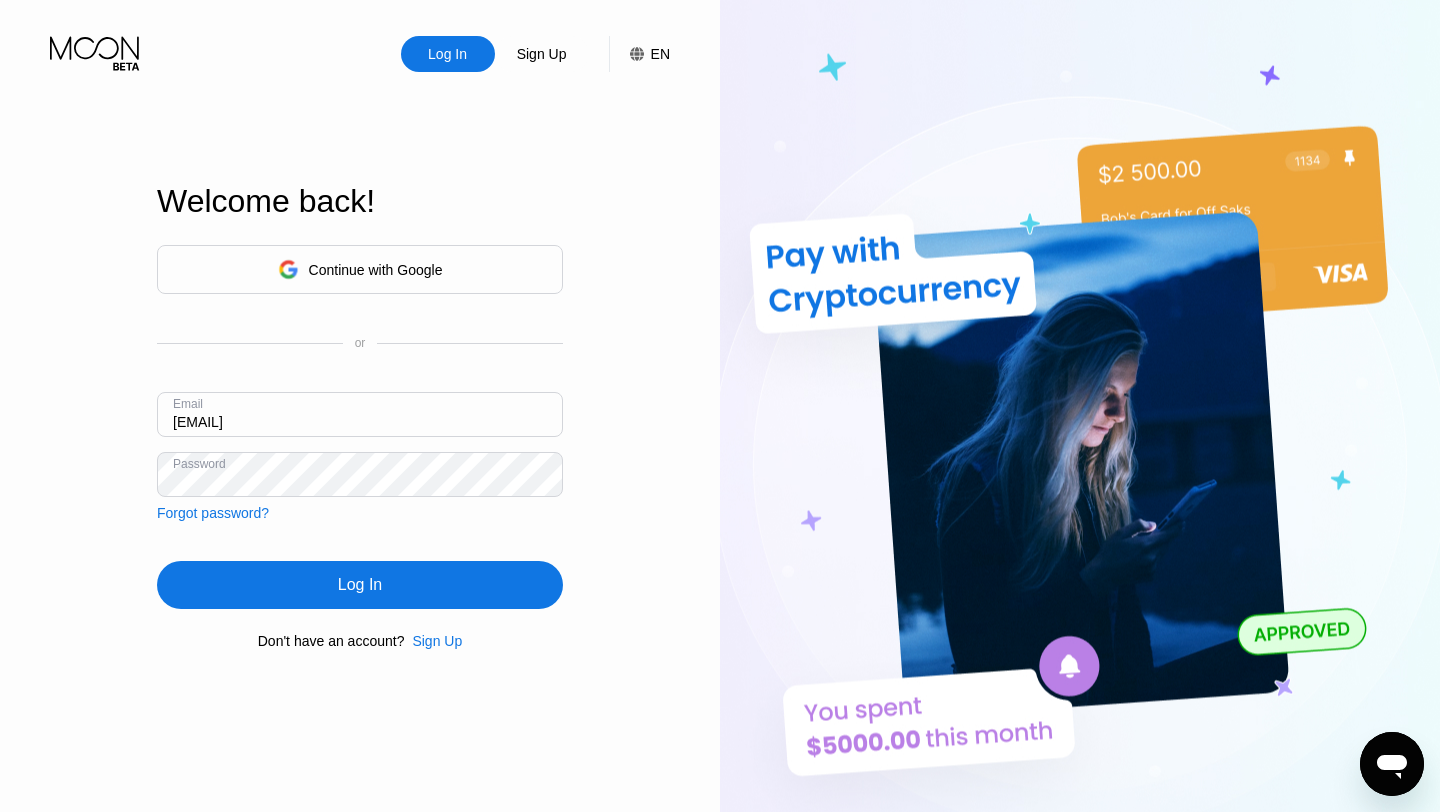 click on "Email [EMAIL]" at bounding box center (360, 422) 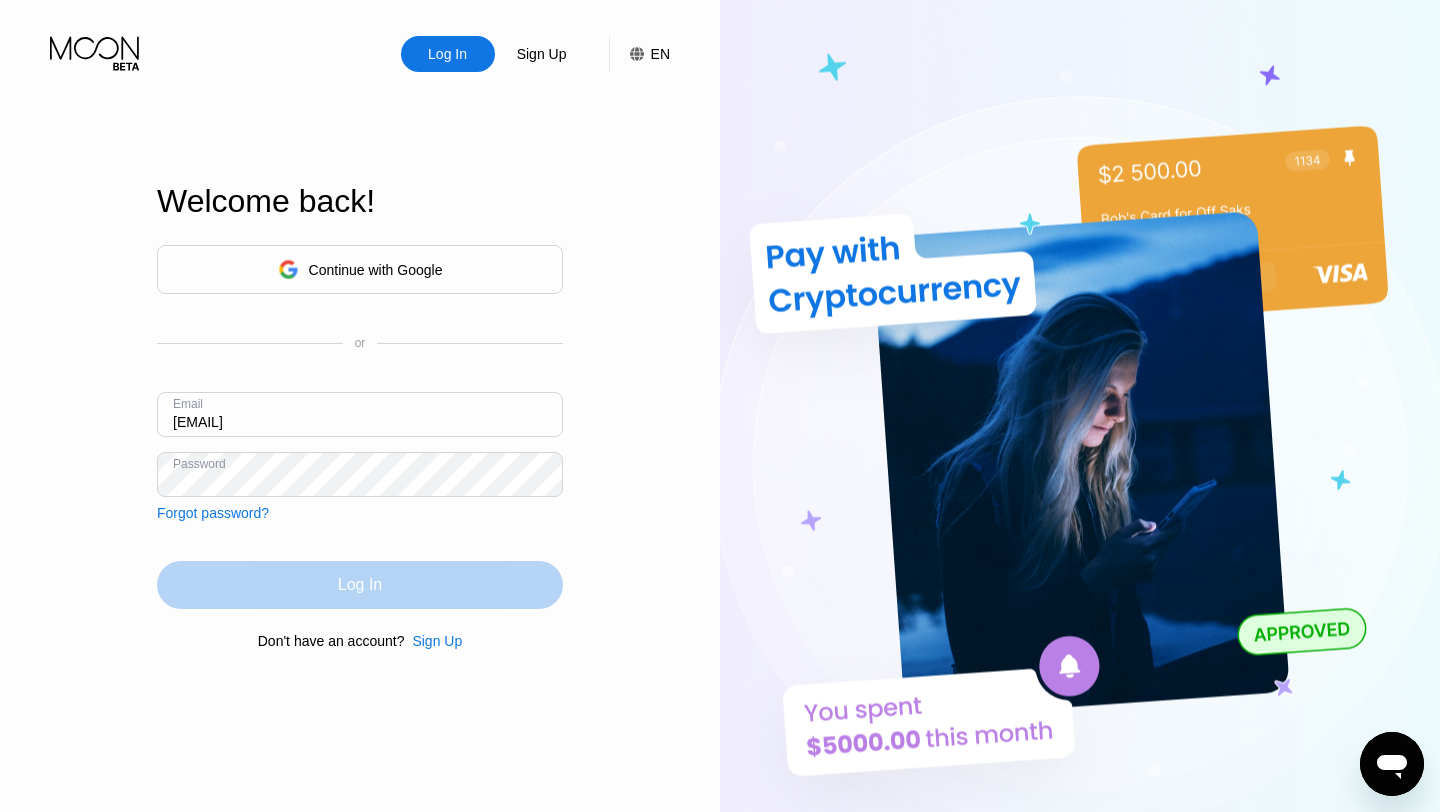 click on "Log In" at bounding box center (360, 585) 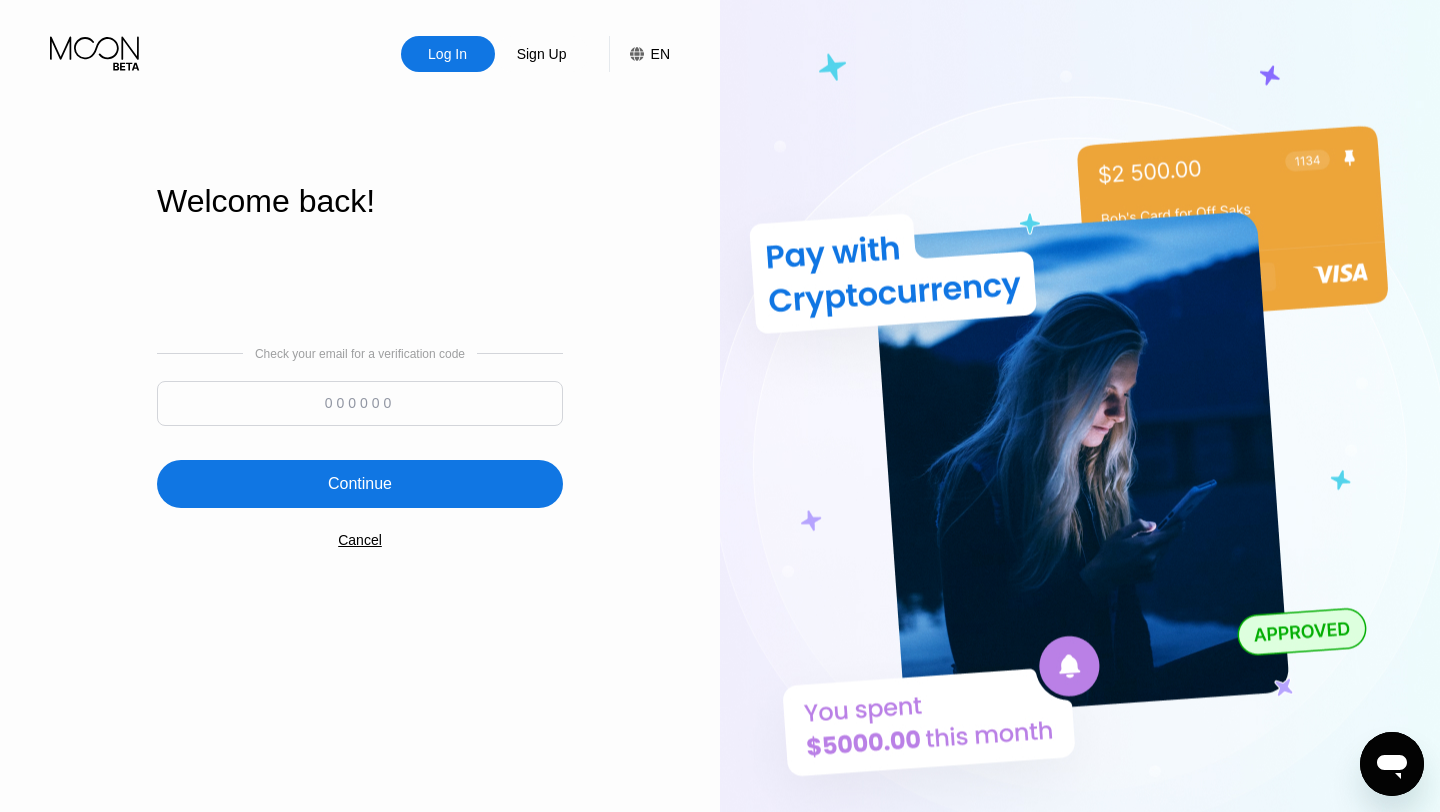 click at bounding box center [360, 403] 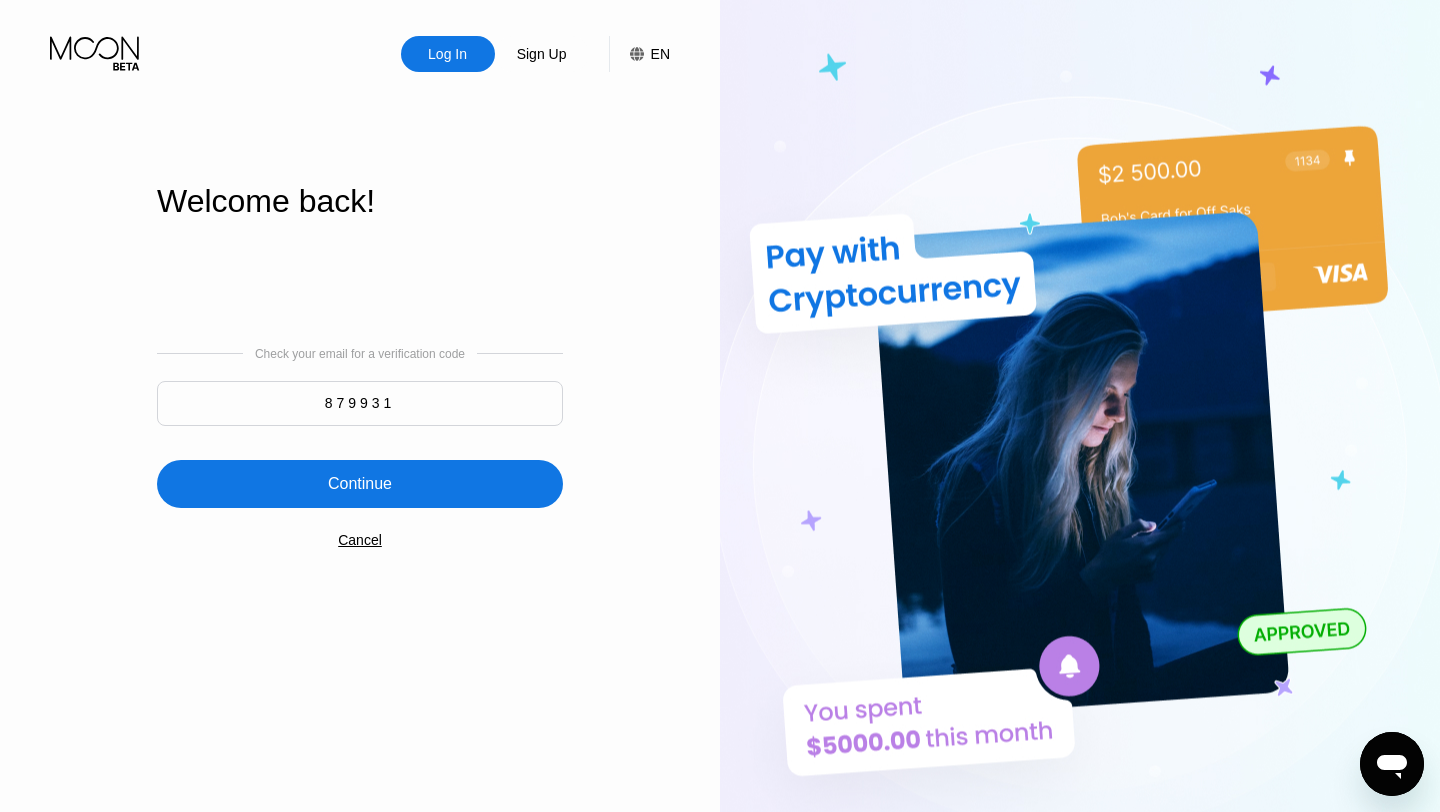 type on "879931" 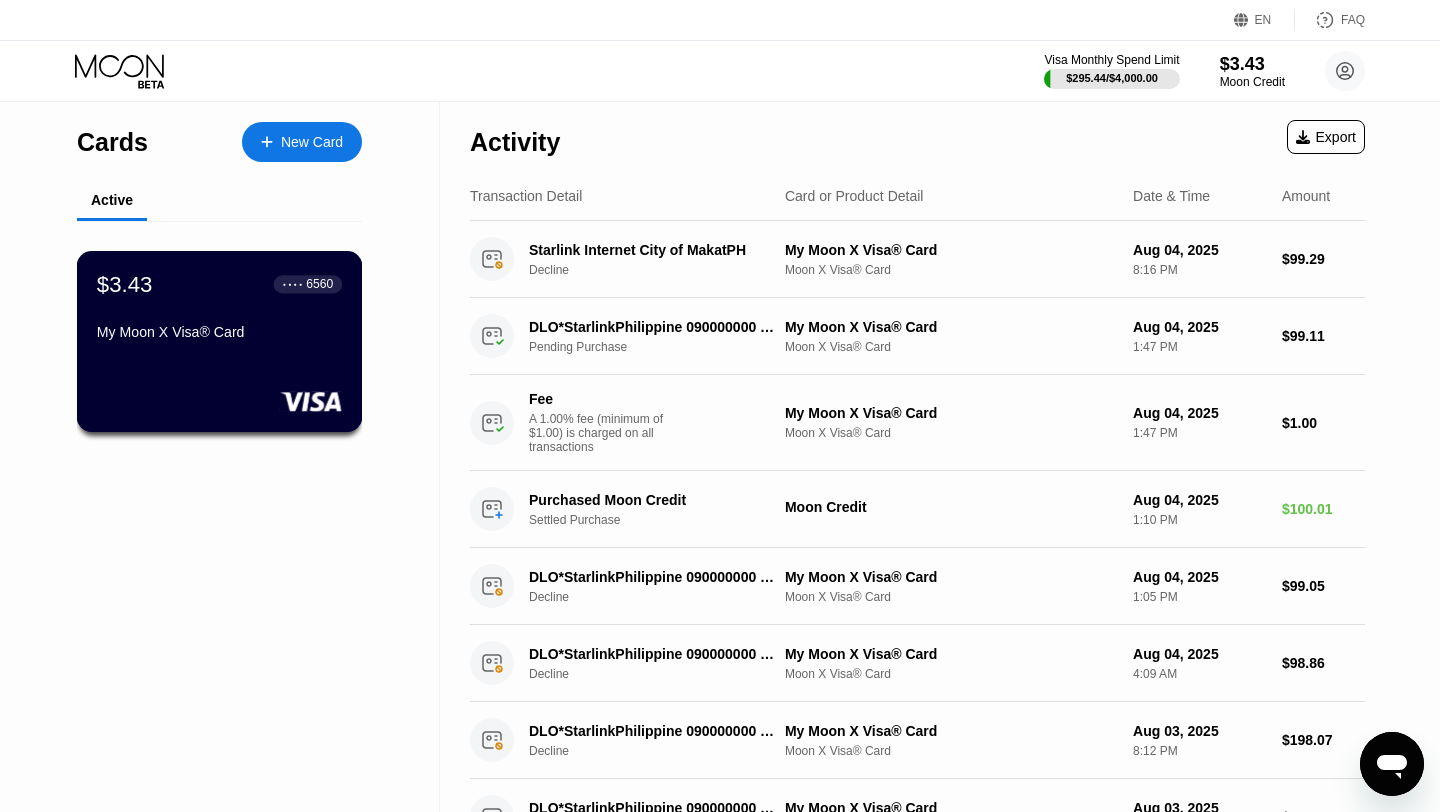 click on "My Moon X Visa® Card" at bounding box center (219, 336) 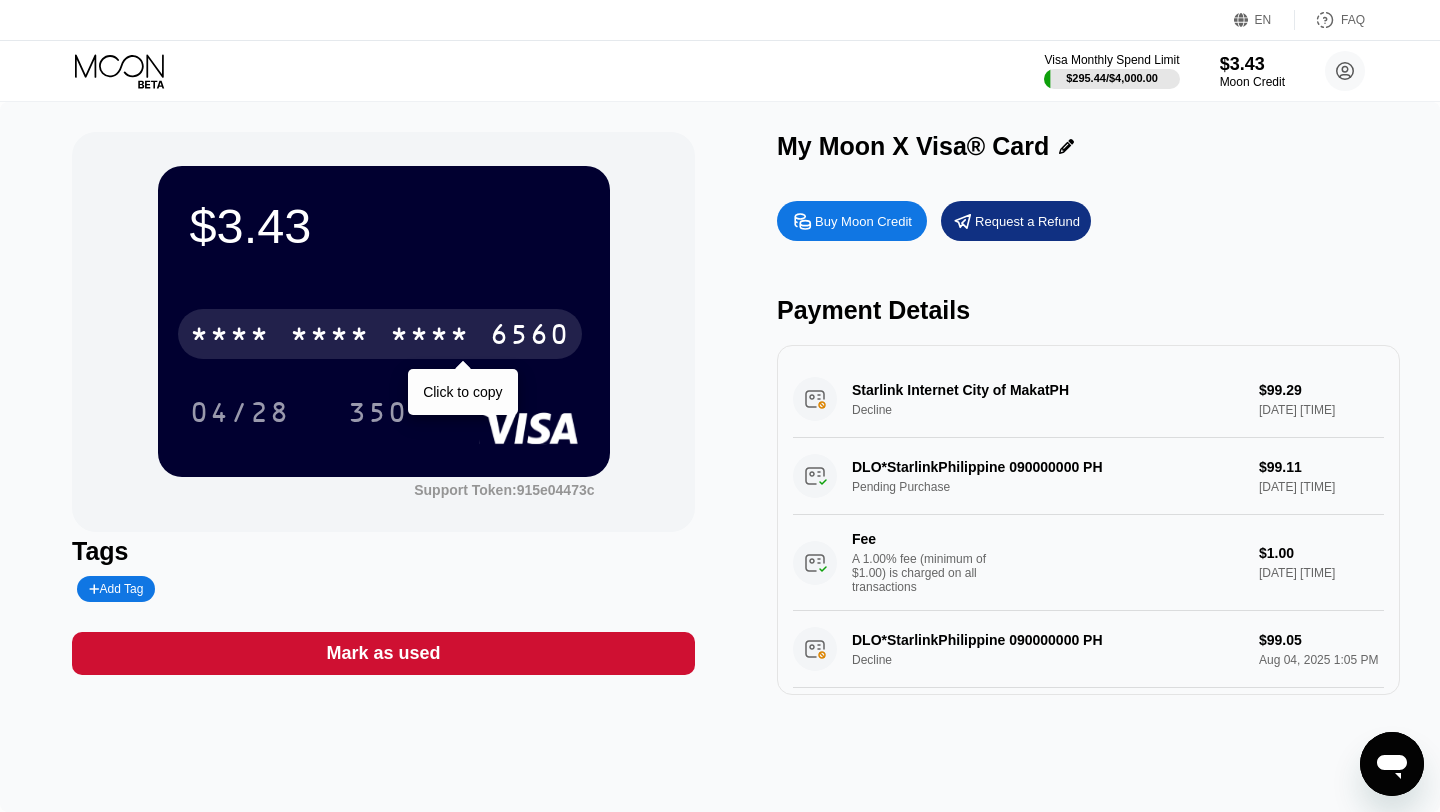 click on "* * * *" at bounding box center (430, 337) 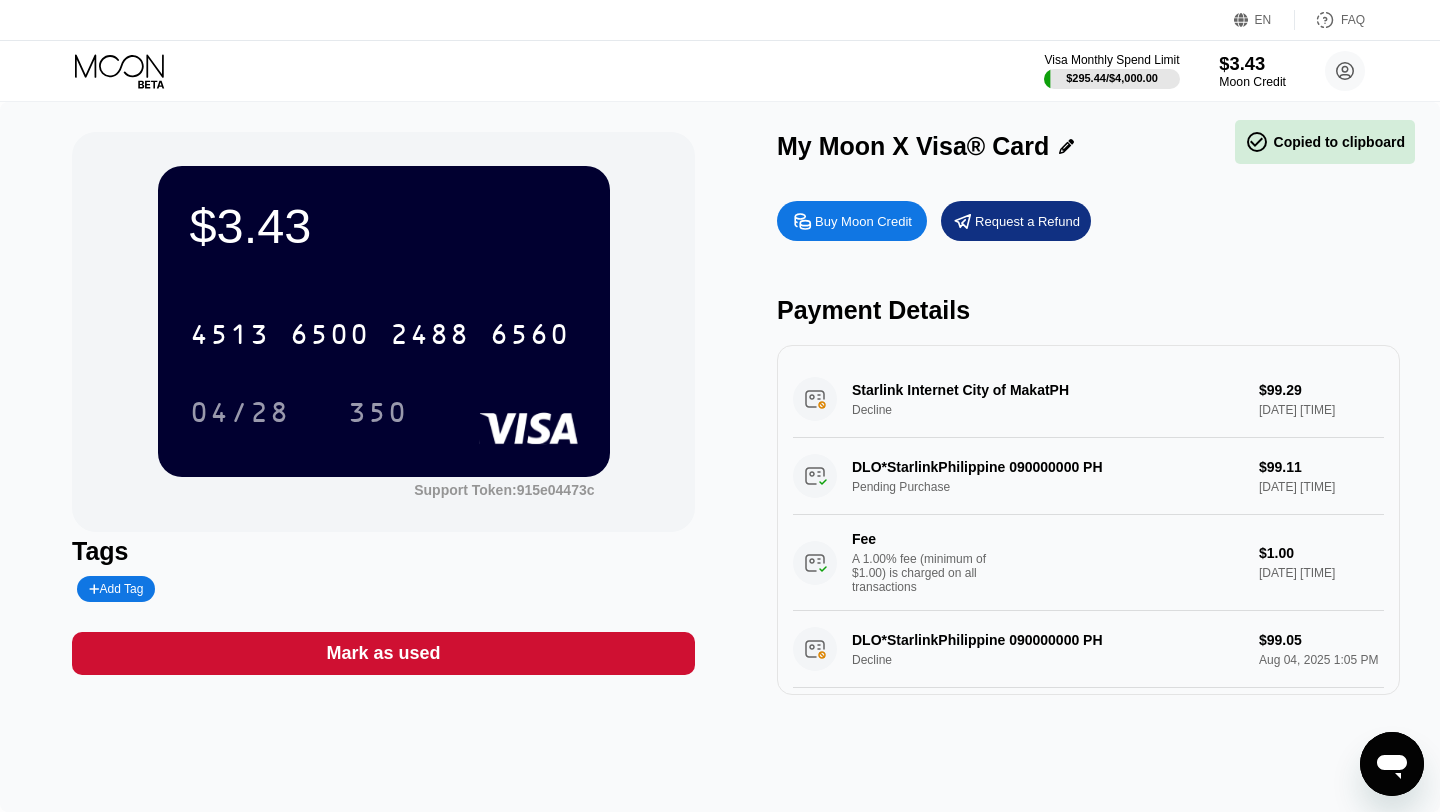 click on "$3.43" at bounding box center [1252, 63] 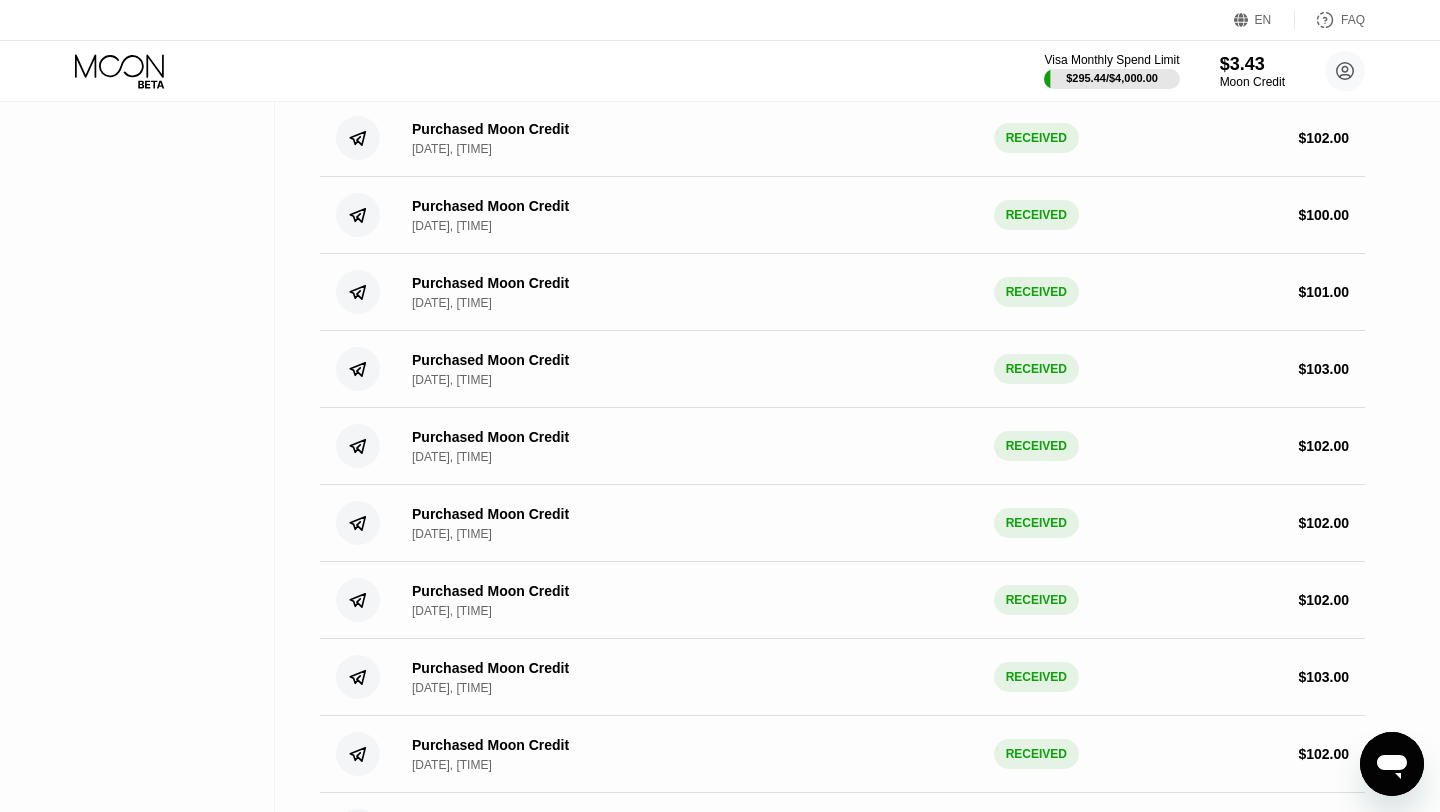 scroll, scrollTop: 809, scrollLeft: 0, axis: vertical 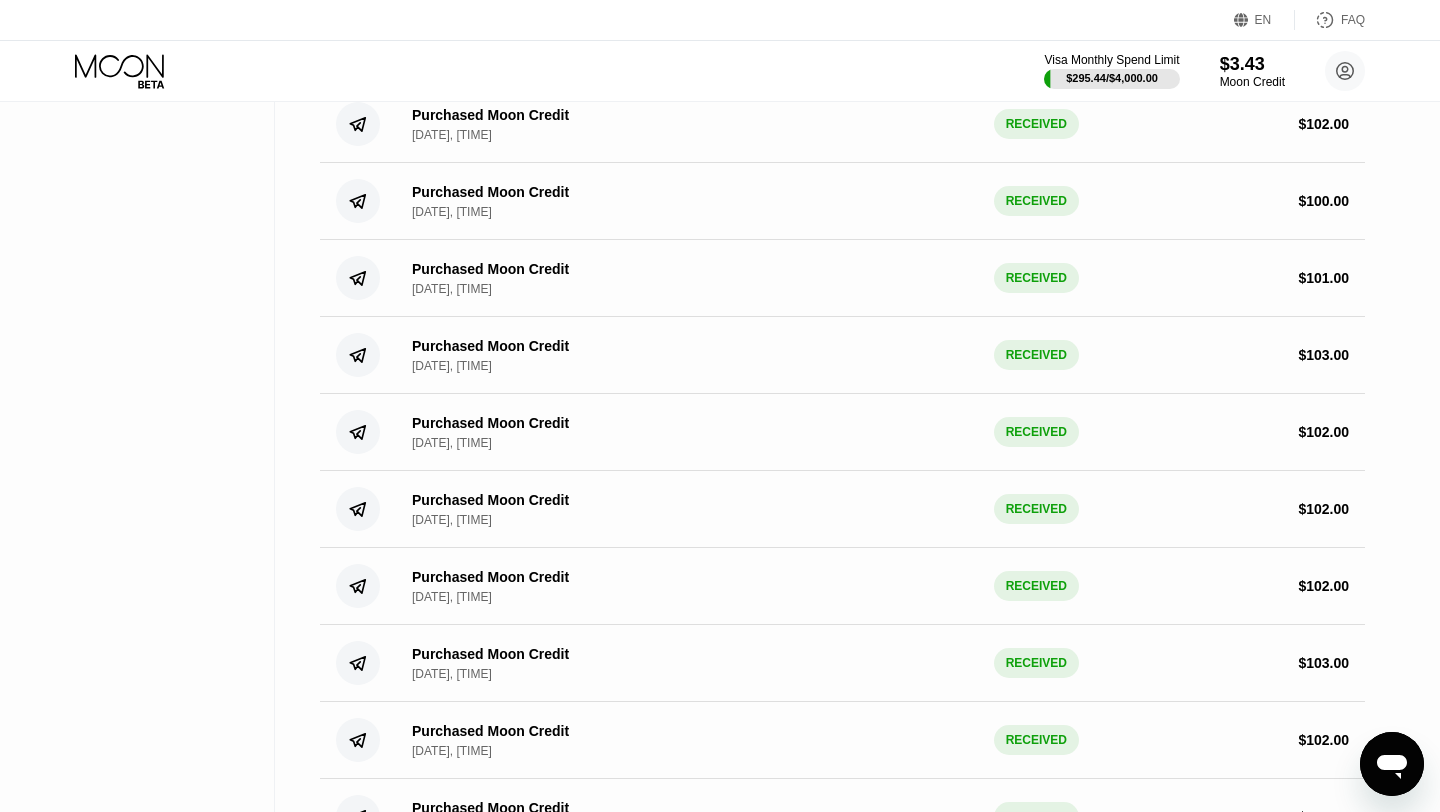 drag, startPoint x: 456, startPoint y: 341, endPoint x: 1412, endPoint y: 401, distance: 957.881 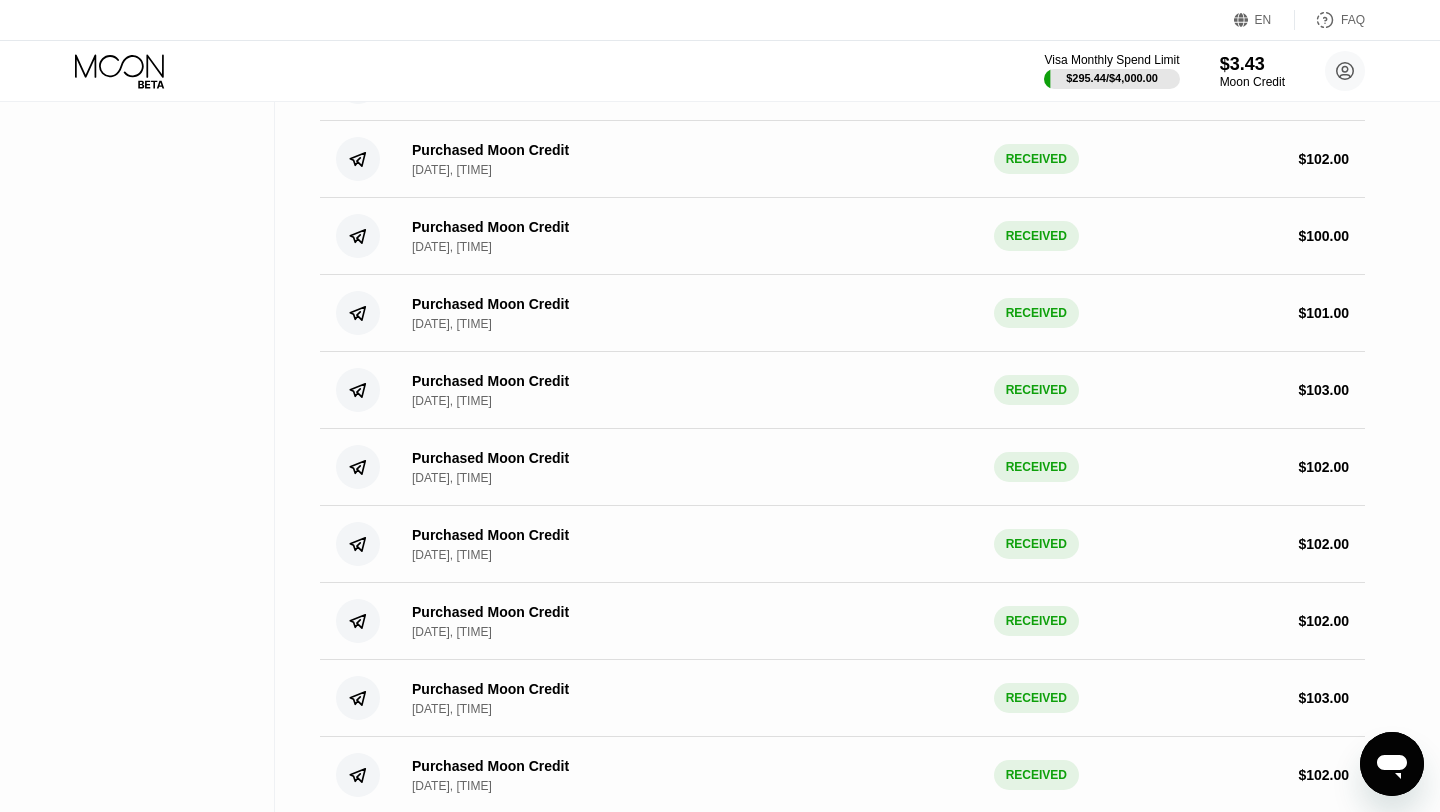 scroll, scrollTop: 767, scrollLeft: 0, axis: vertical 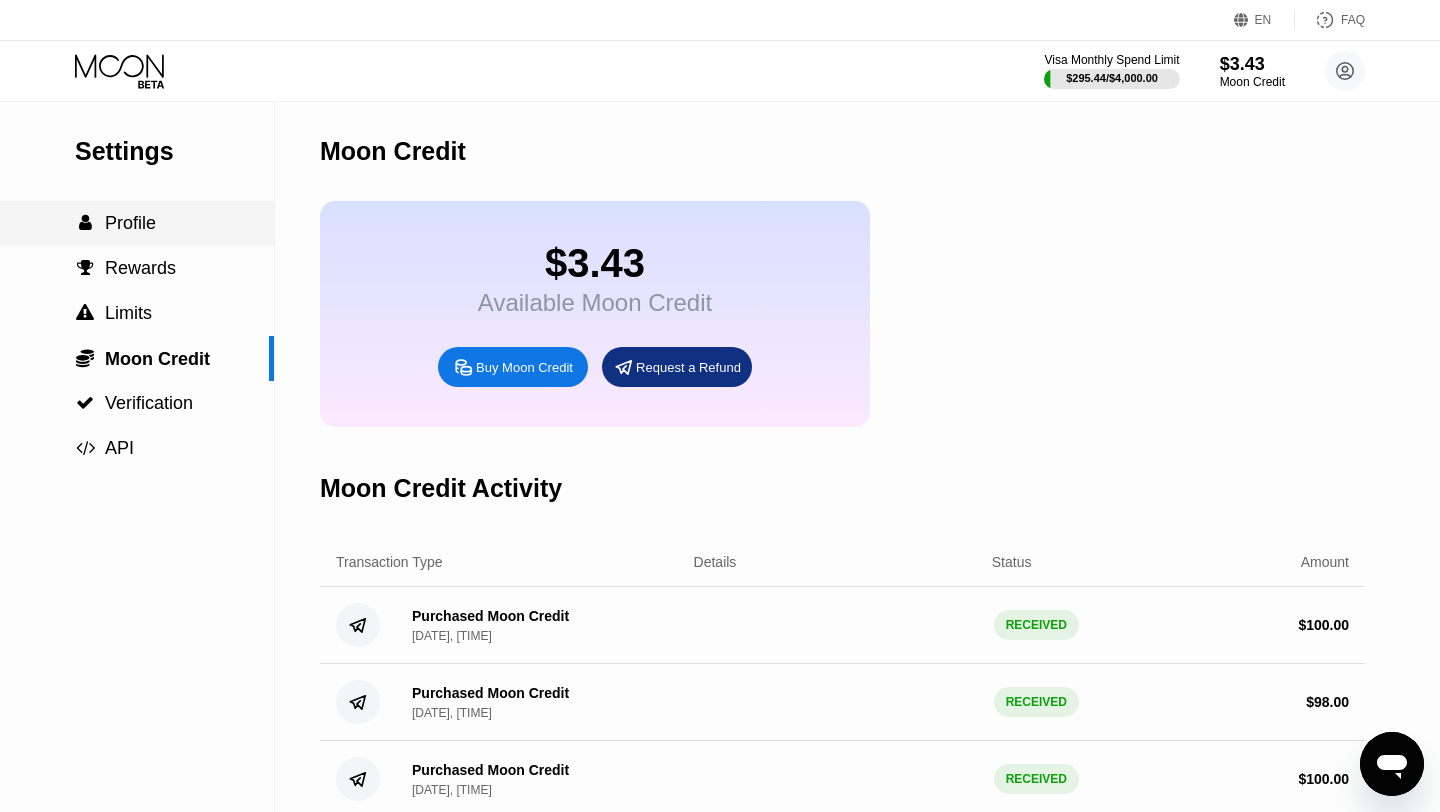 click on "Profile" at bounding box center [130, 223] 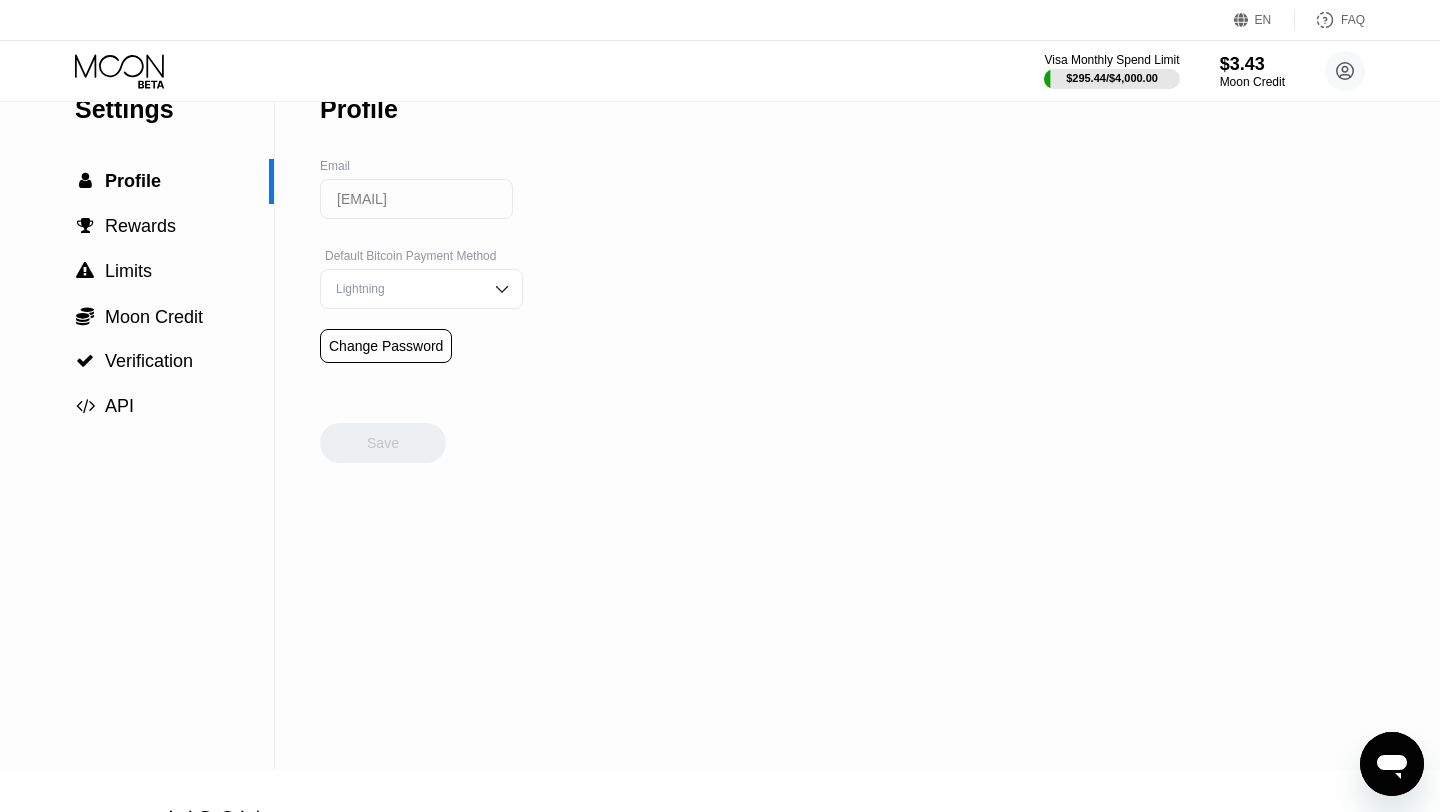 scroll, scrollTop: 0, scrollLeft: 0, axis: both 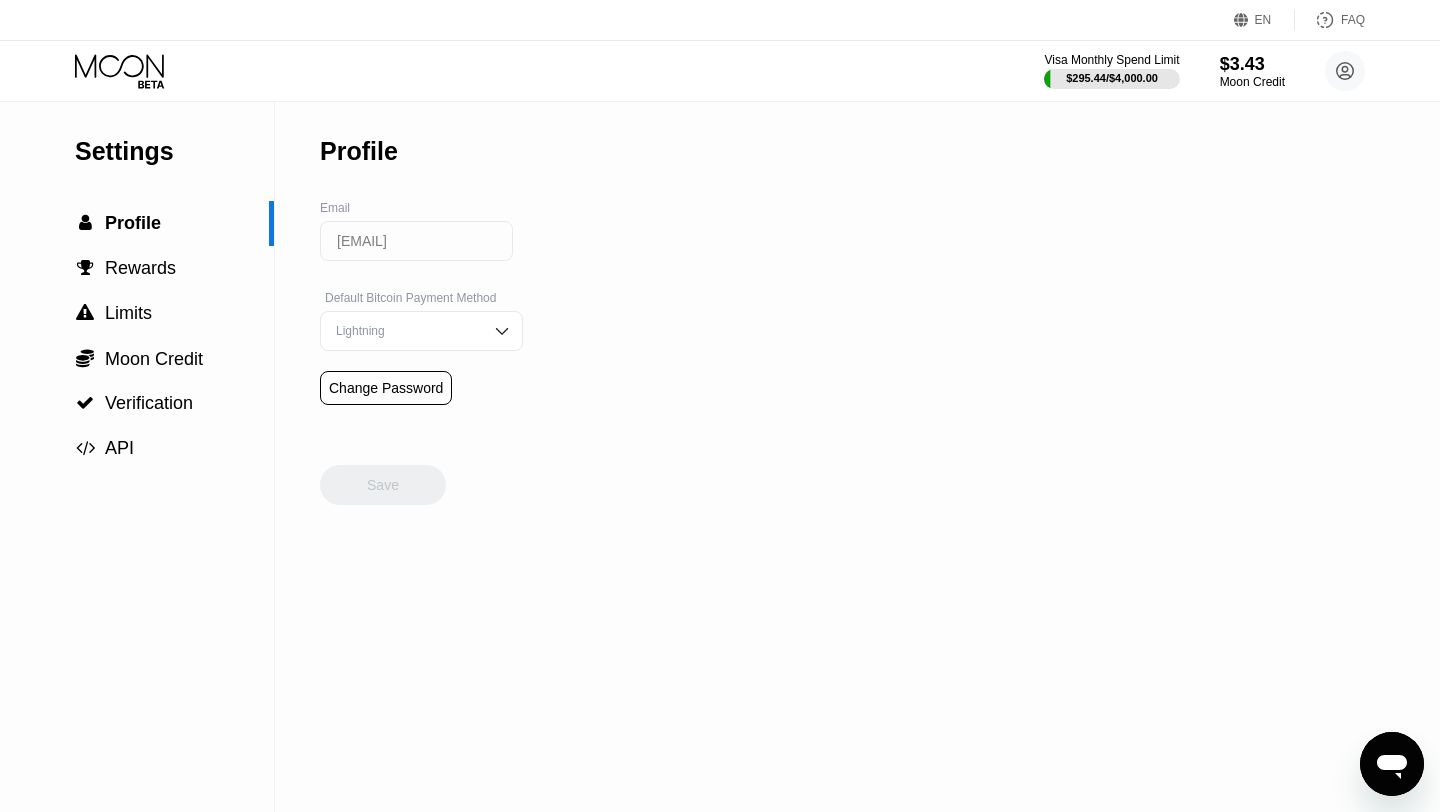 click 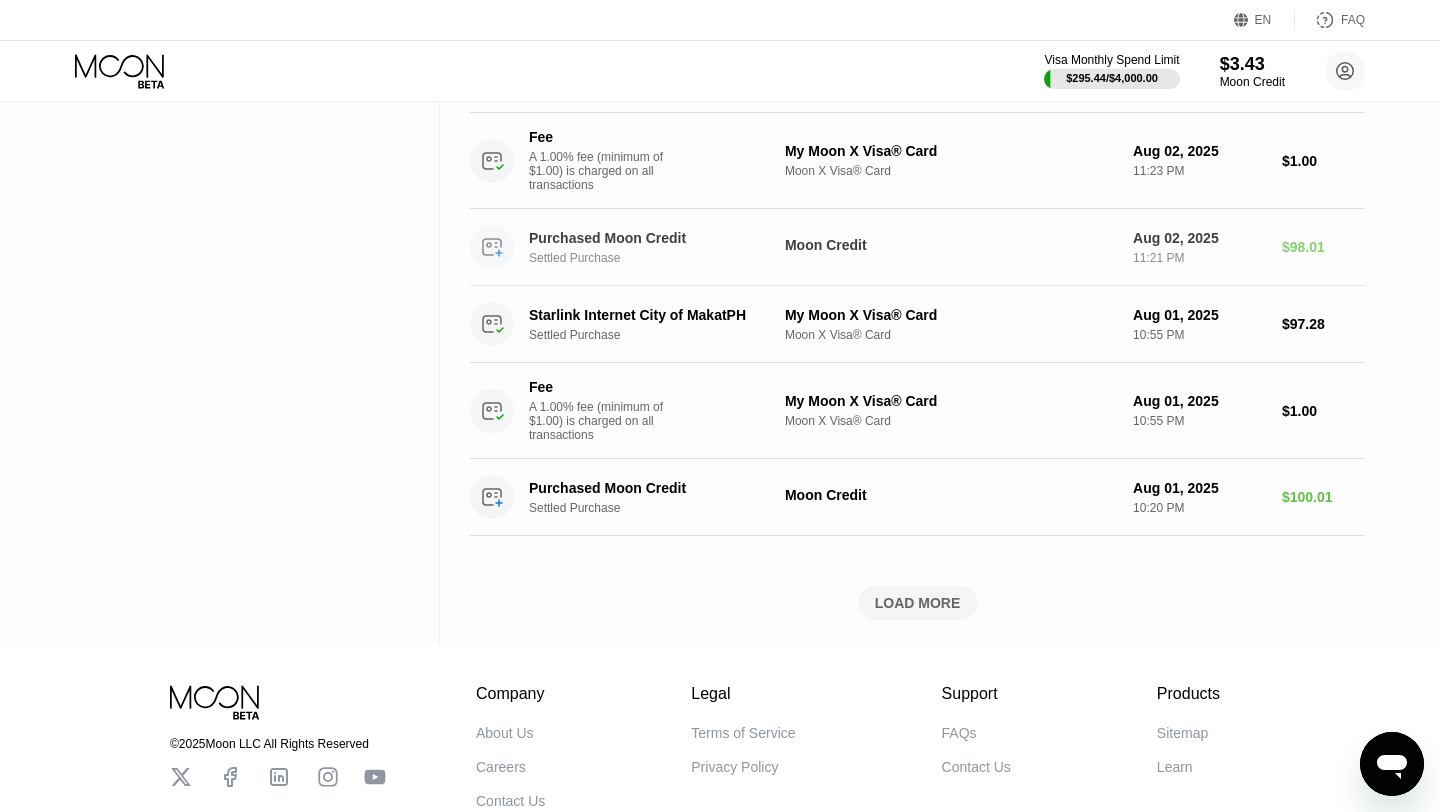 scroll, scrollTop: 918, scrollLeft: 0, axis: vertical 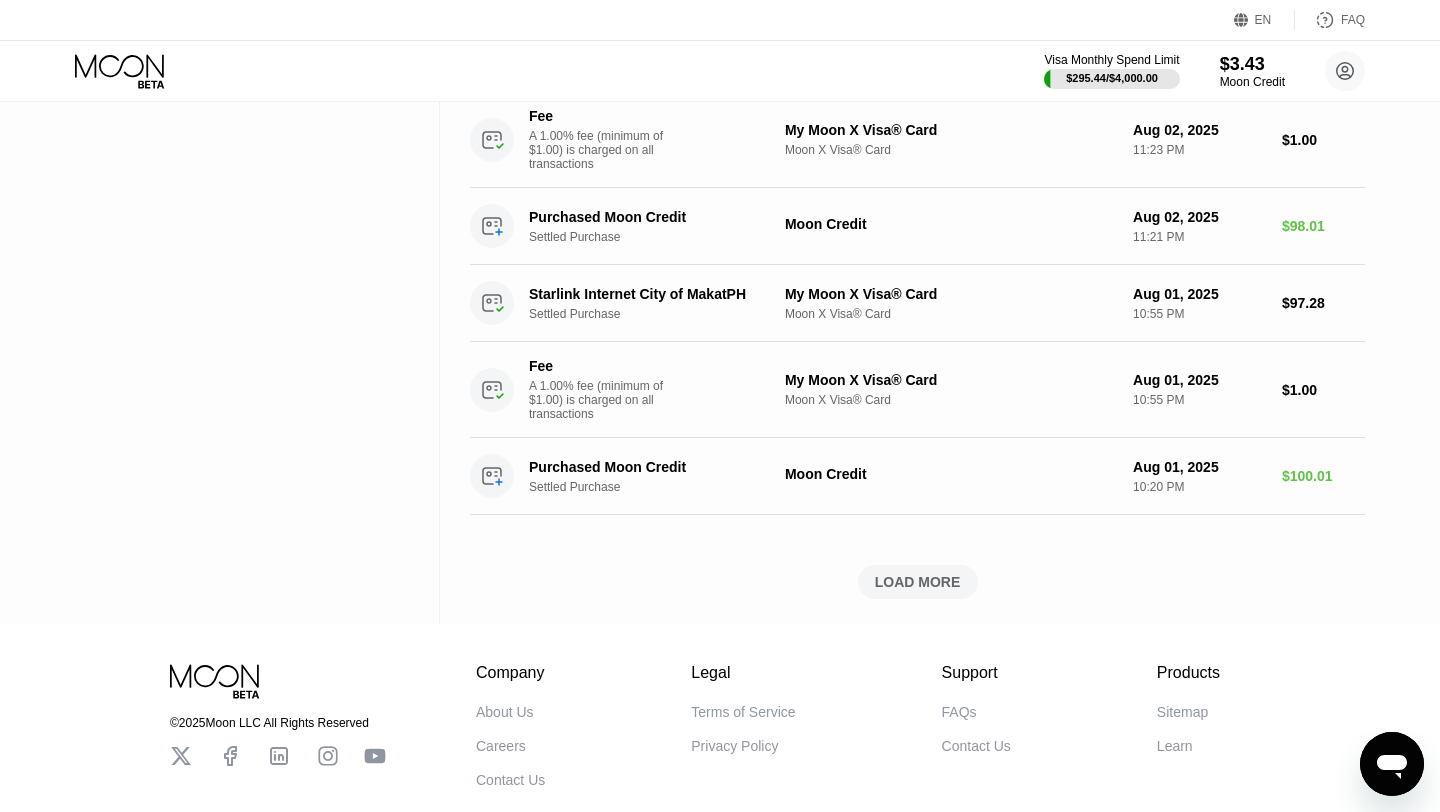 click on "LOAD MORE" at bounding box center [918, 582] 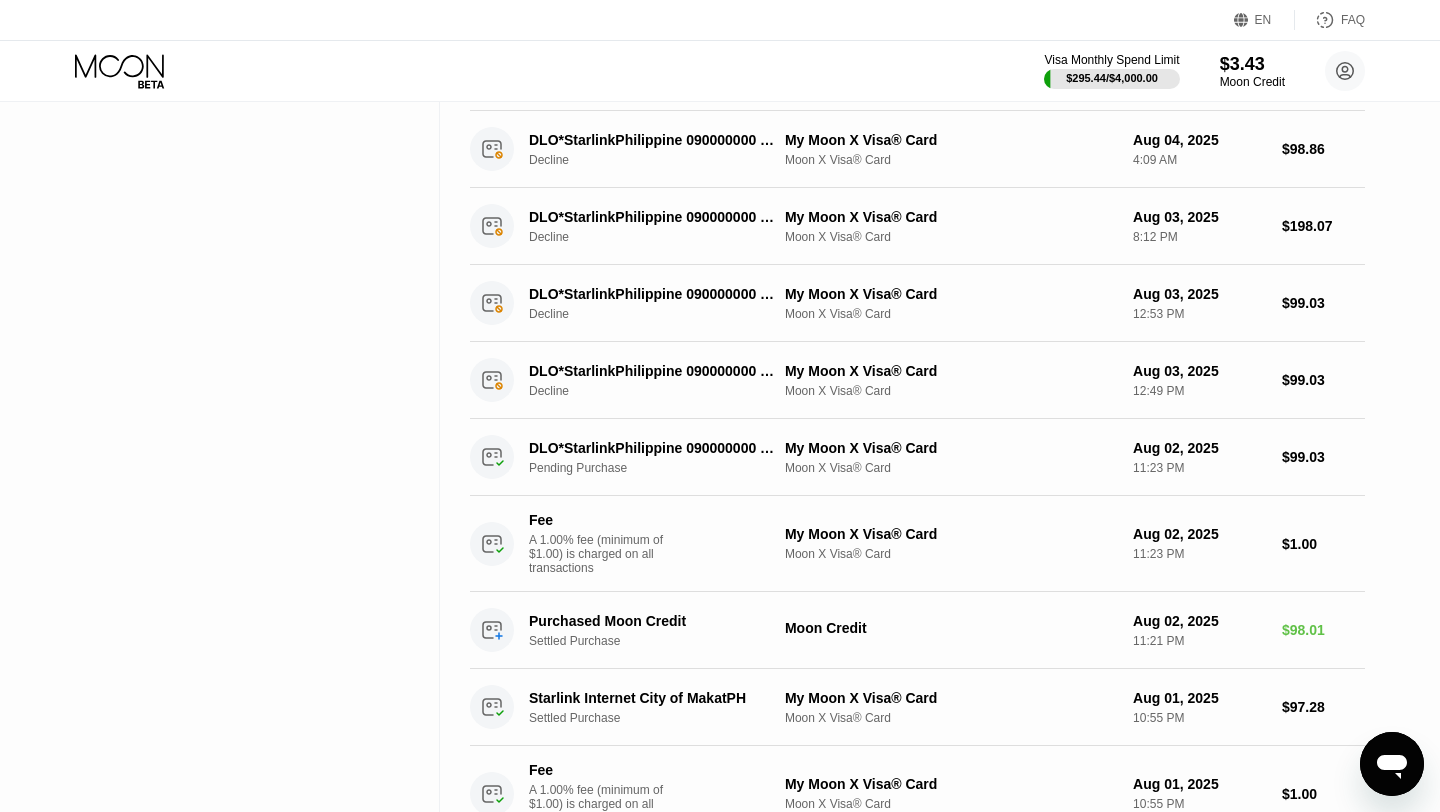 scroll, scrollTop: 0, scrollLeft: 0, axis: both 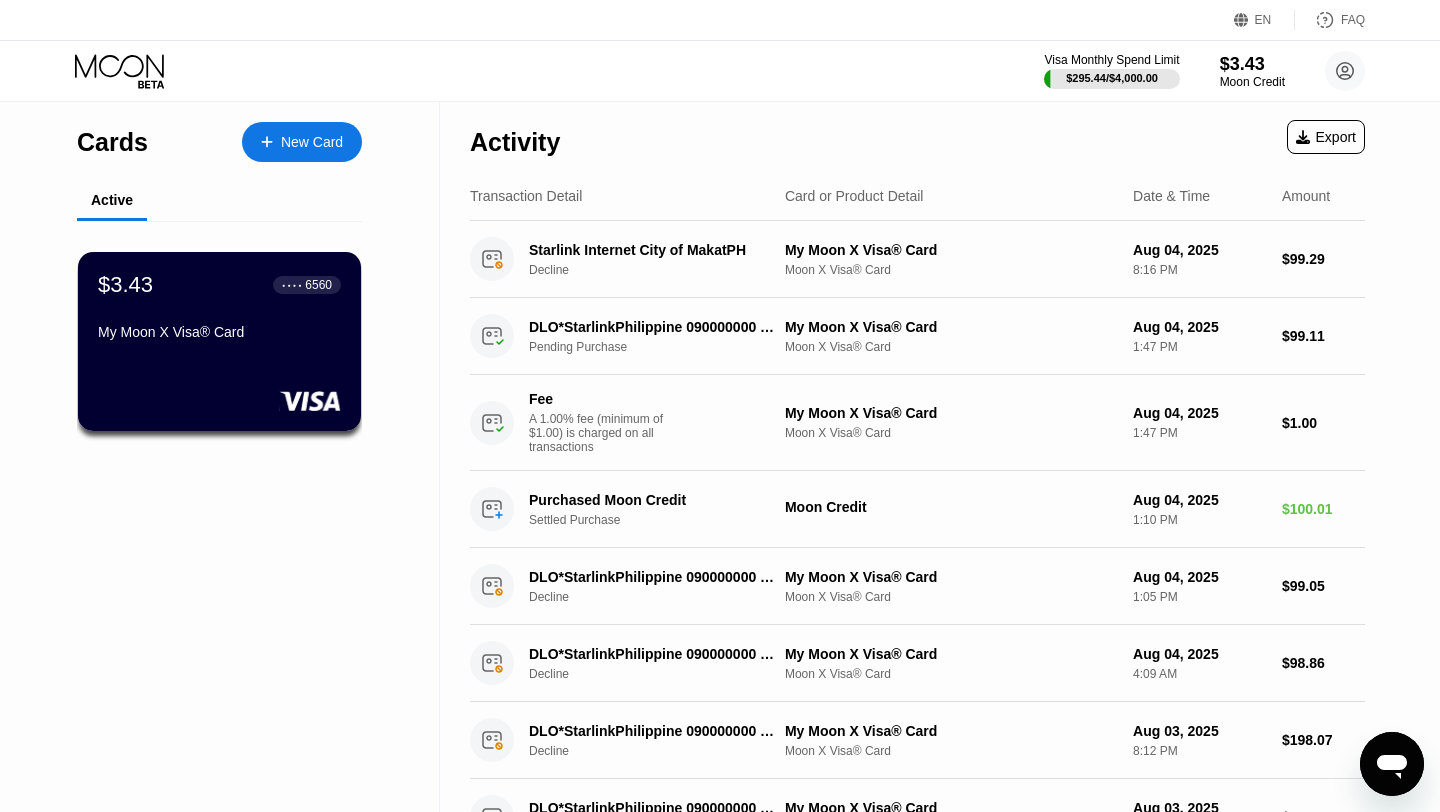 click 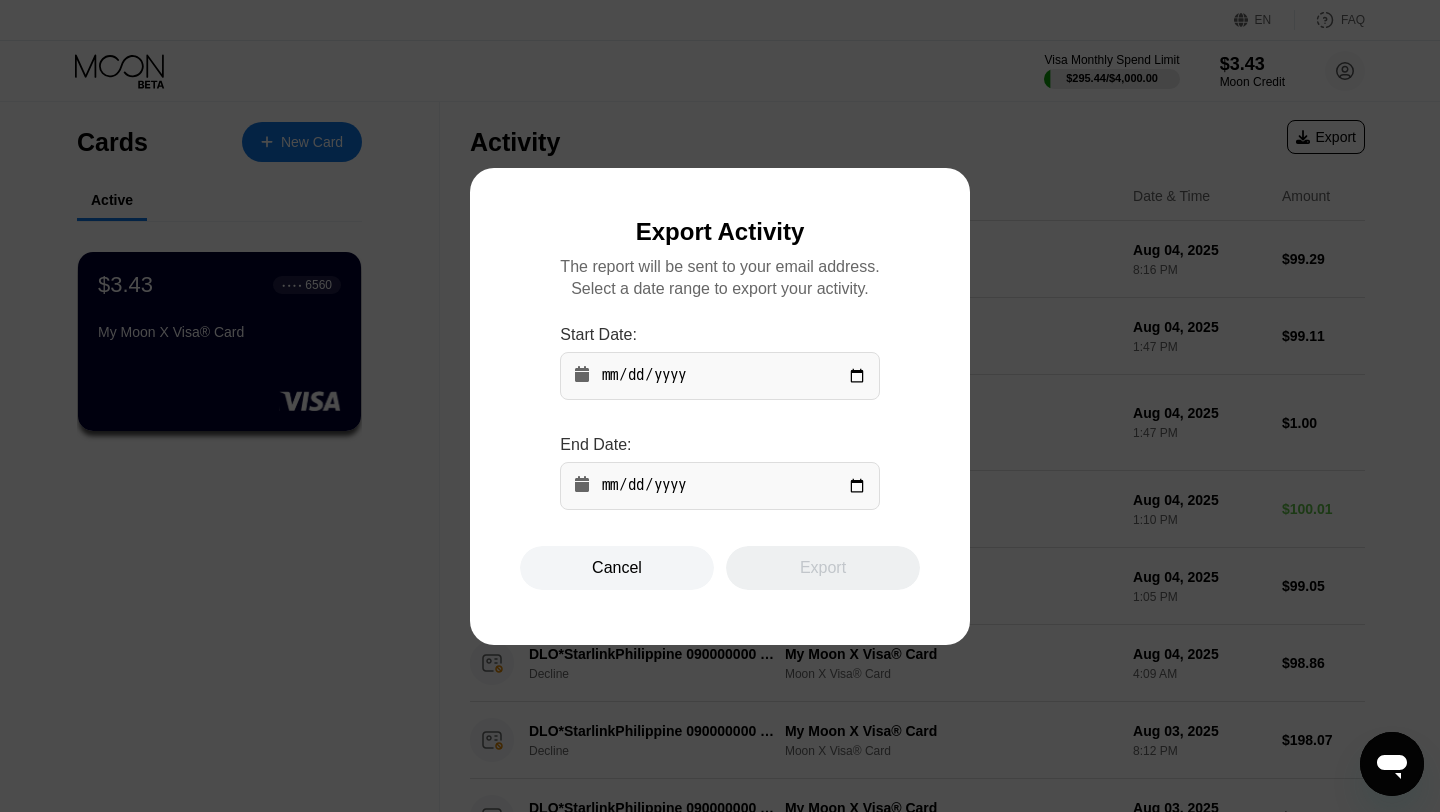 click at bounding box center (719, 376) 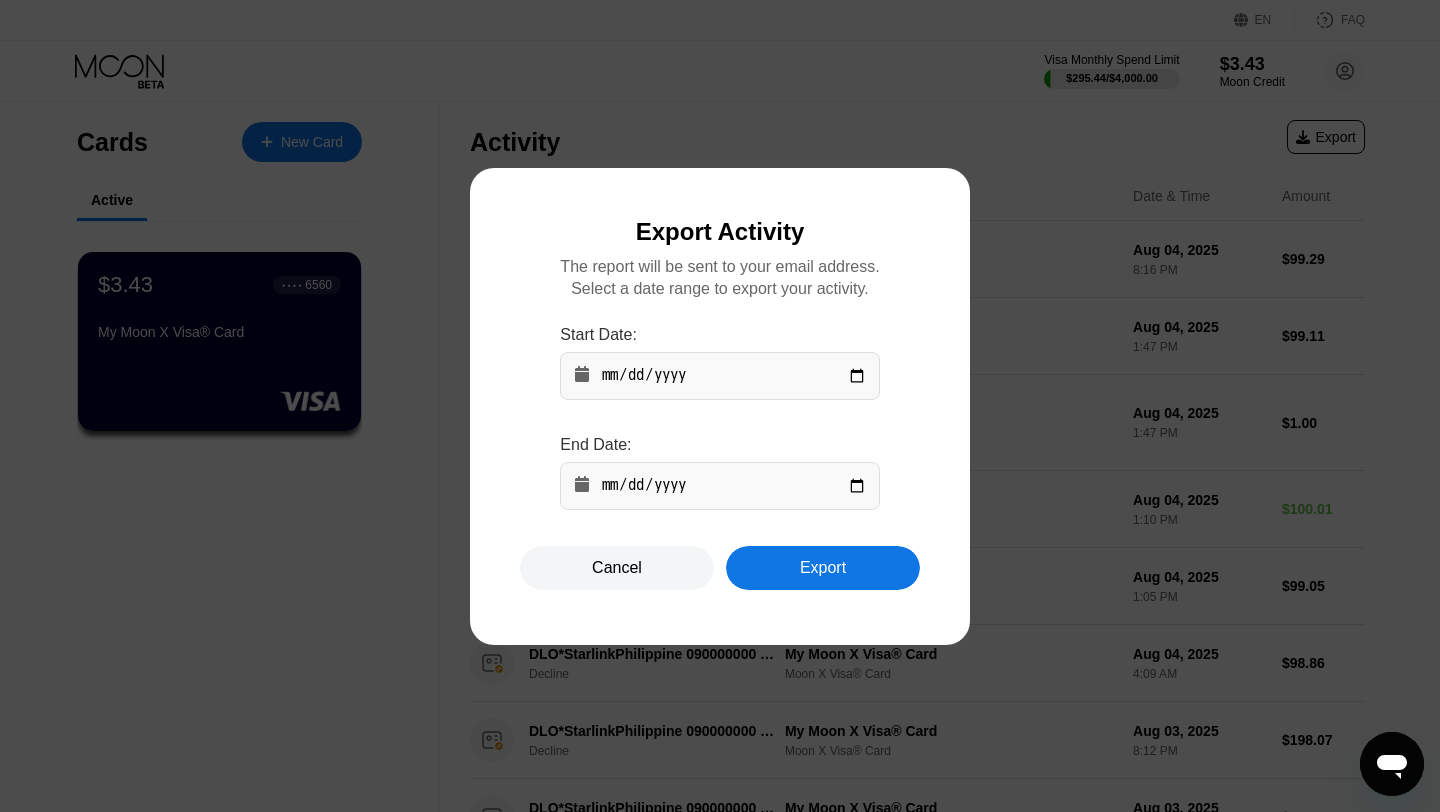 type on "[DATE]" 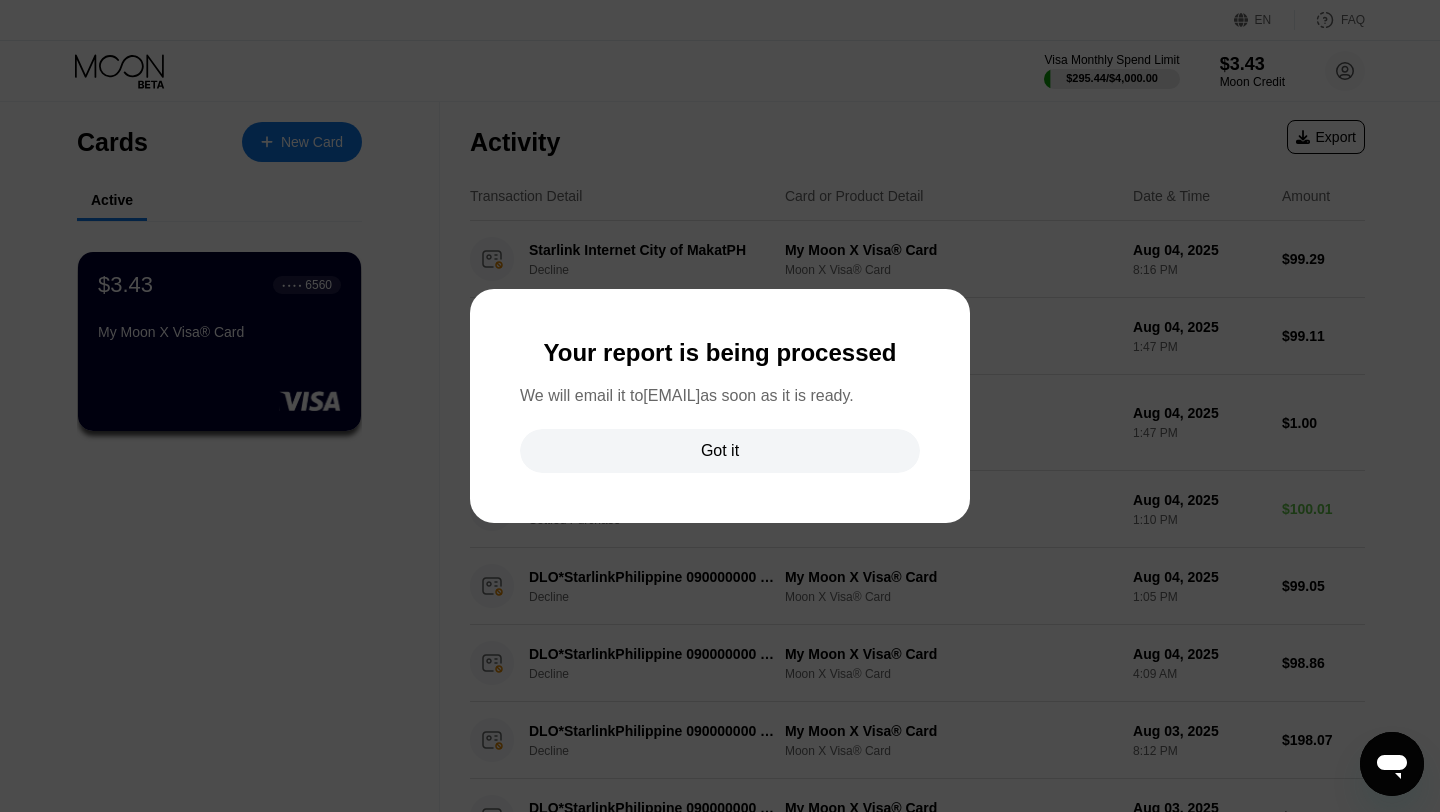 click on "Got it" at bounding box center (720, 451) 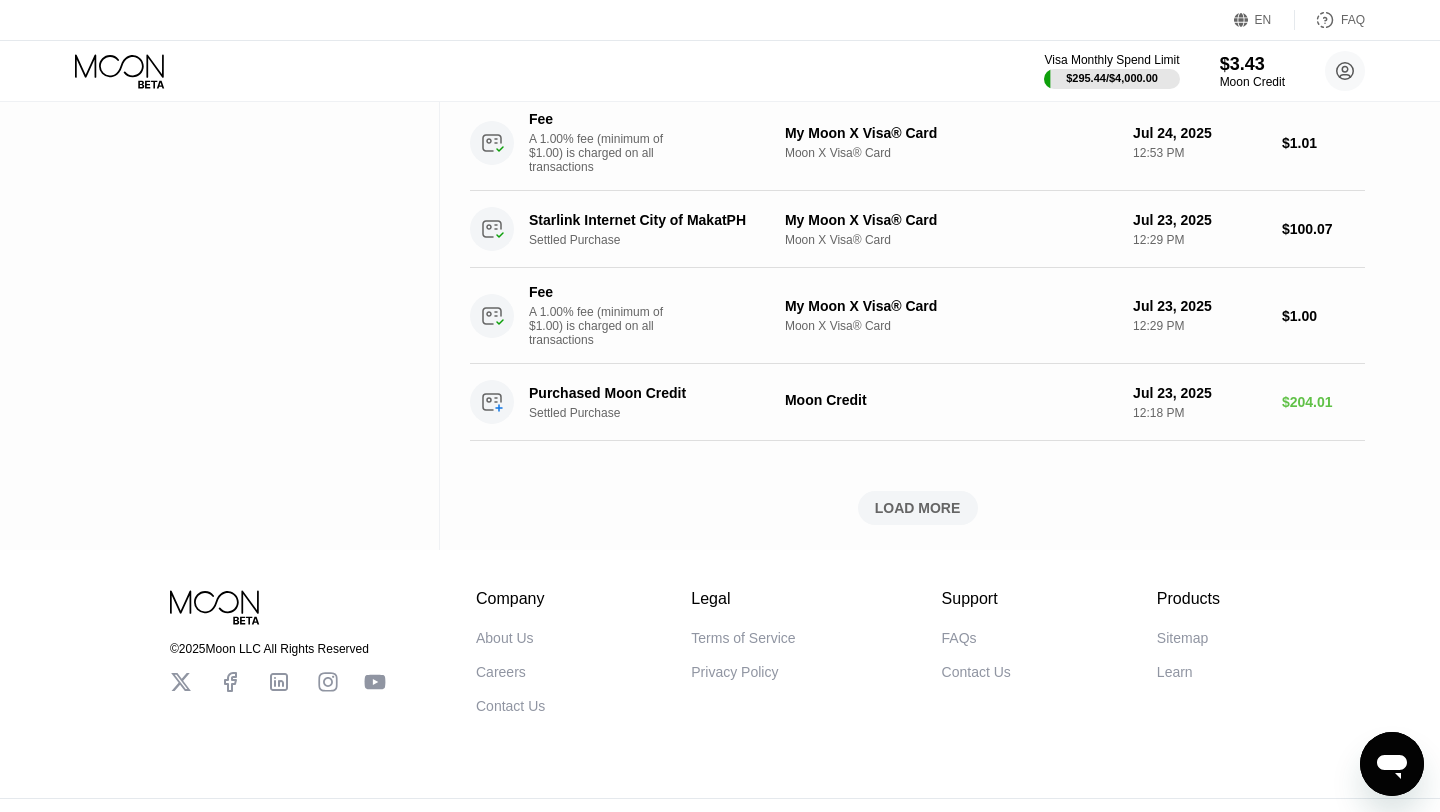 scroll, scrollTop: 2144, scrollLeft: 0, axis: vertical 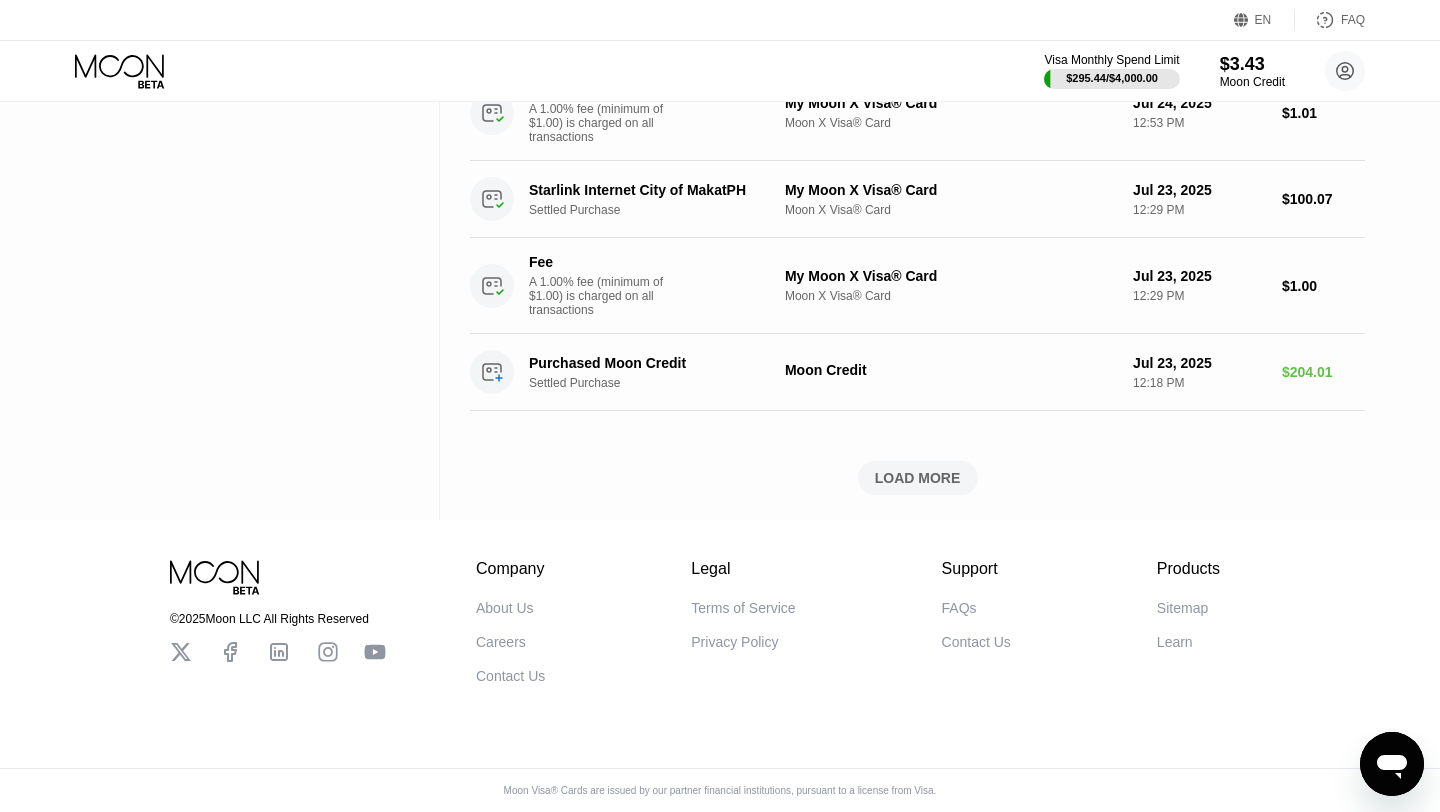 click on "LOAD MORE" at bounding box center (918, 478) 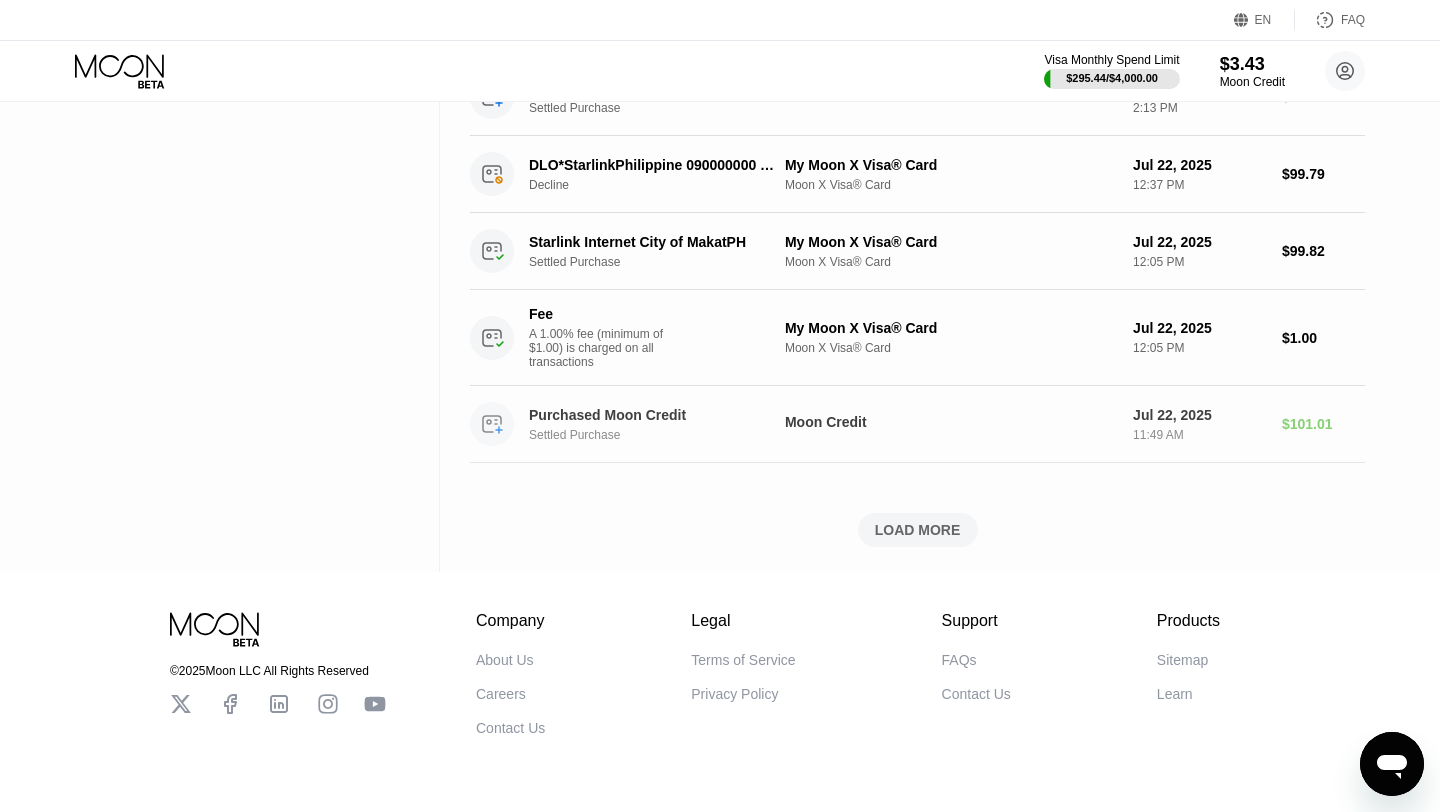 scroll, scrollTop: 3286, scrollLeft: 0, axis: vertical 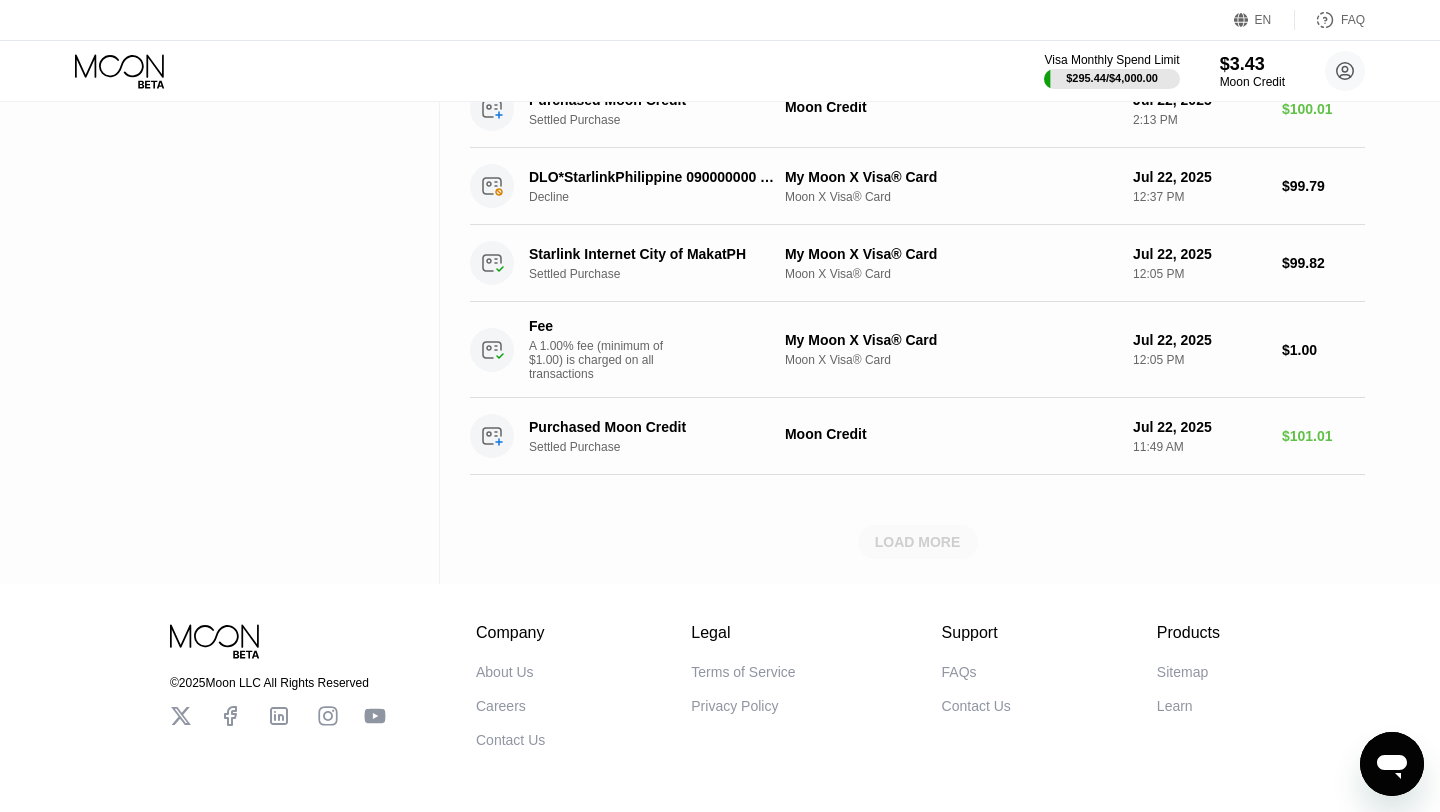 drag, startPoint x: 925, startPoint y: 542, endPoint x: 931, endPoint y: 474, distance: 68.26419 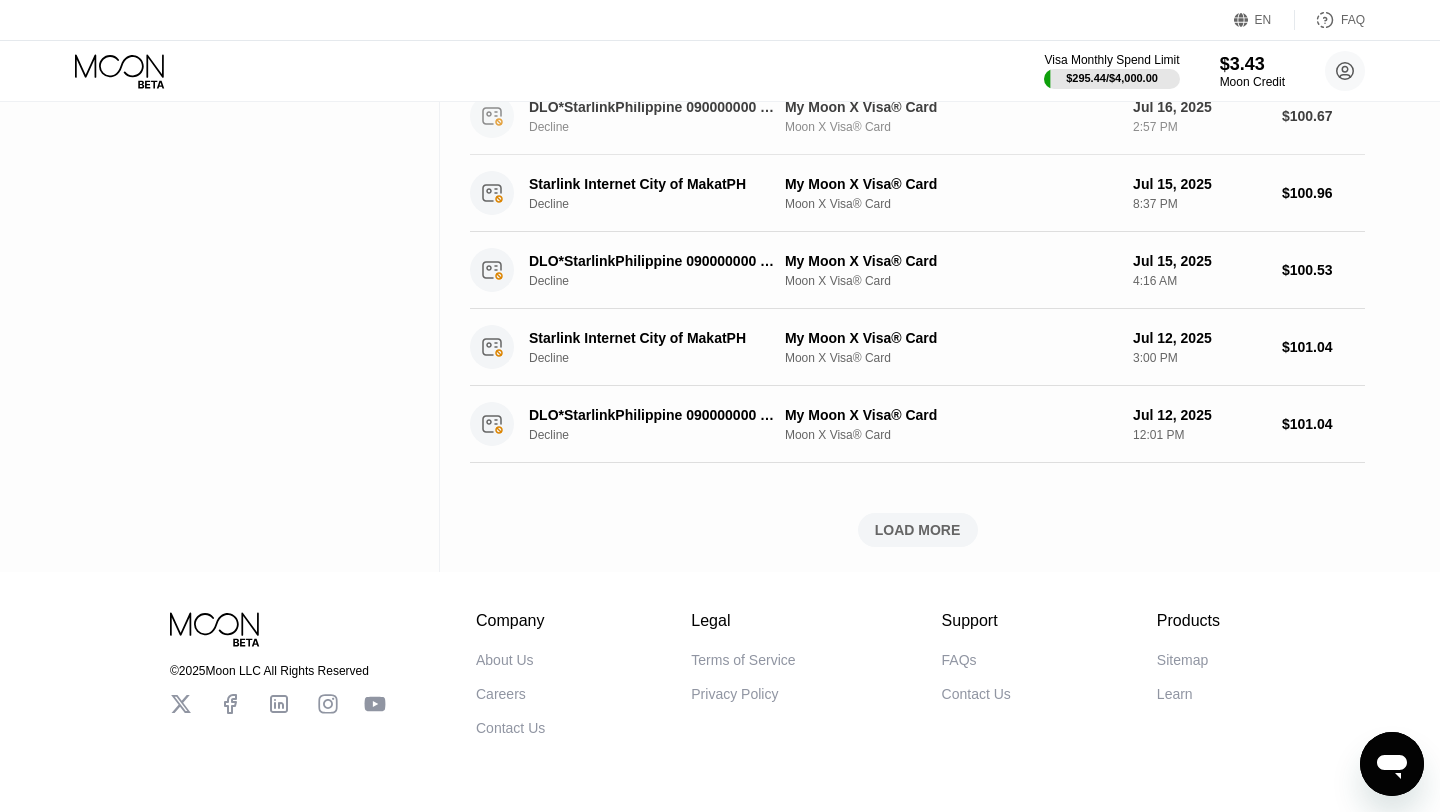 scroll, scrollTop: 4281, scrollLeft: 0, axis: vertical 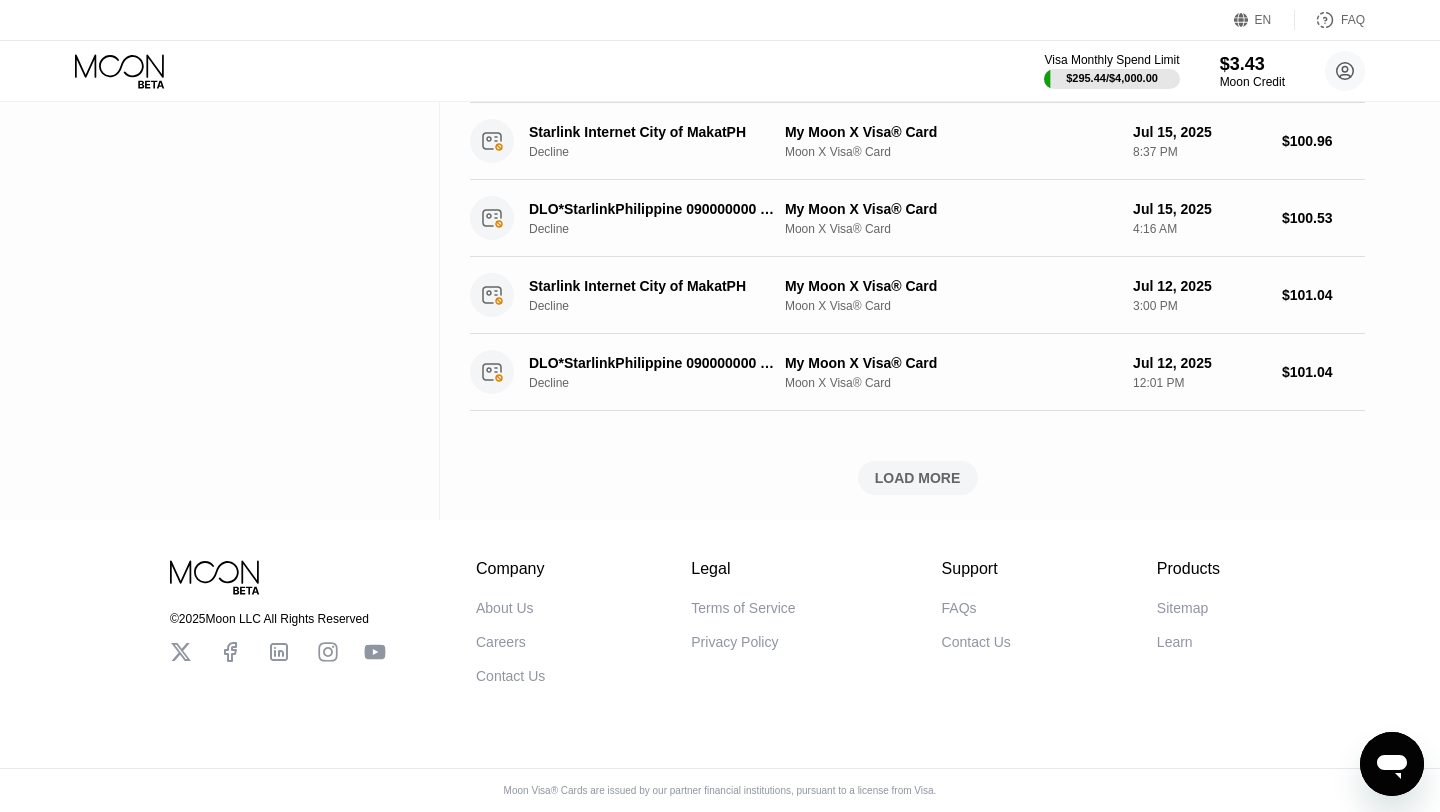 click on "LOAD MORE" at bounding box center (918, 478) 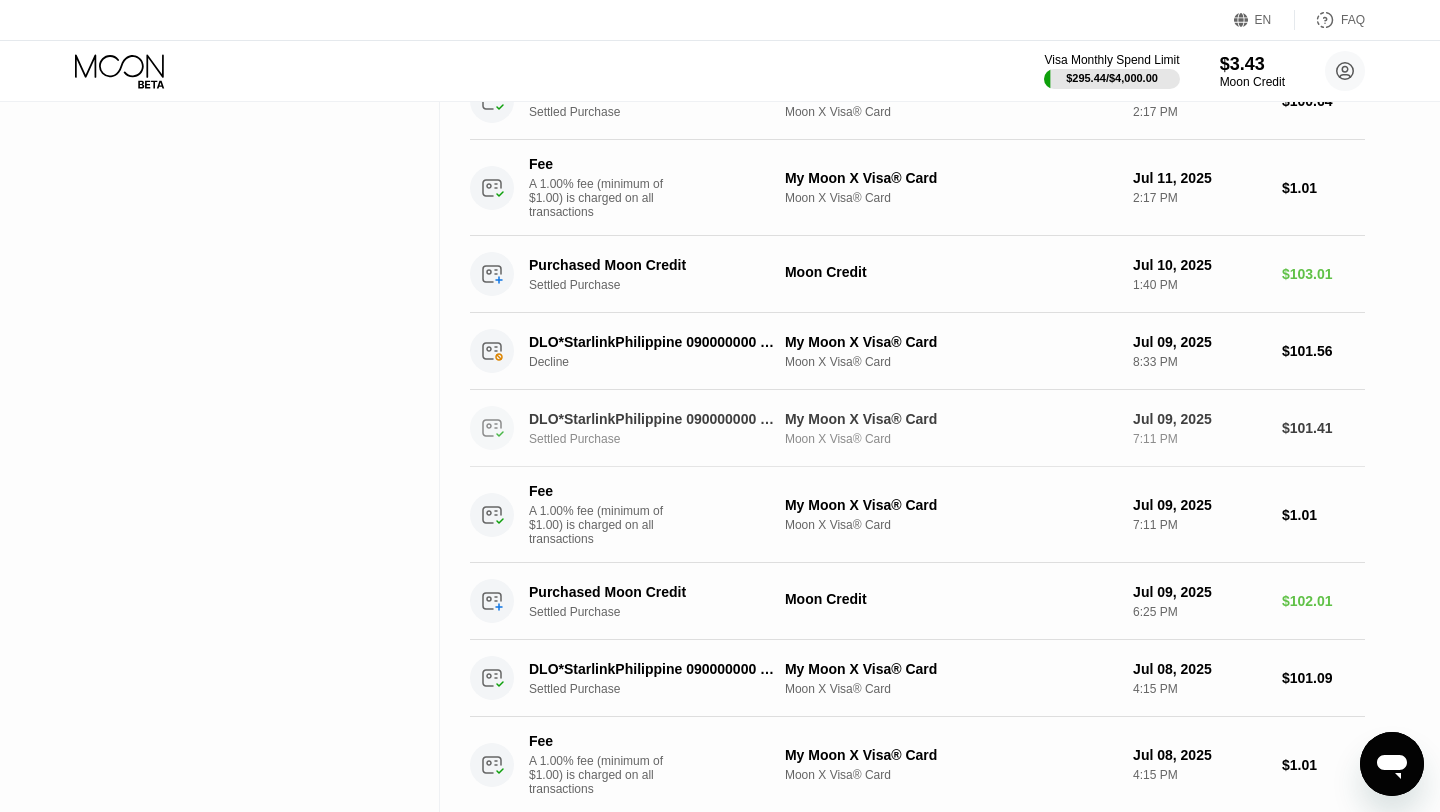 scroll, scrollTop: 4703, scrollLeft: 0, axis: vertical 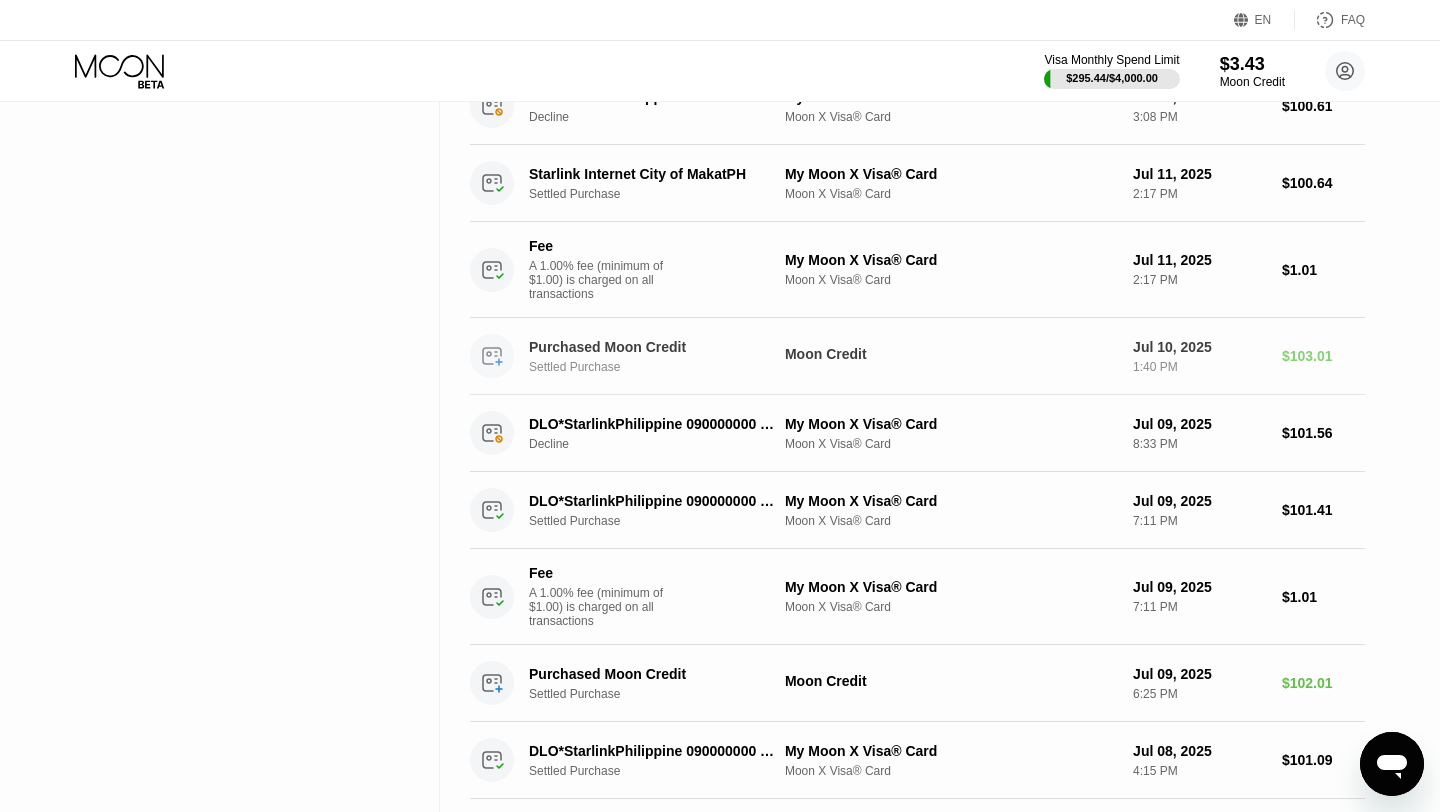 click on "Jul 10, 2025" at bounding box center (1199, 347) 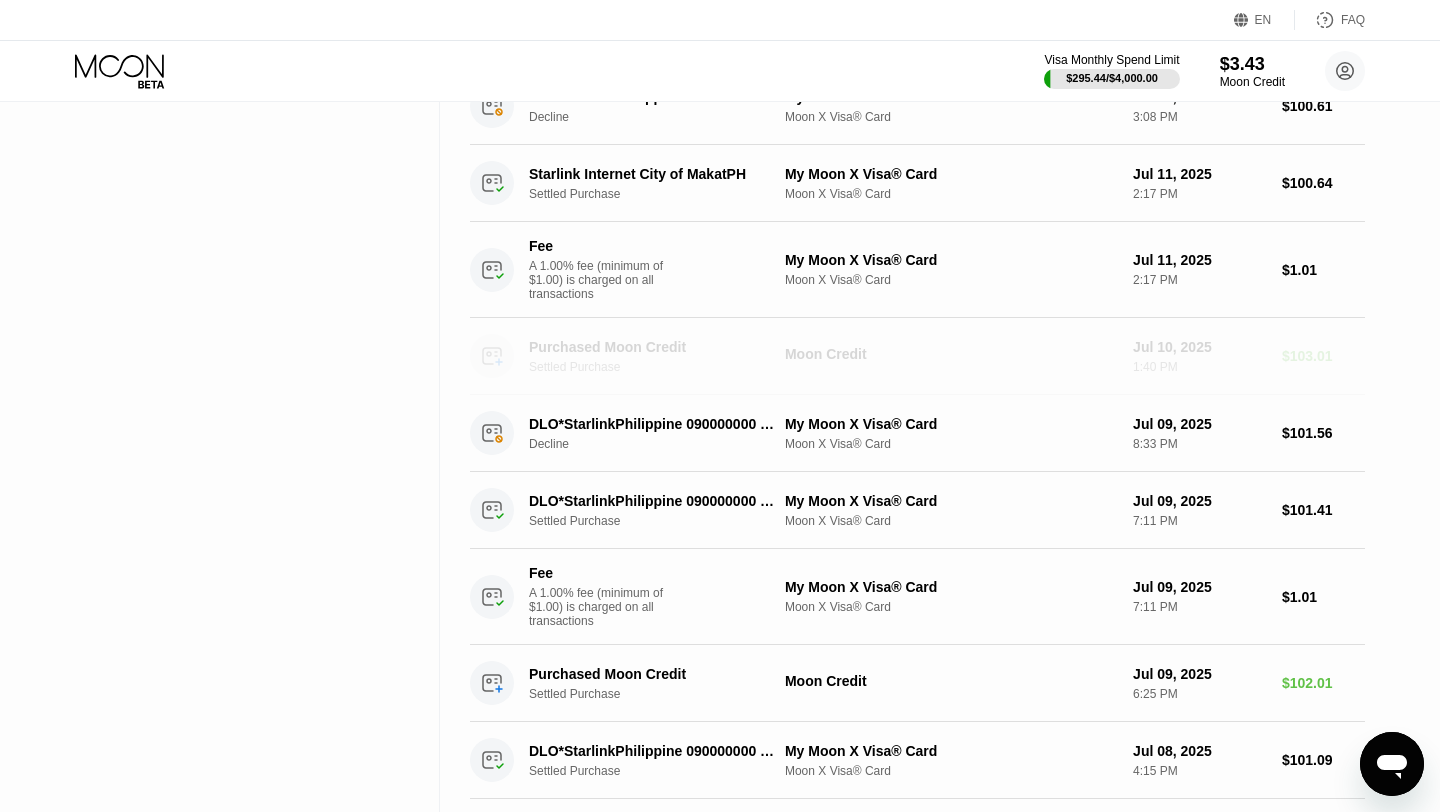 drag, startPoint x: 1218, startPoint y: 354, endPoint x: 706, endPoint y: 366, distance: 512.1406 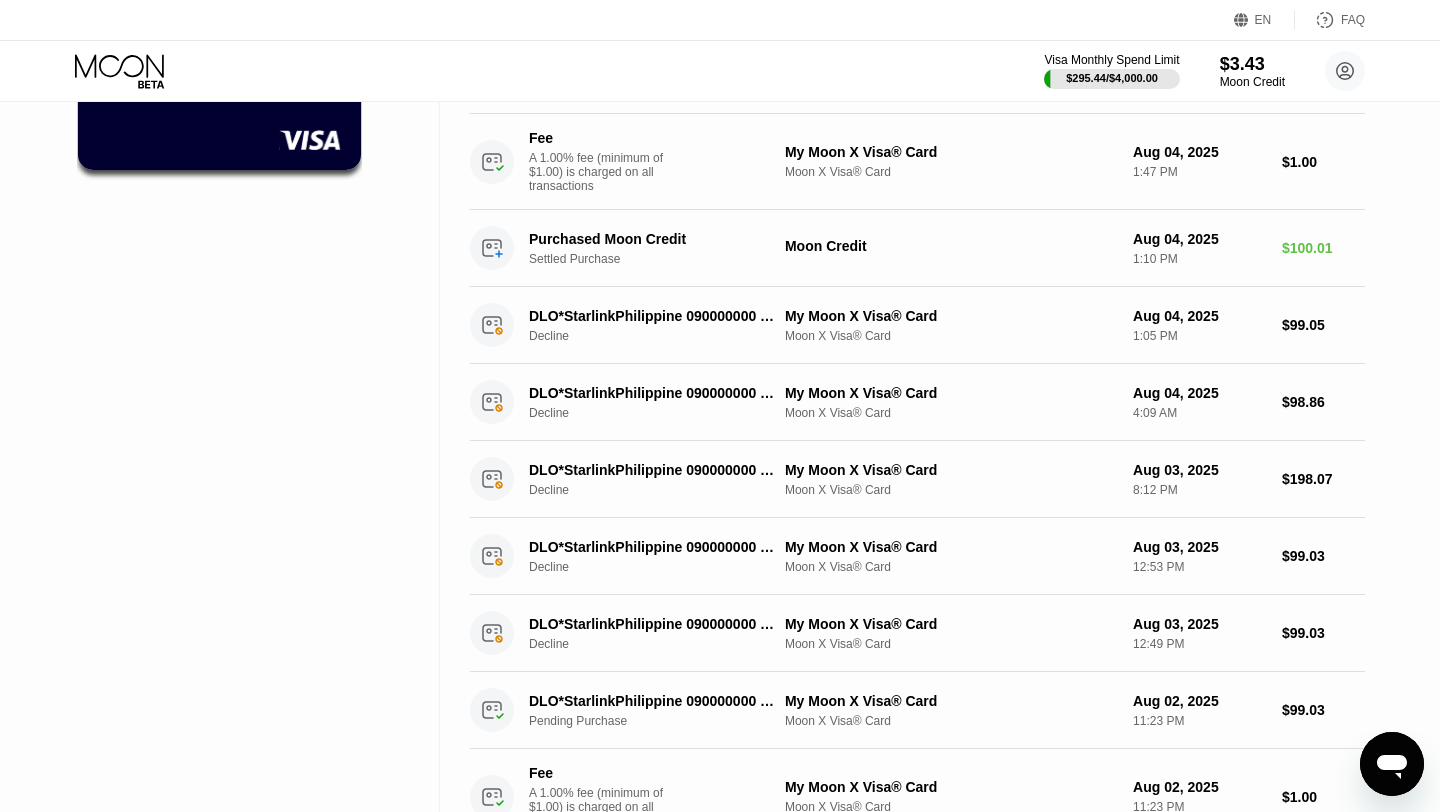 scroll, scrollTop: 0, scrollLeft: 0, axis: both 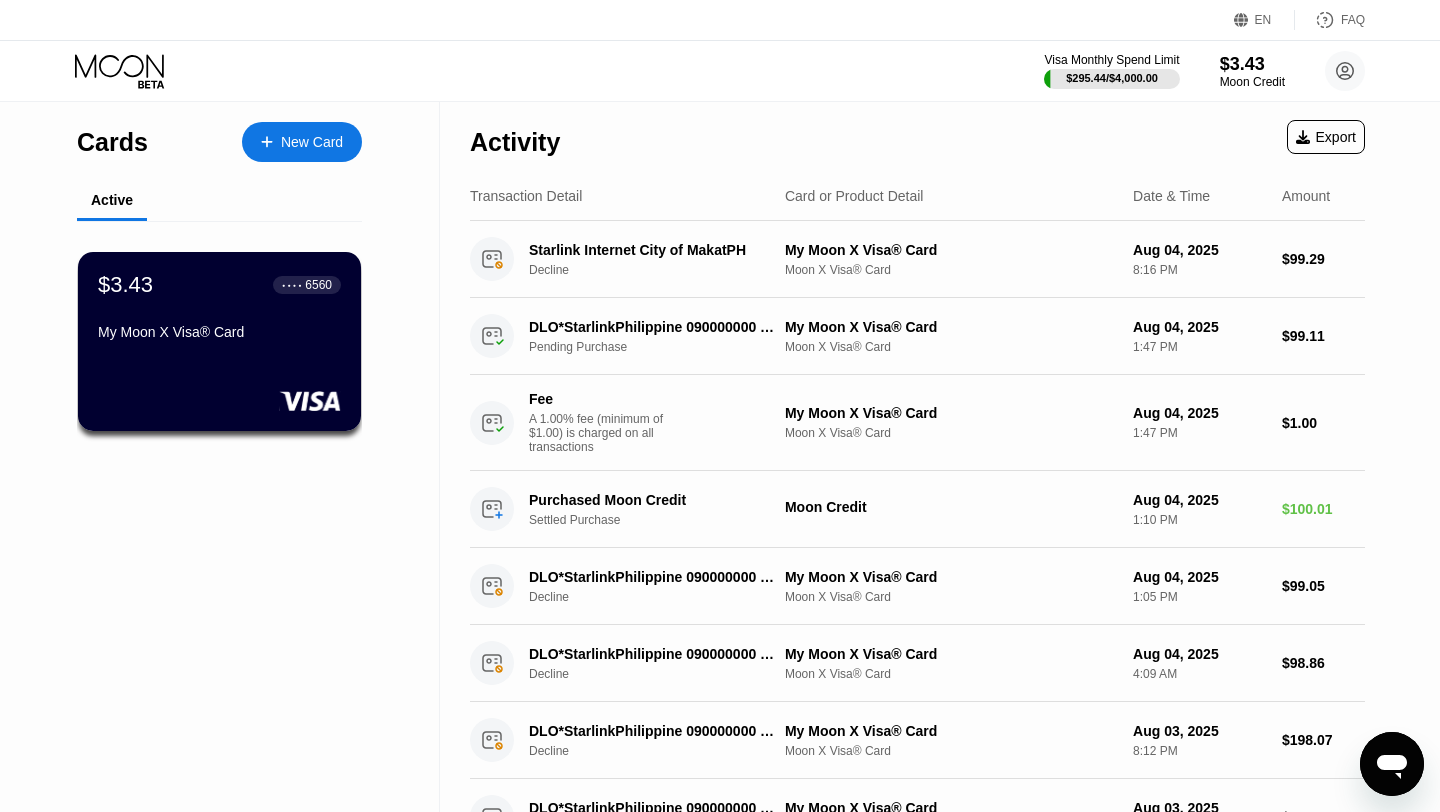 click 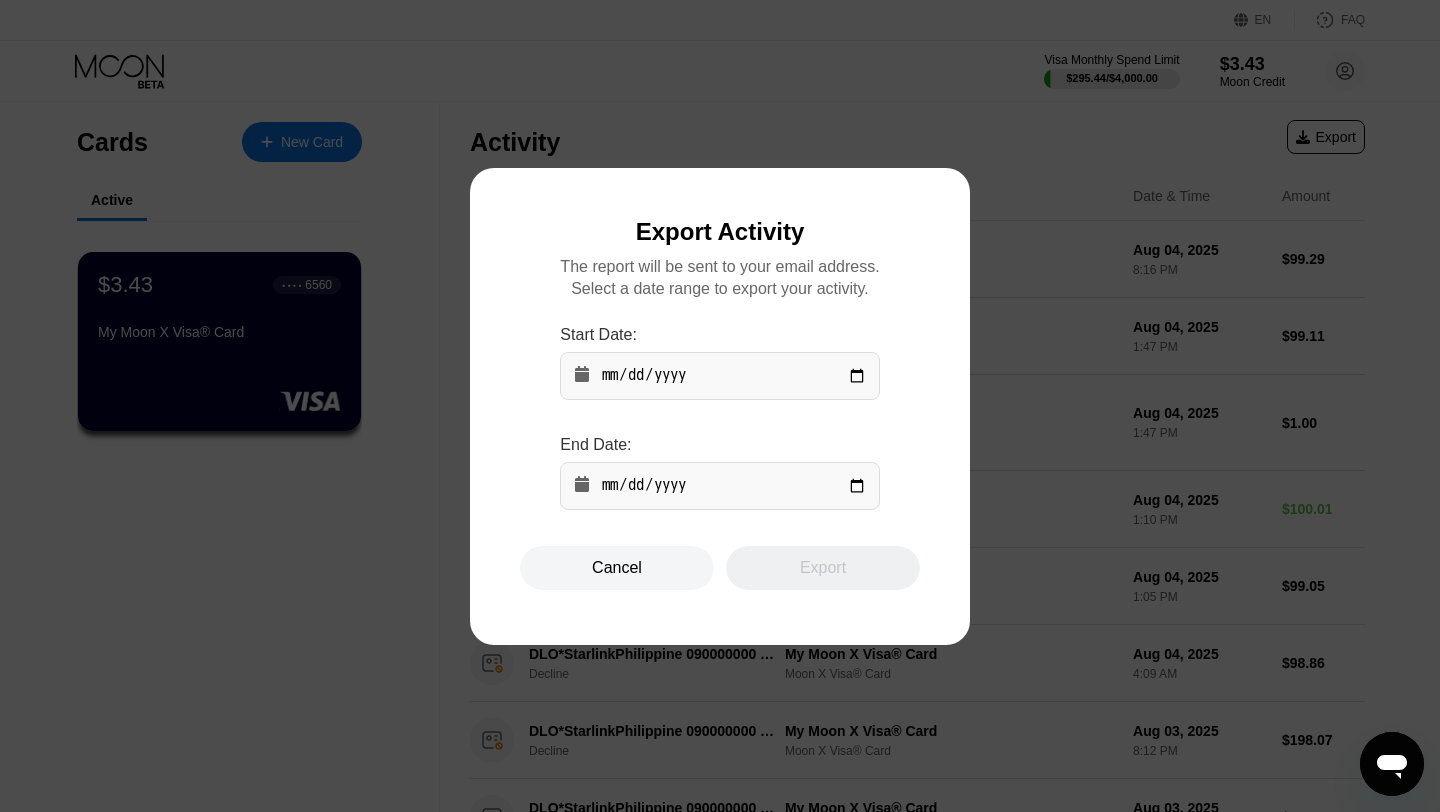 click at bounding box center (719, 376) 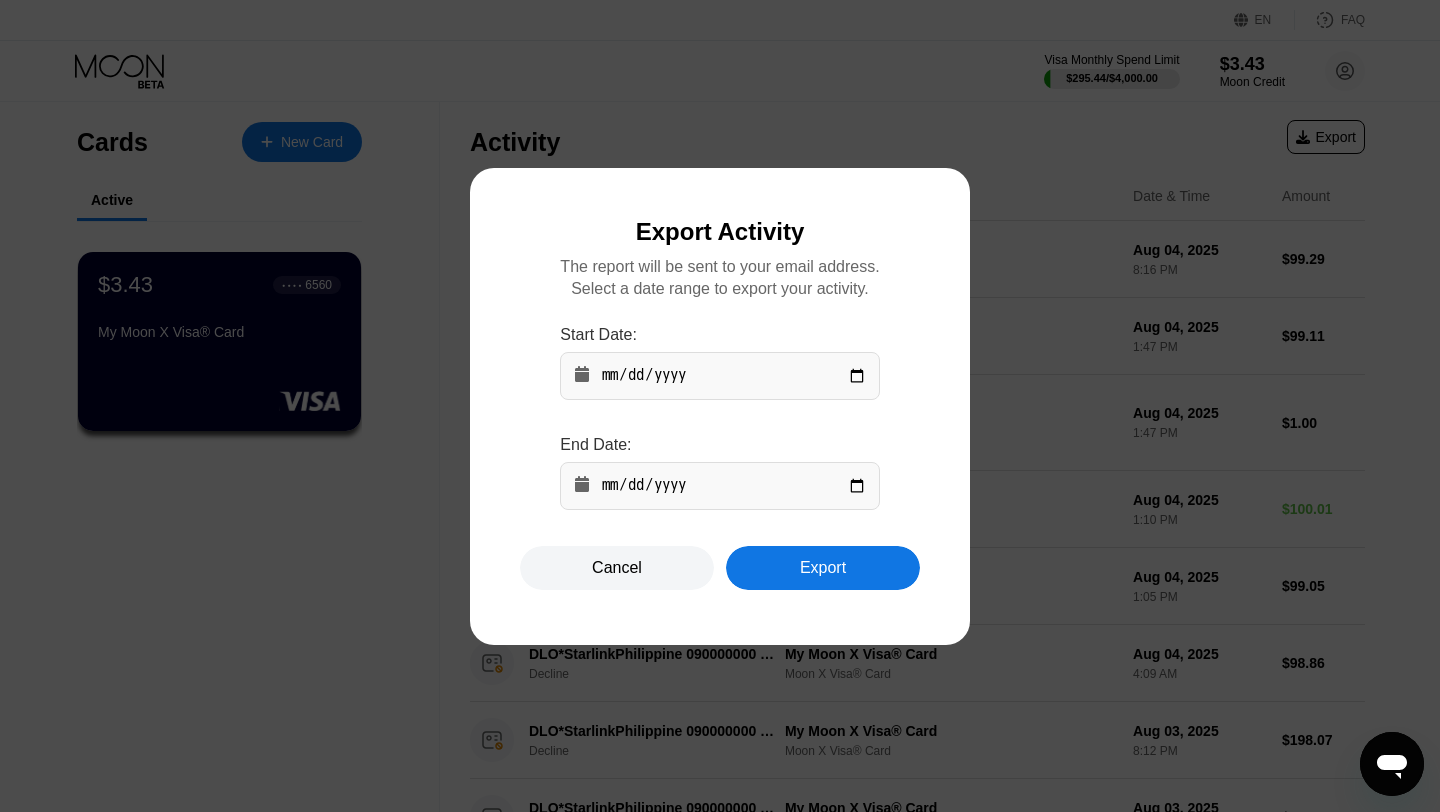 type on "[DATE]" 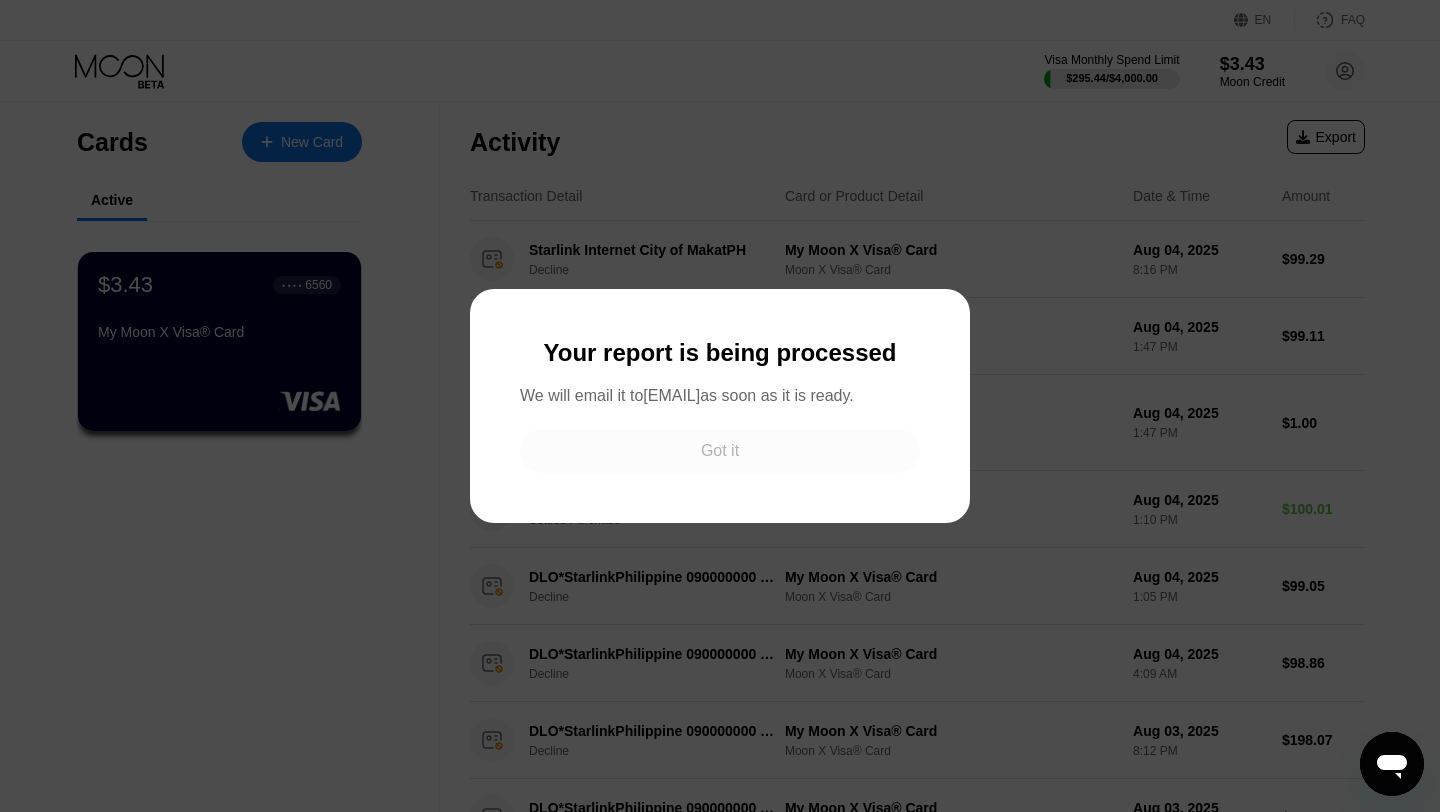 click on "Got it" at bounding box center (720, 451) 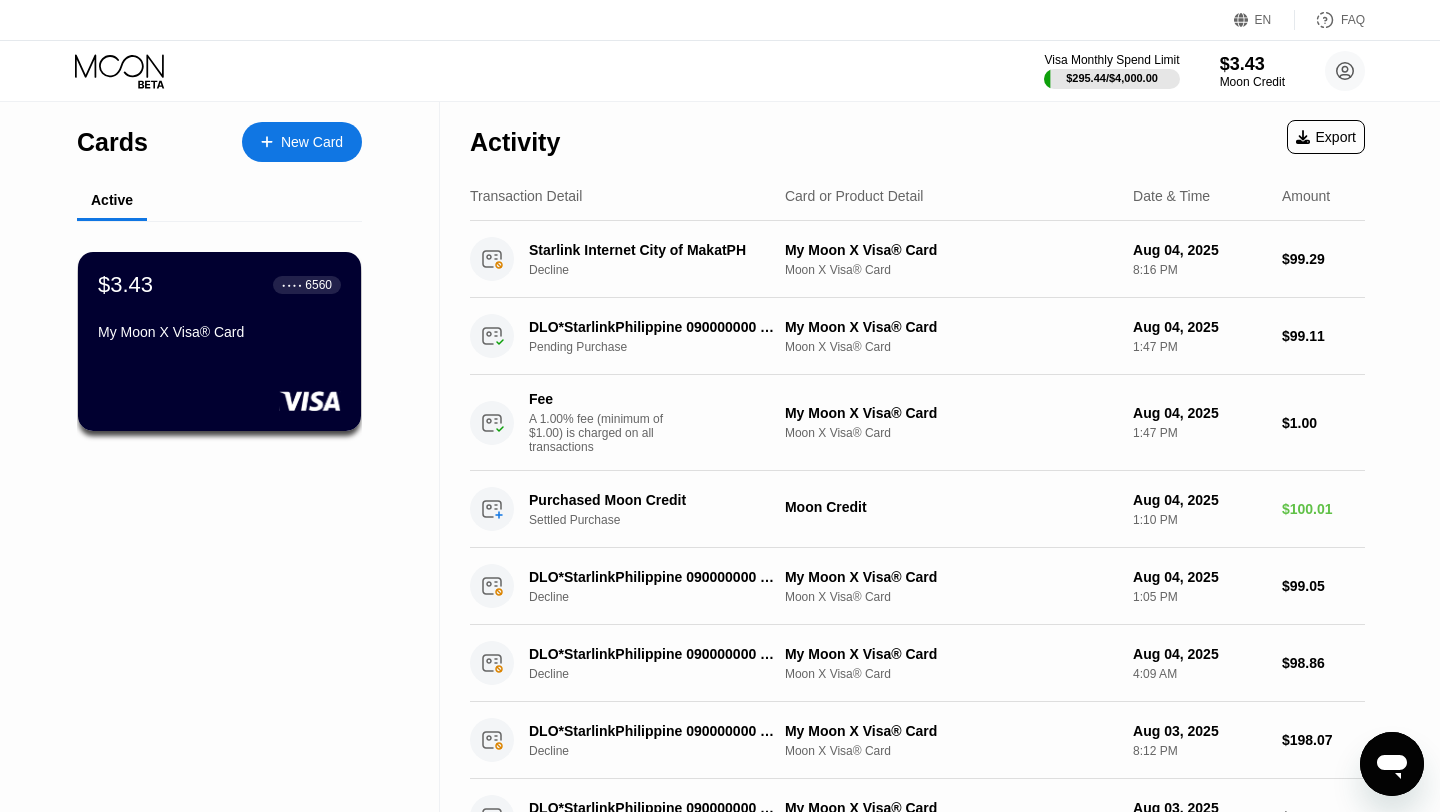 click on "Export" at bounding box center [1326, 137] 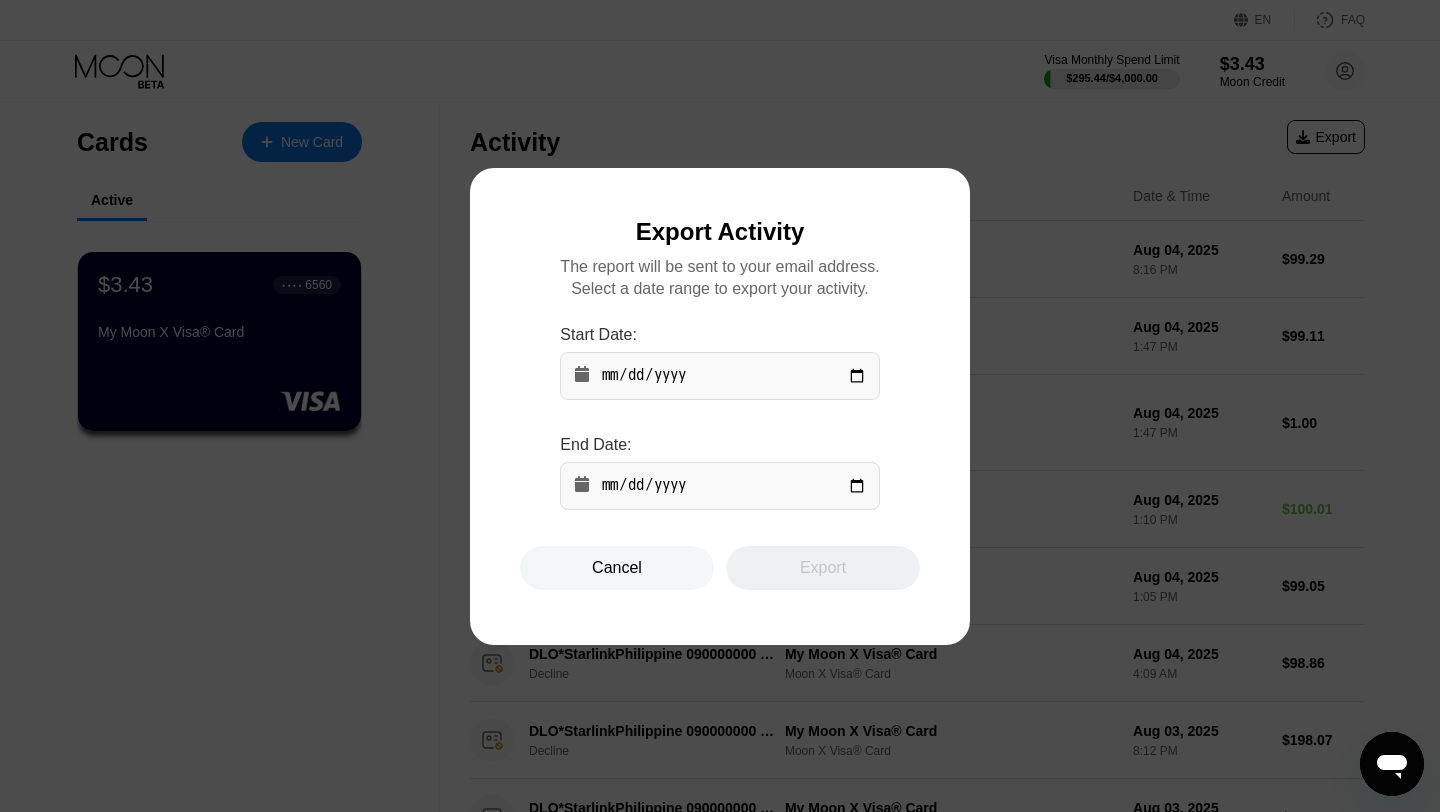 click at bounding box center [719, 376] 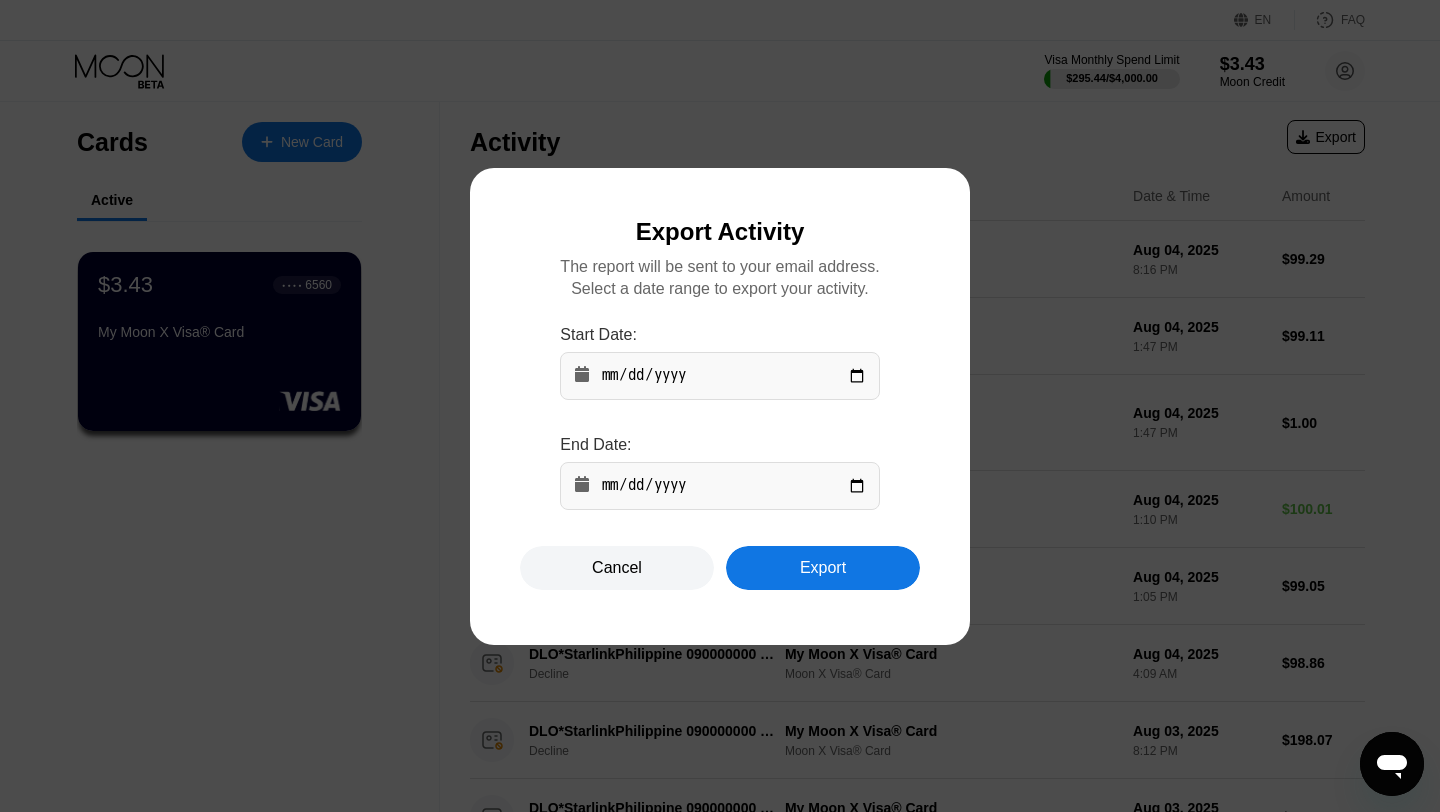 type on "[DATE]" 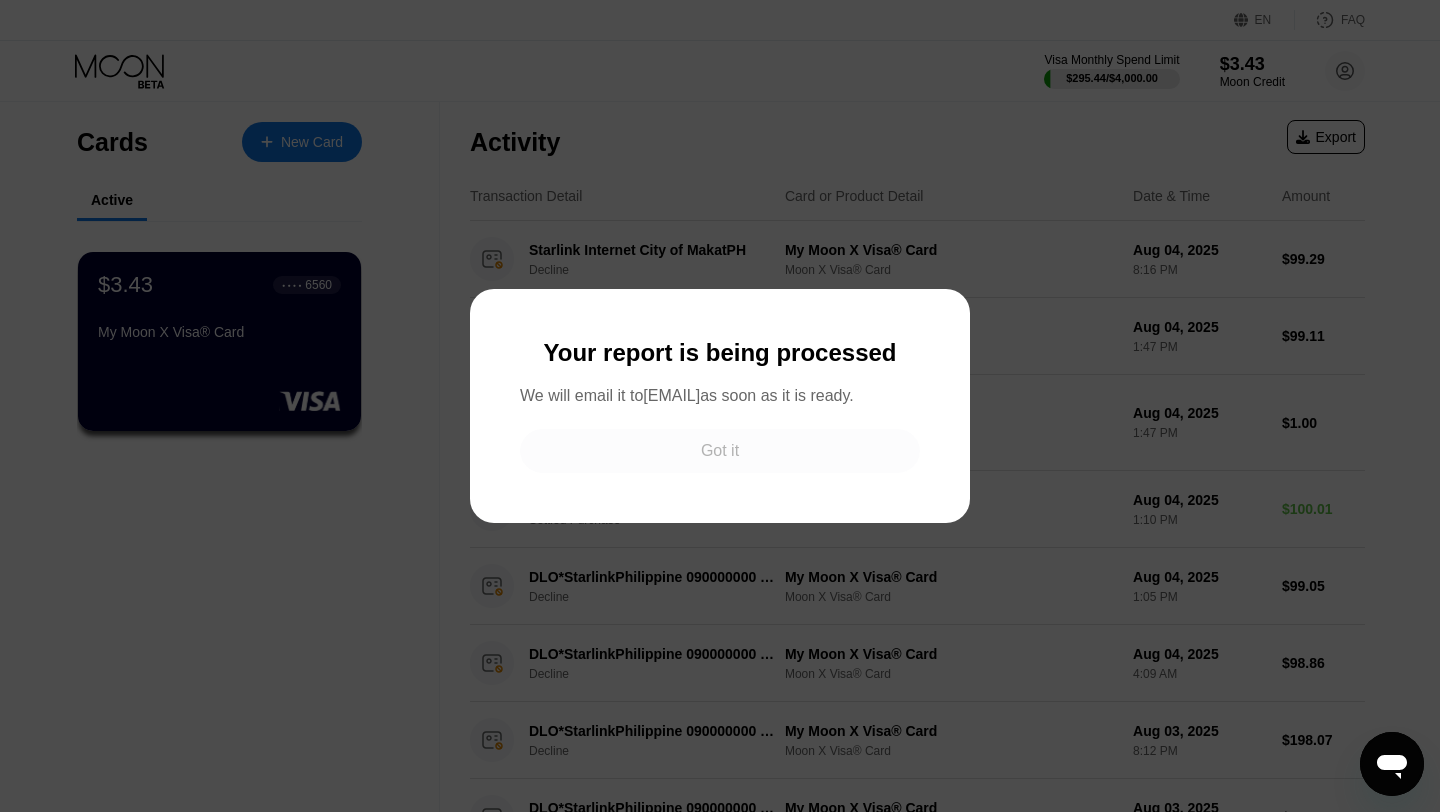 click on "Got it" at bounding box center [720, 451] 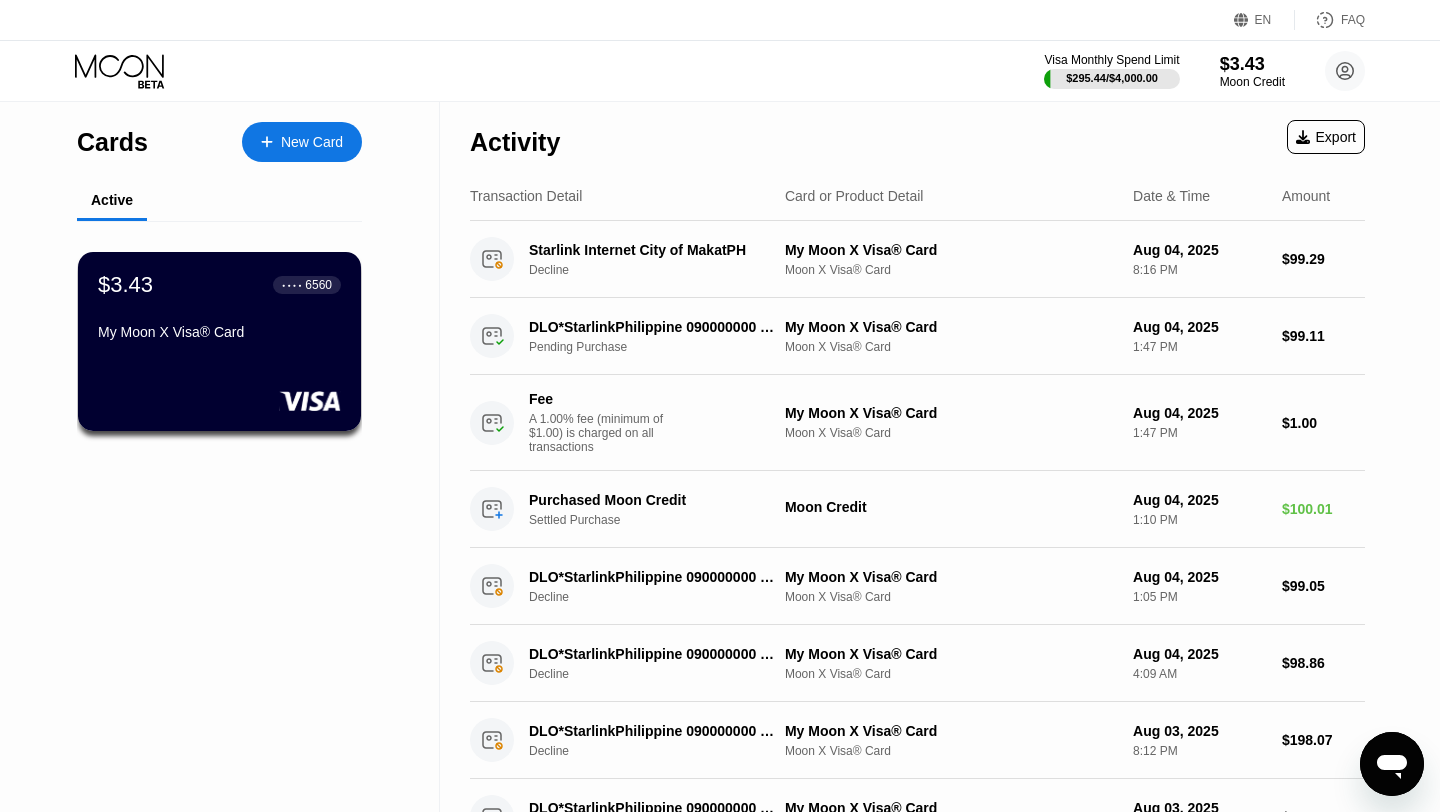 click on "Visa Monthly Spend Limit $295.44 / $4,000.00 $3.43 Moon Credit [EMAIL]  Home Settings Support Careers About Us Log out Privacy policy Terms" at bounding box center [1204, 71] 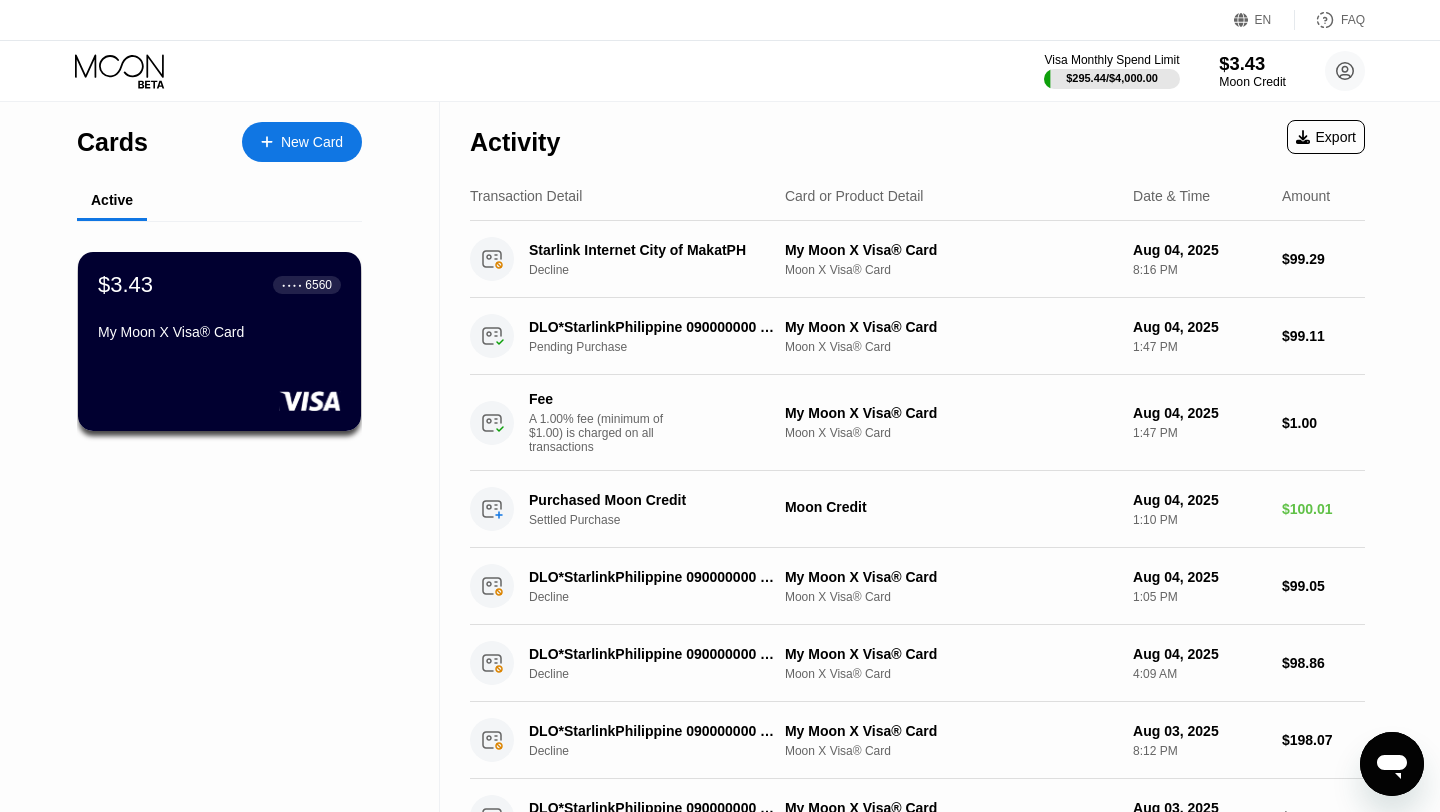 drag, startPoint x: 1254, startPoint y: 71, endPoint x: 1216, endPoint y: 91, distance: 42.941822 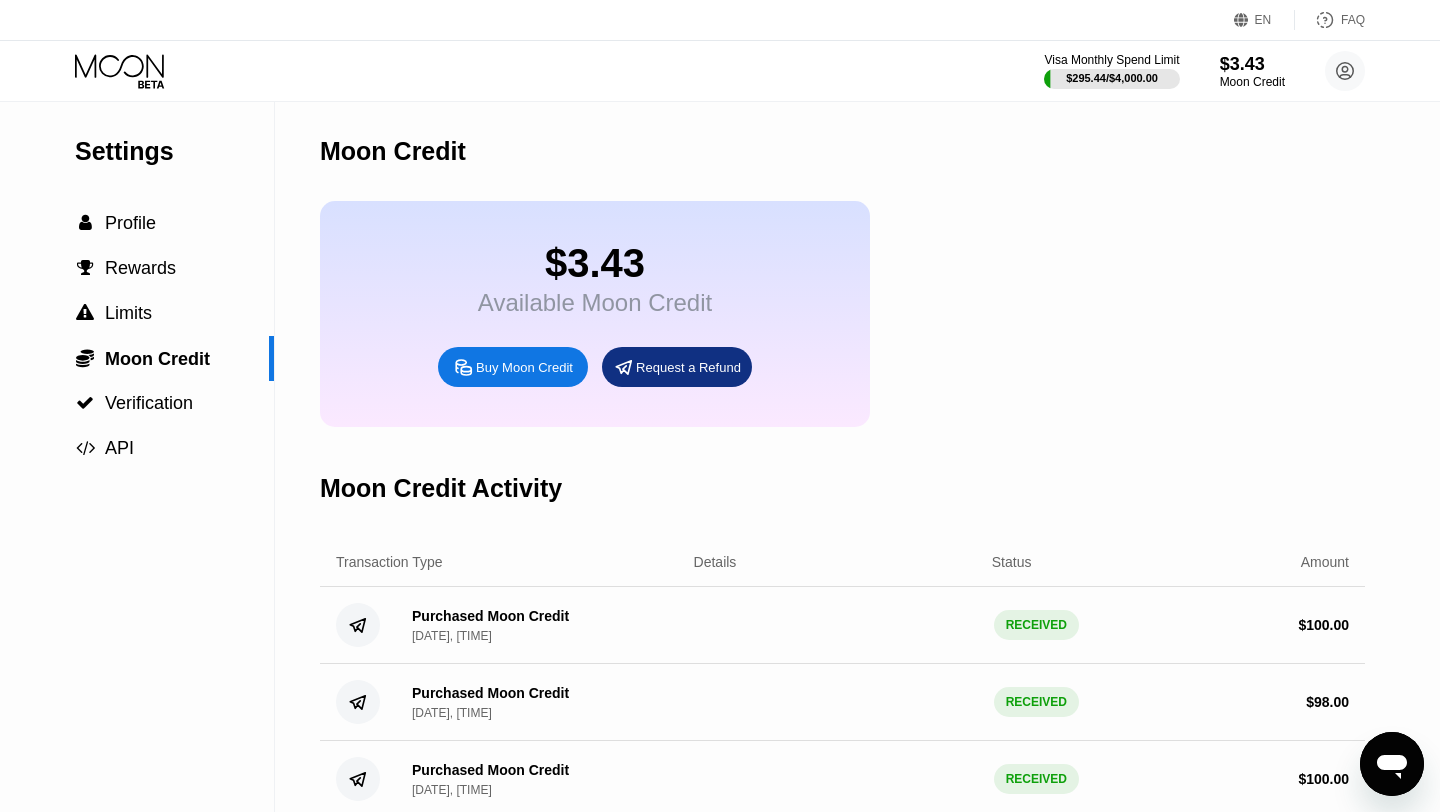 click on "Buy Moon Credit" at bounding box center [524, 367] 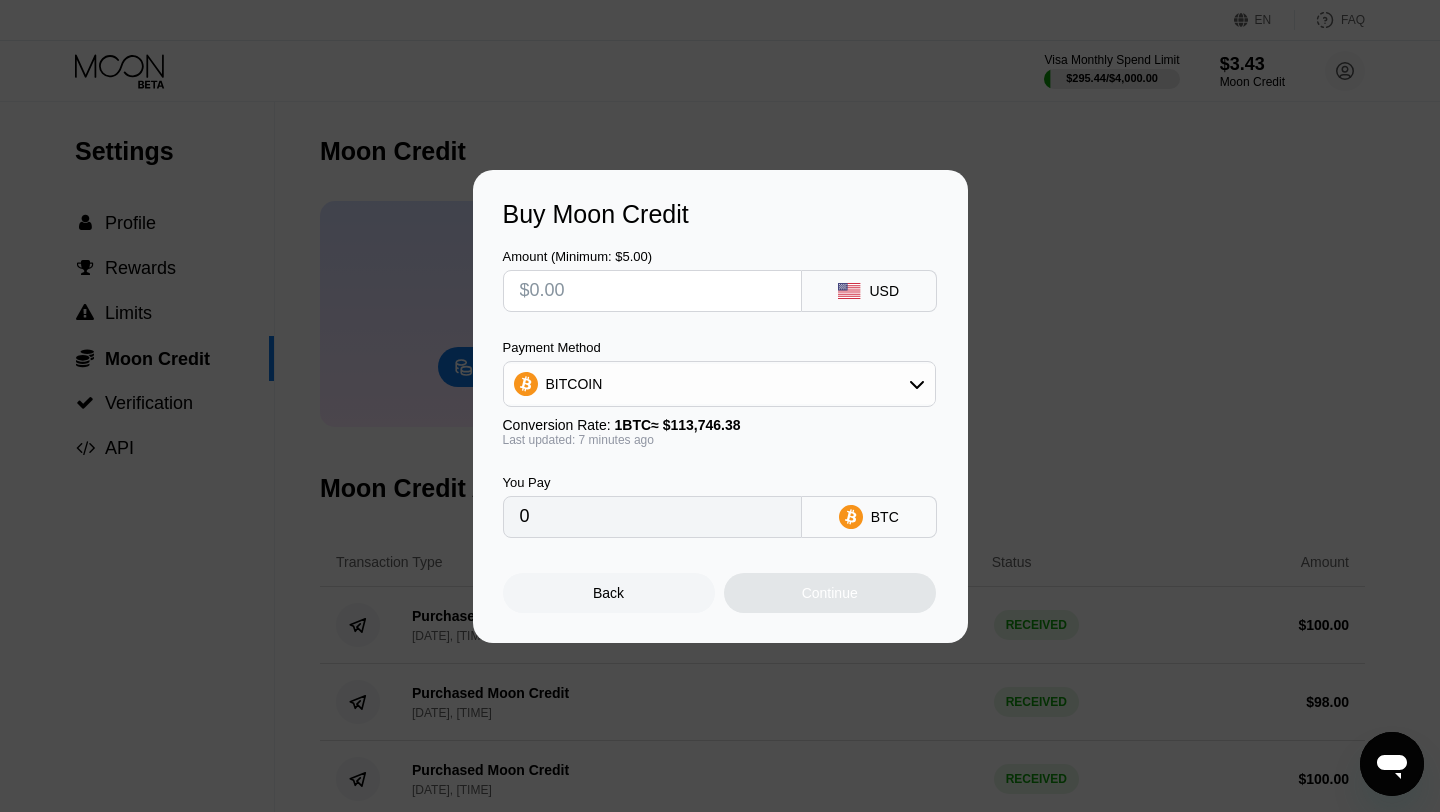 click on "BITCOIN" at bounding box center (719, 384) 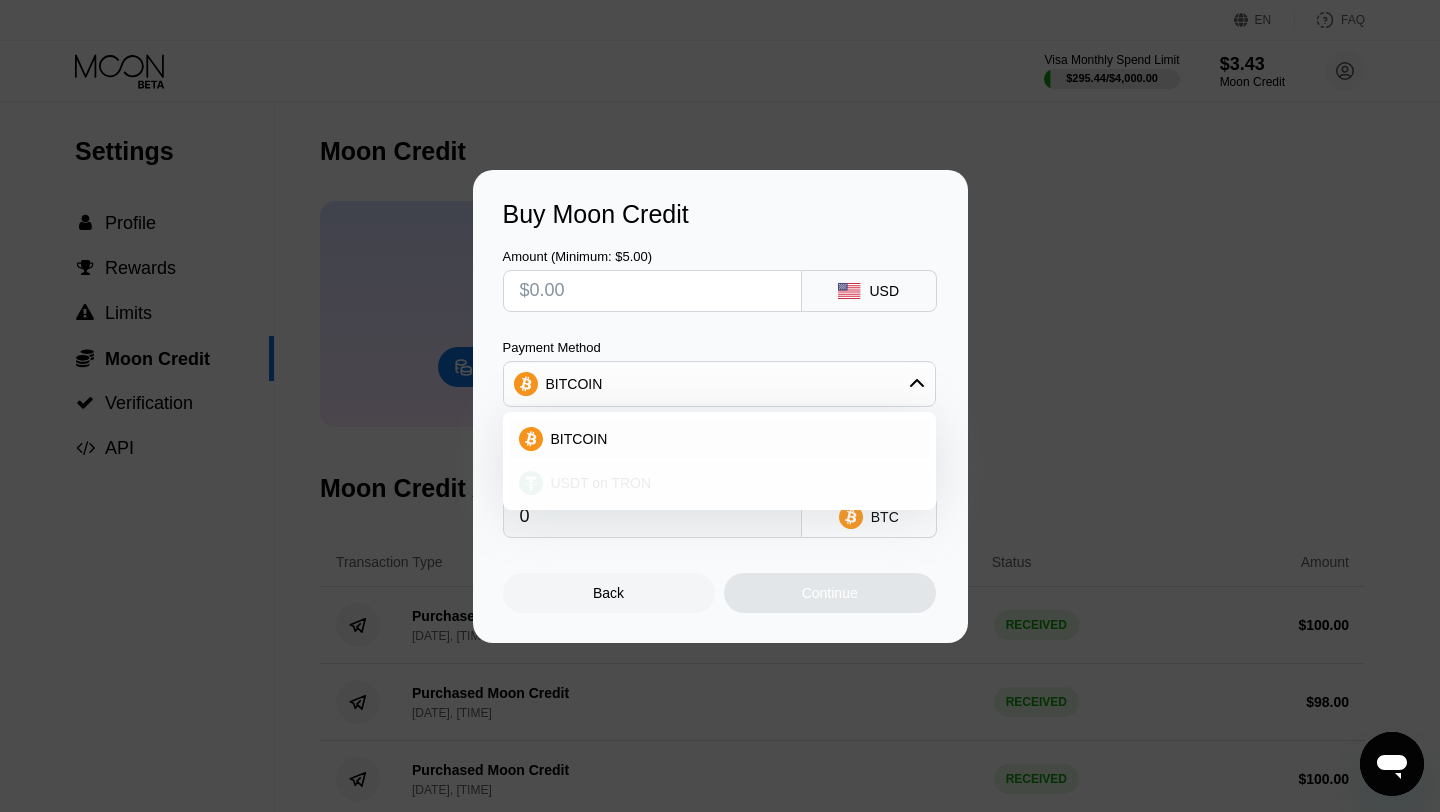 drag, startPoint x: 598, startPoint y: 481, endPoint x: 601, endPoint y: 414, distance: 67.06713 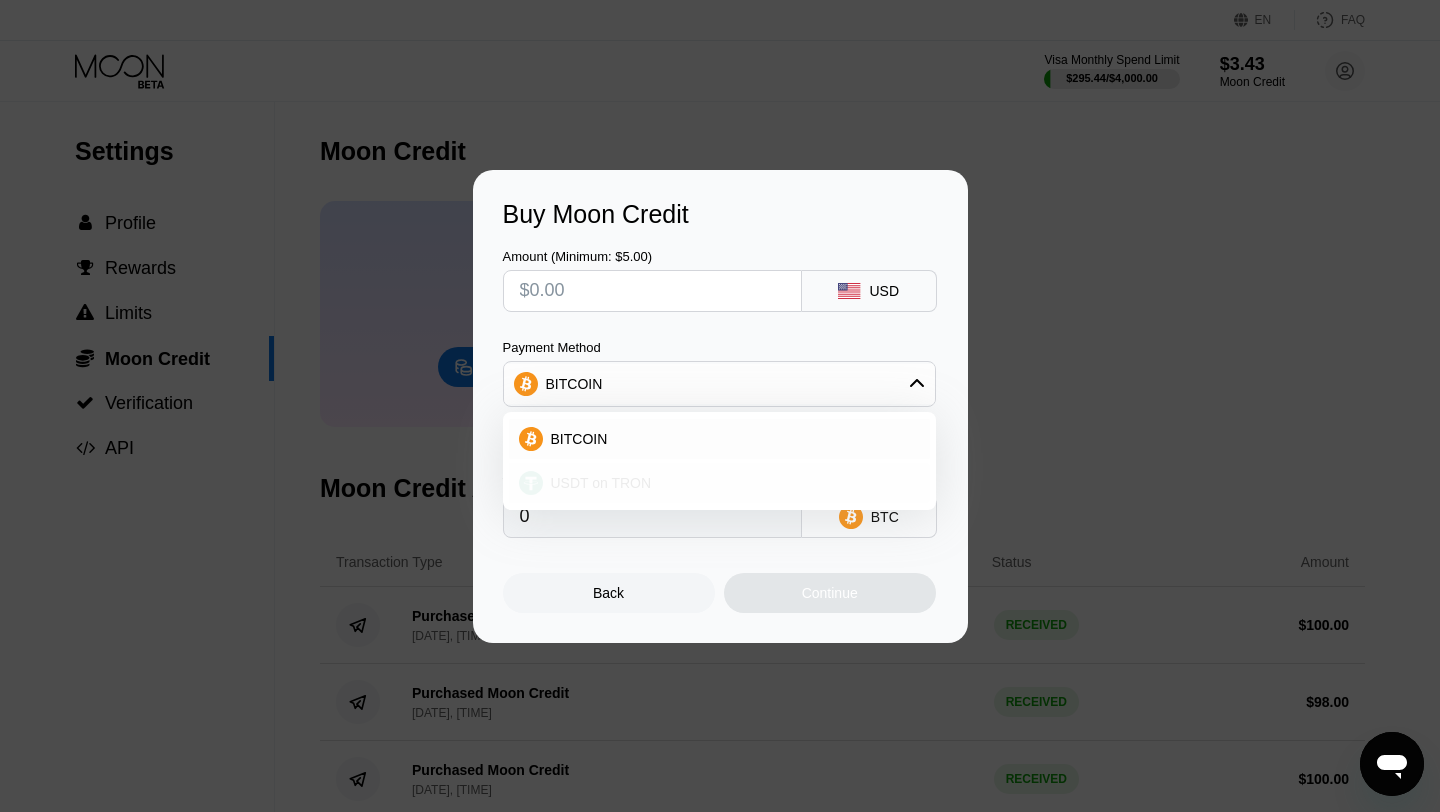 click on "USDT on TRON" at bounding box center (601, 483) 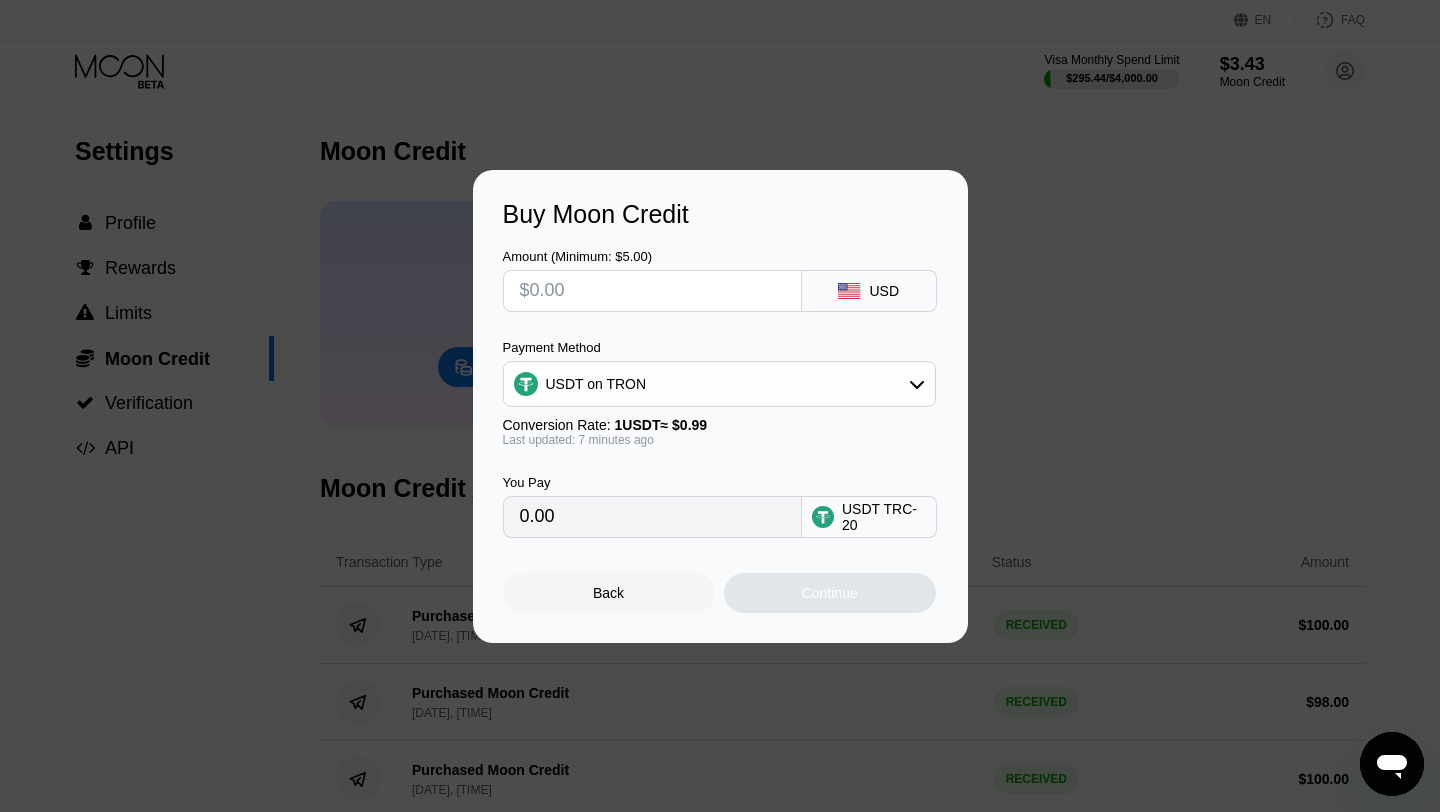 click at bounding box center (652, 291) 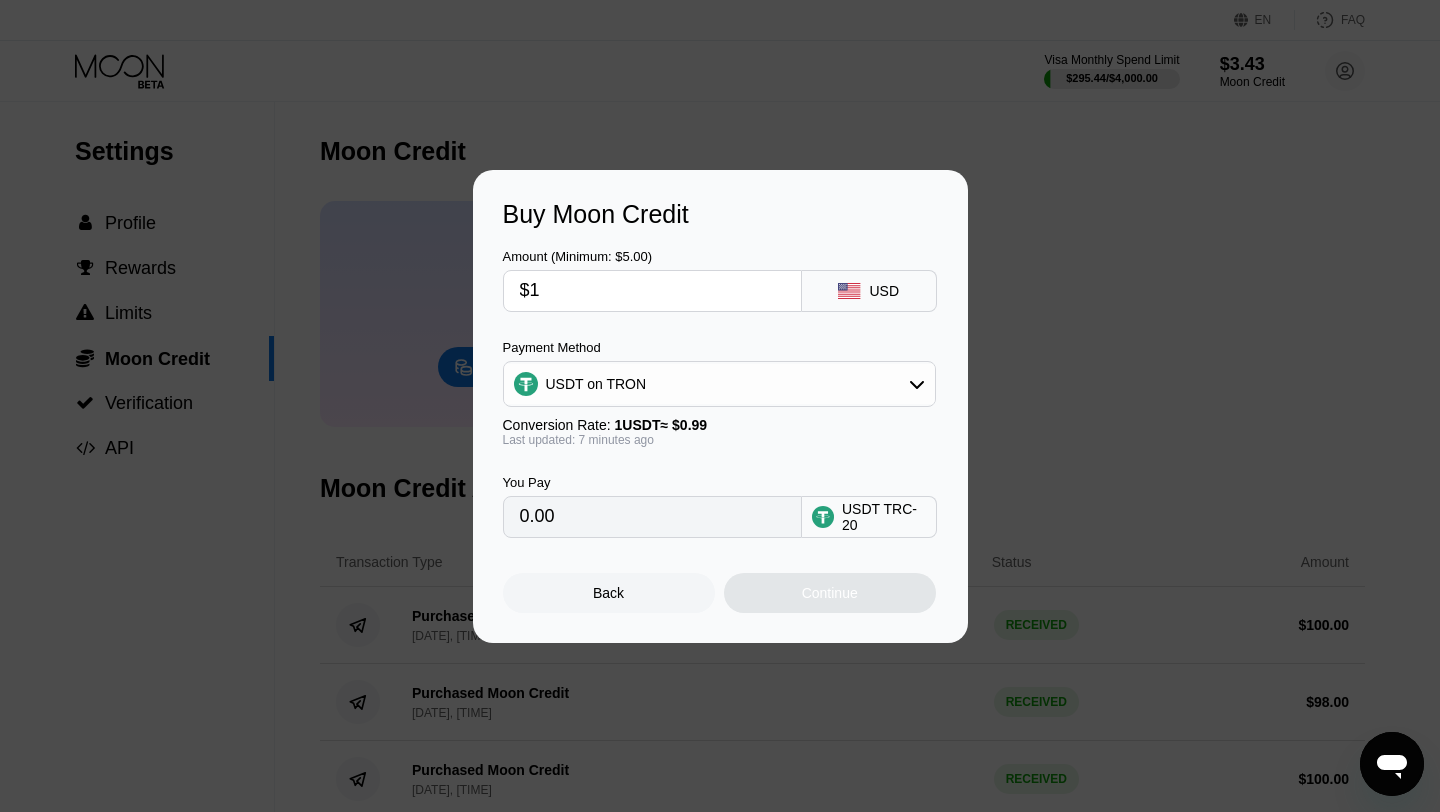 type on "1.01" 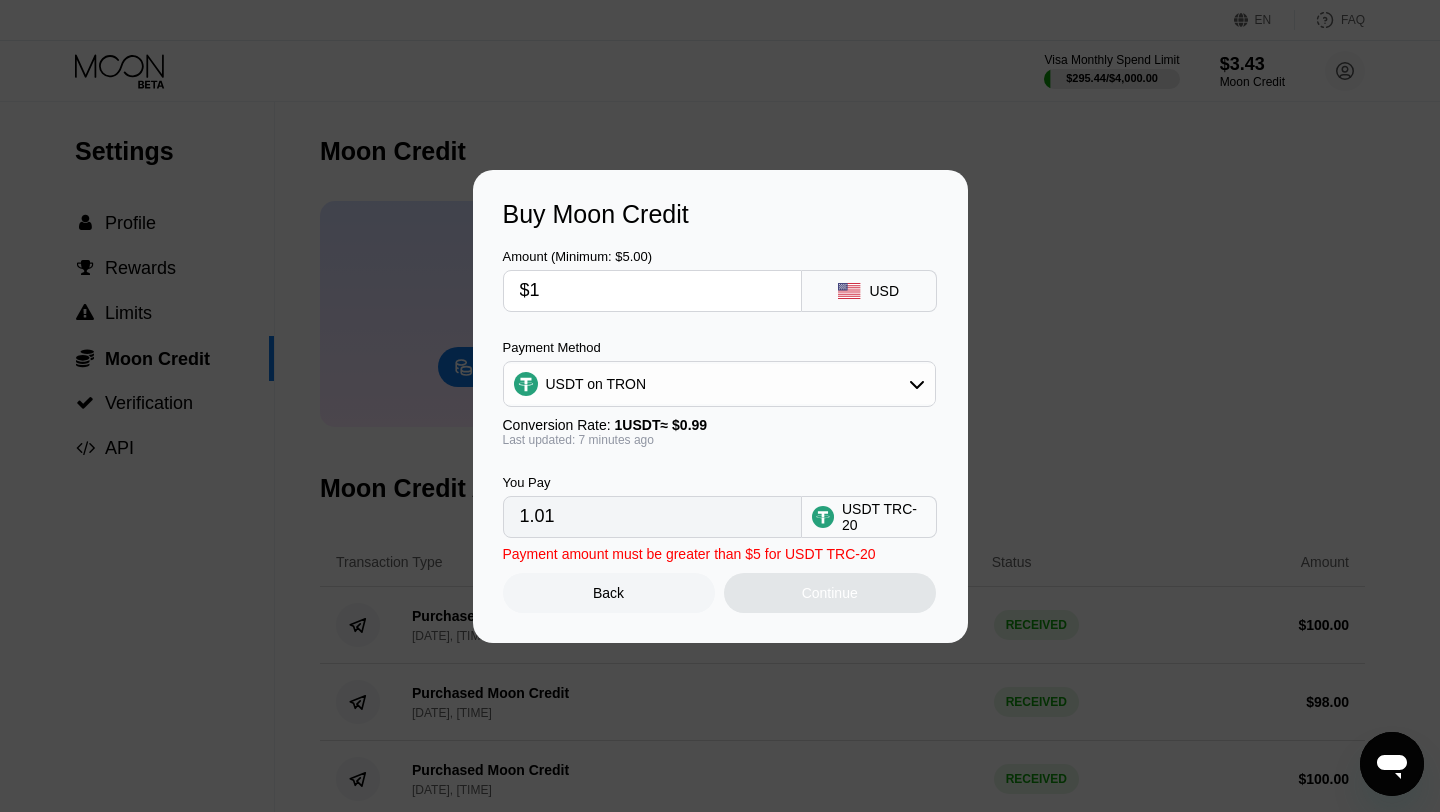 type on "$10" 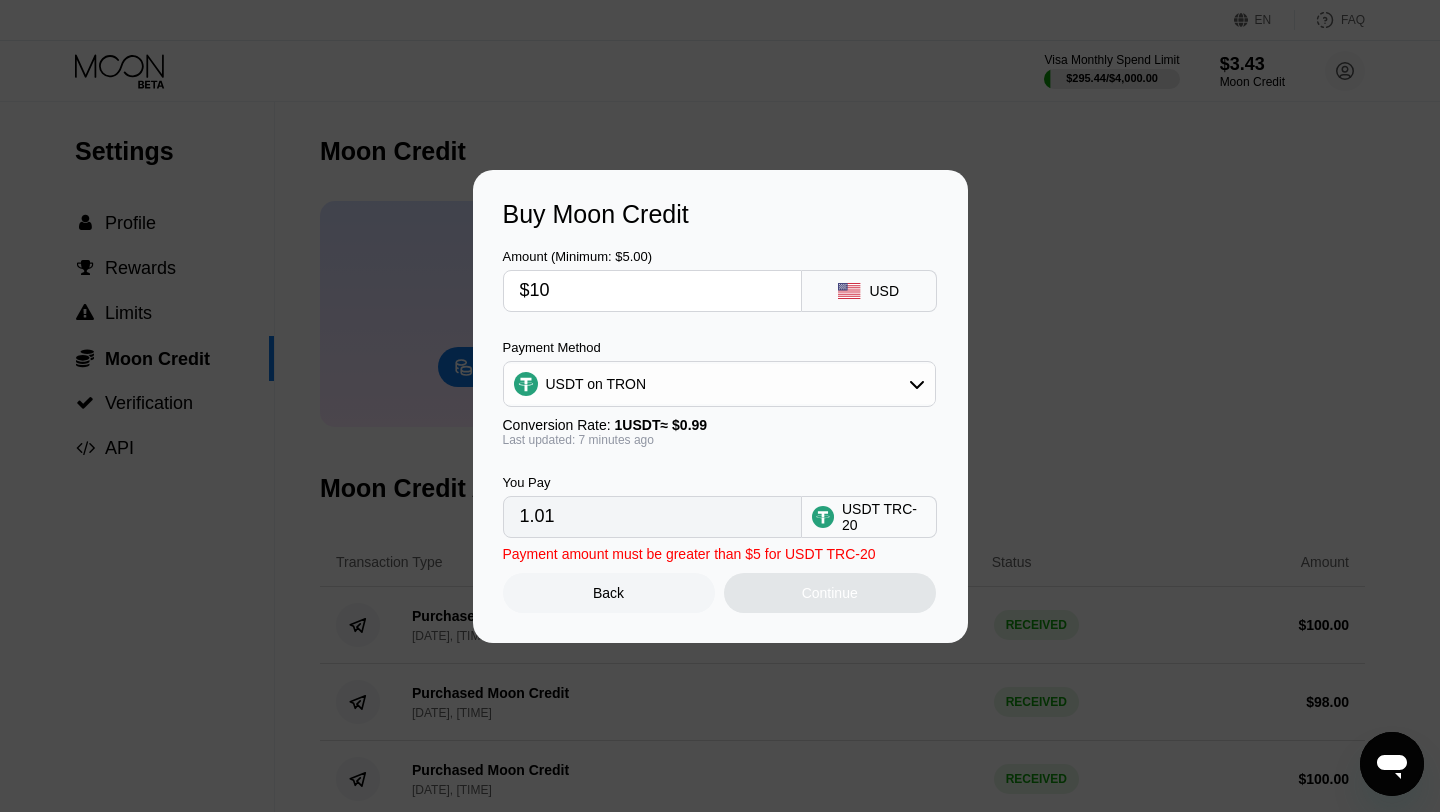 type on "10.10" 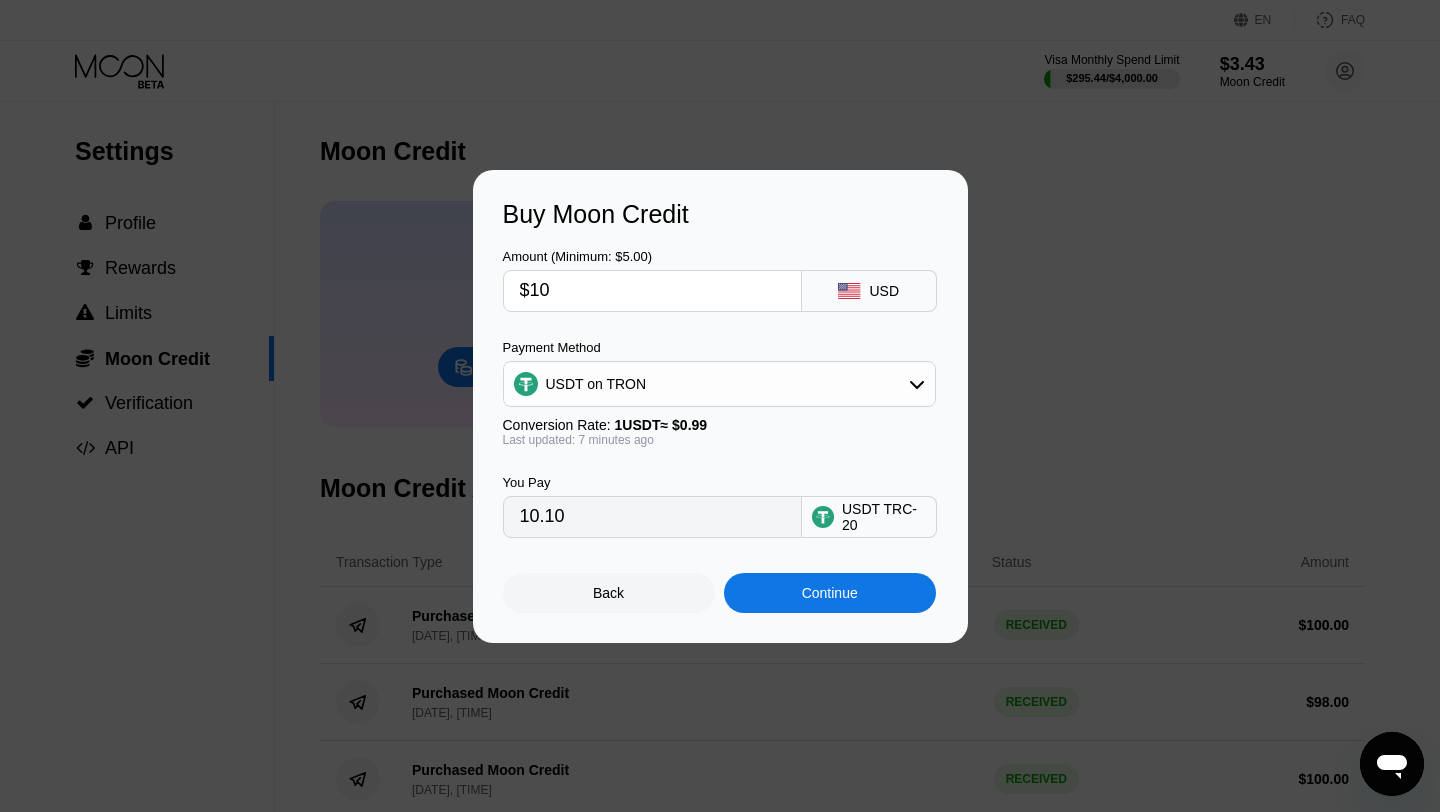 type on "$103" 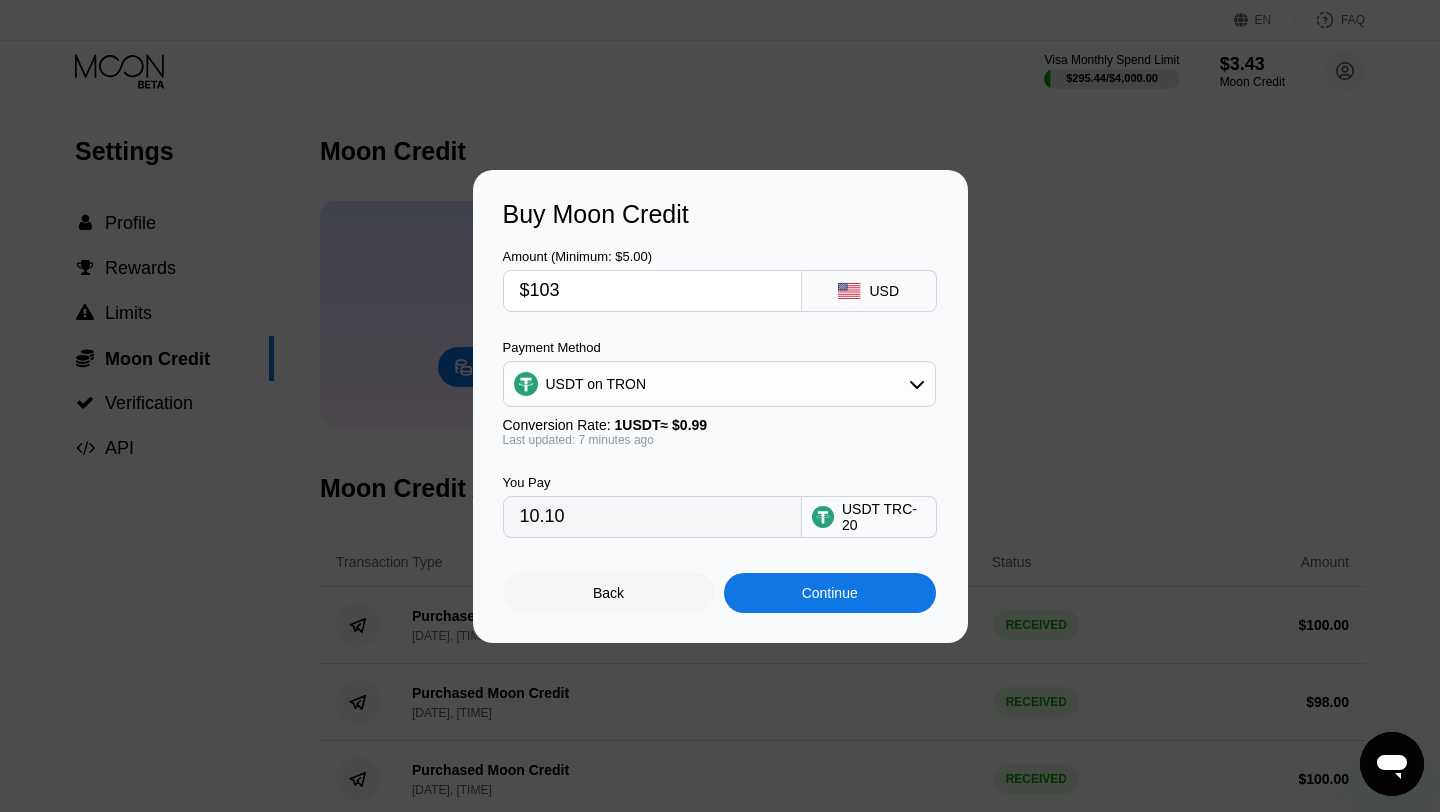 type on "104.04" 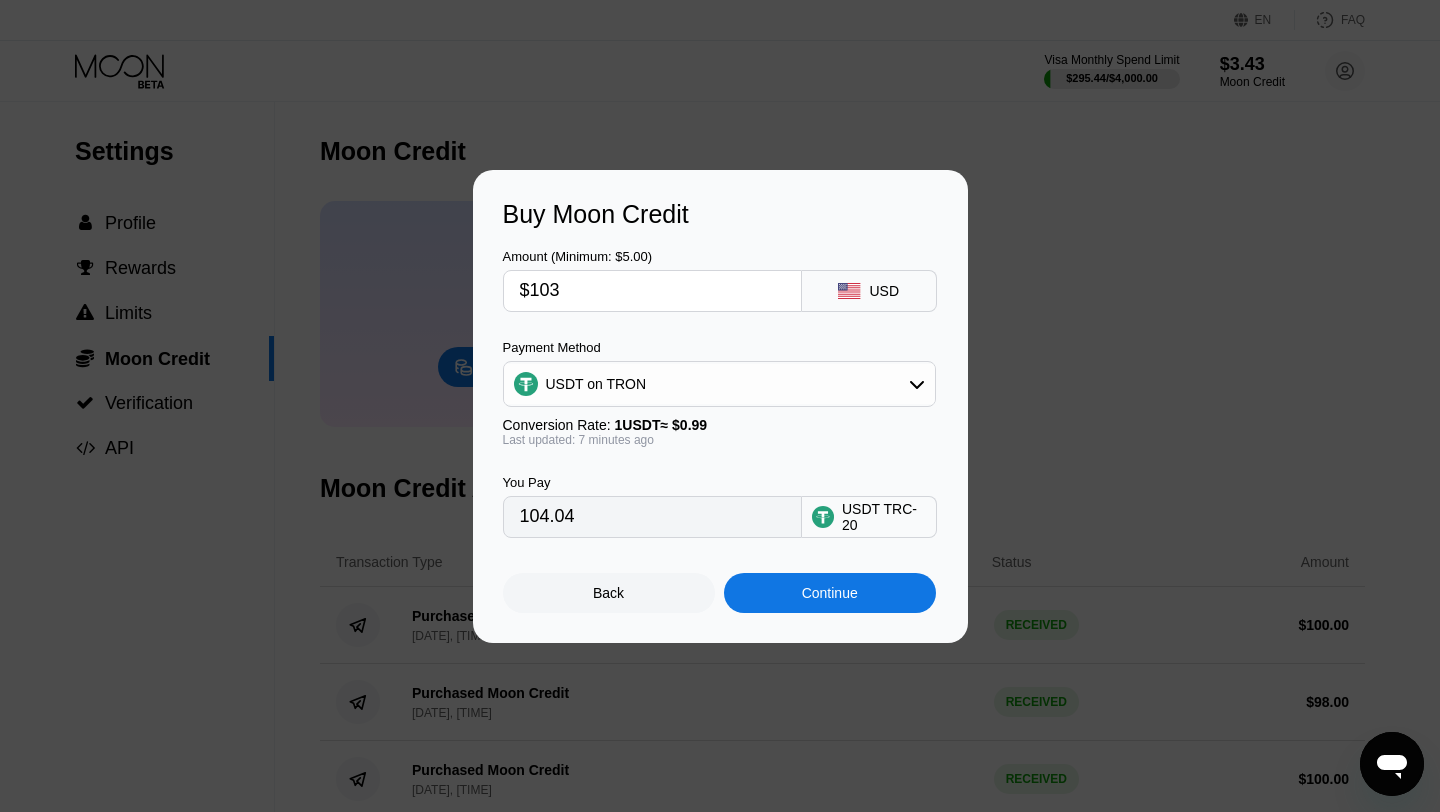 type on "$10" 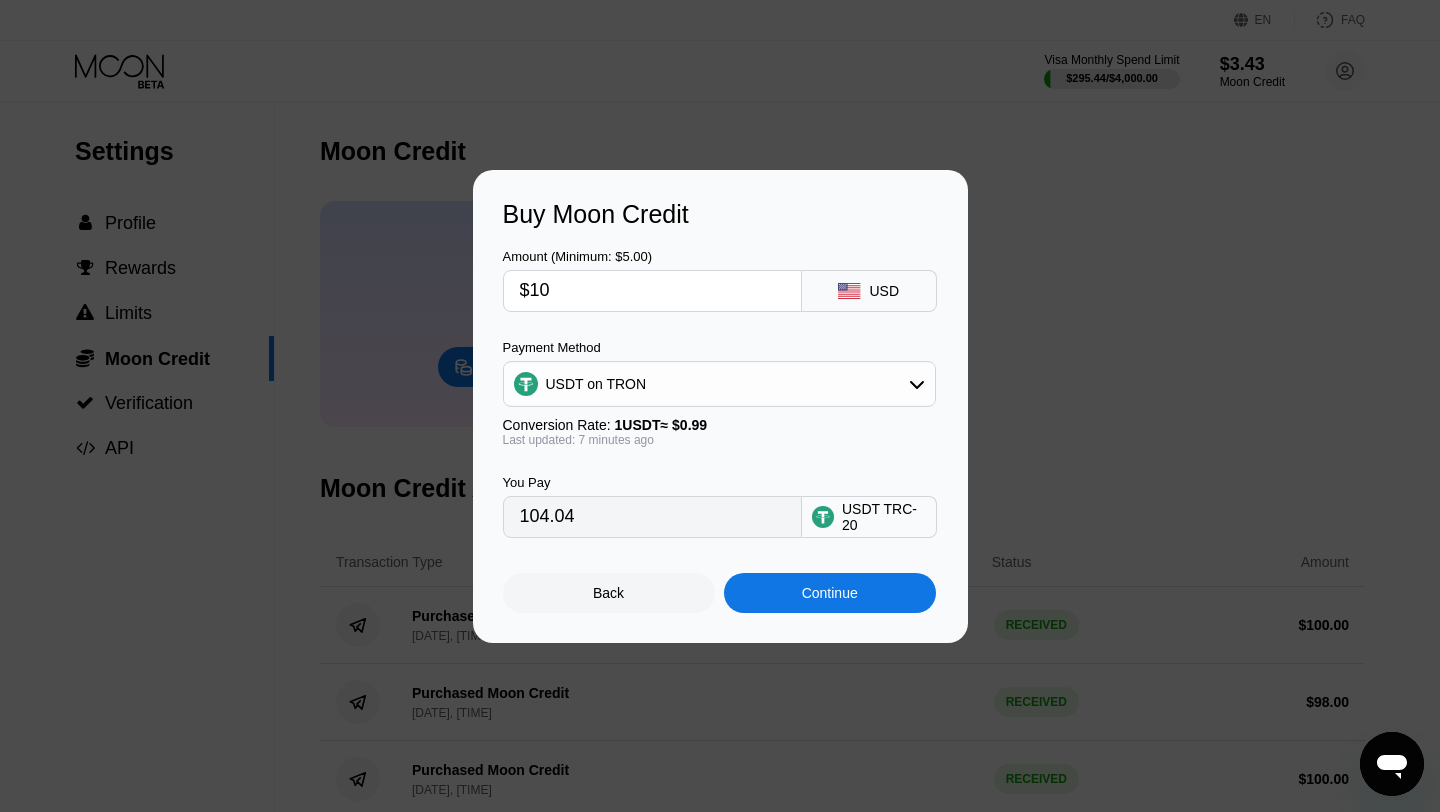 type on "10.10" 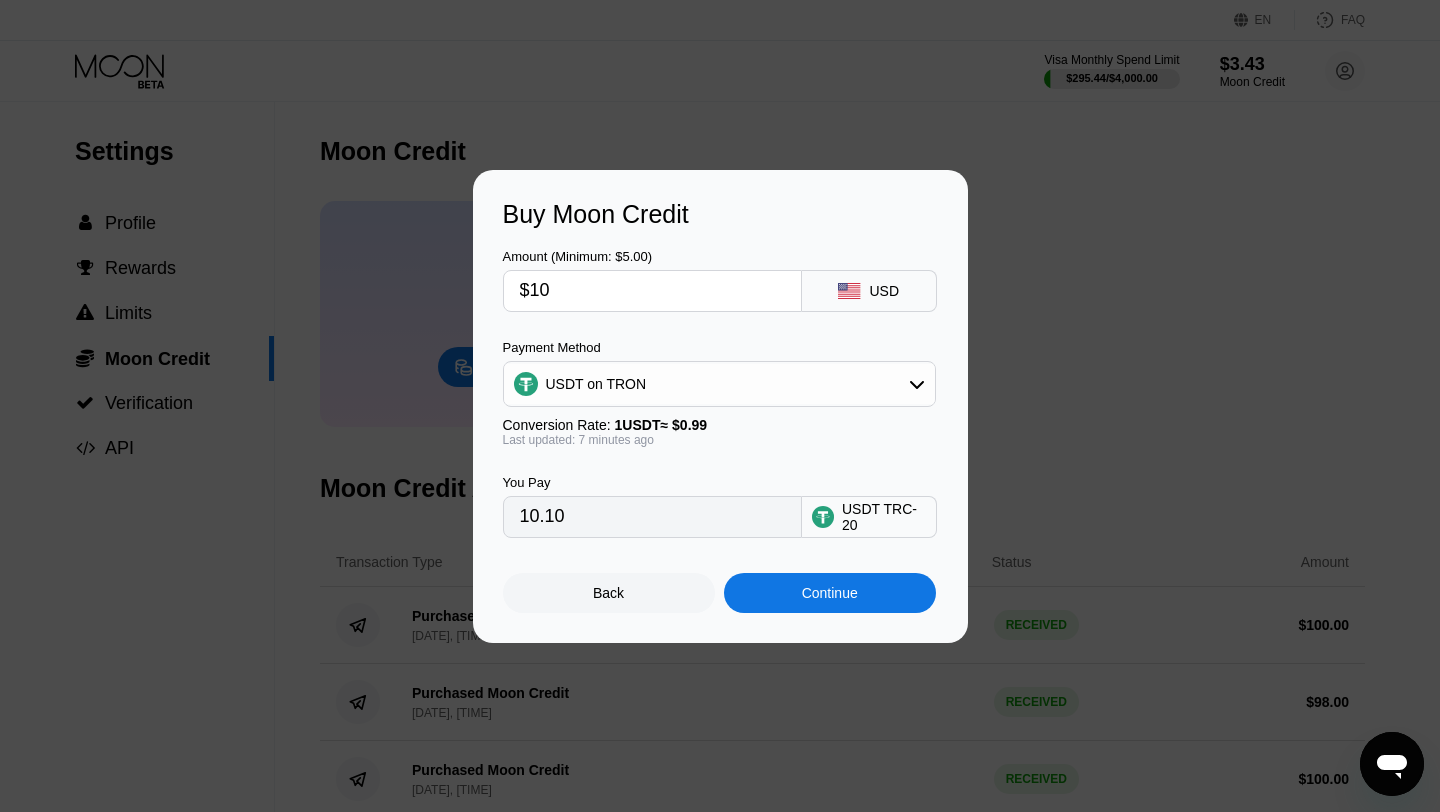 type on "$104" 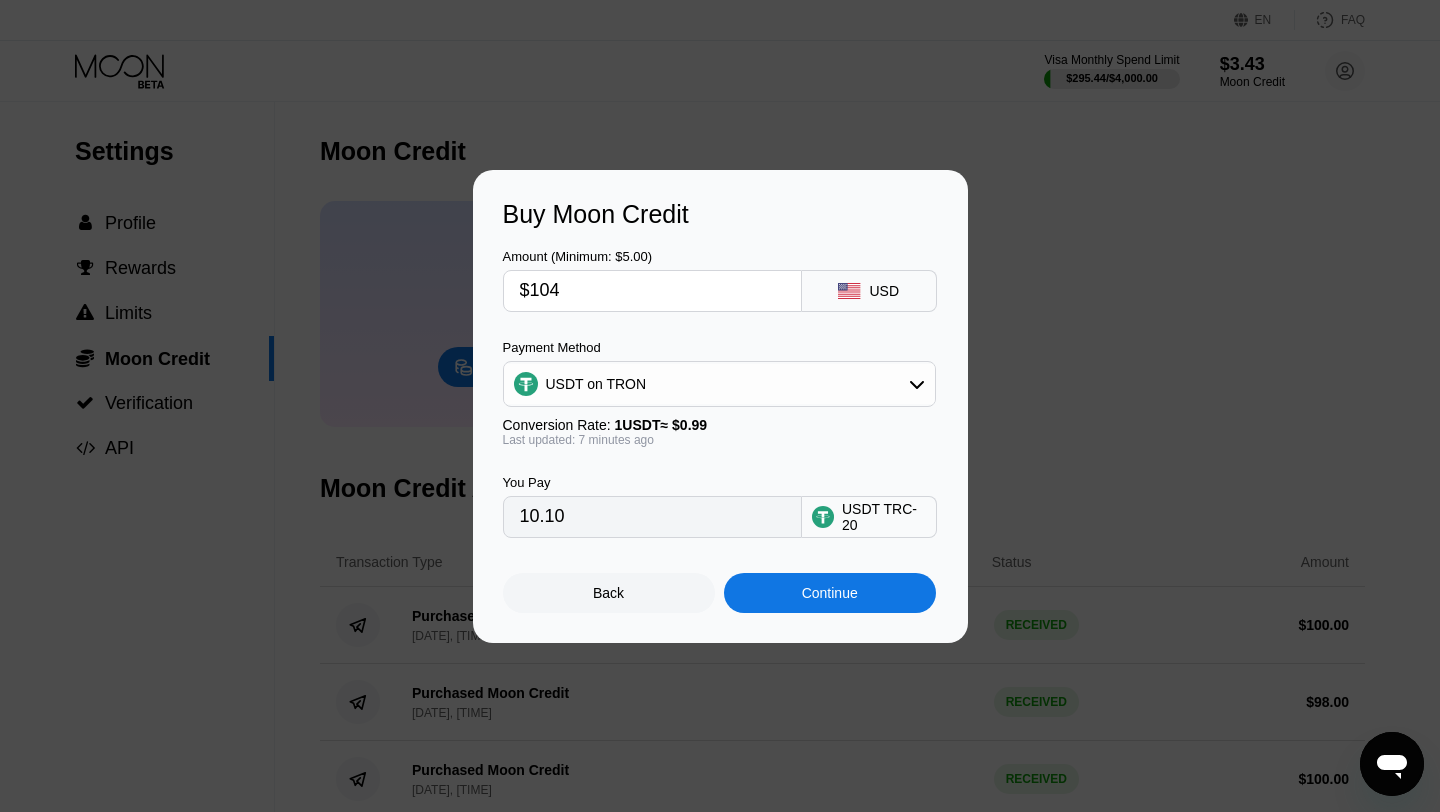type on "105.05" 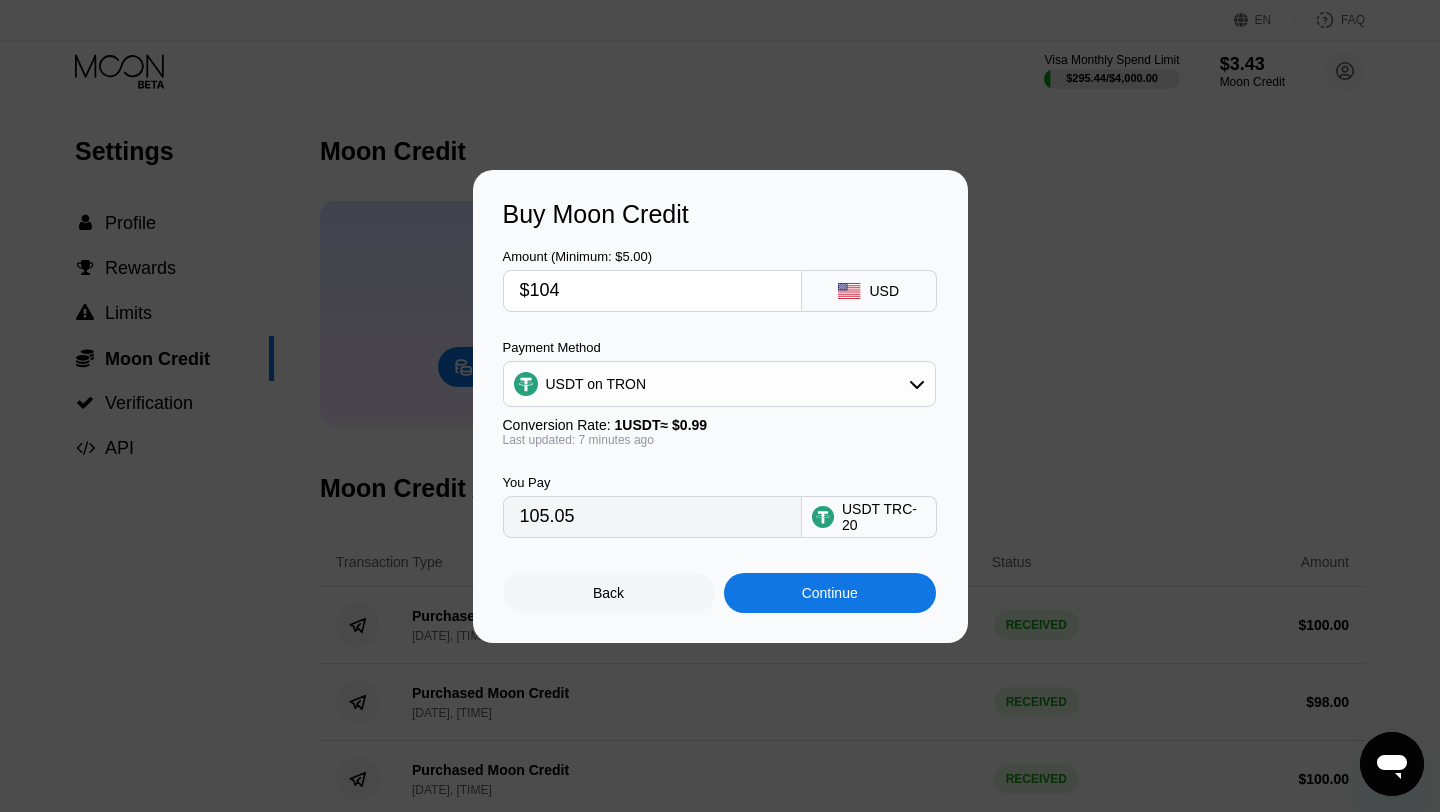 type on "$10" 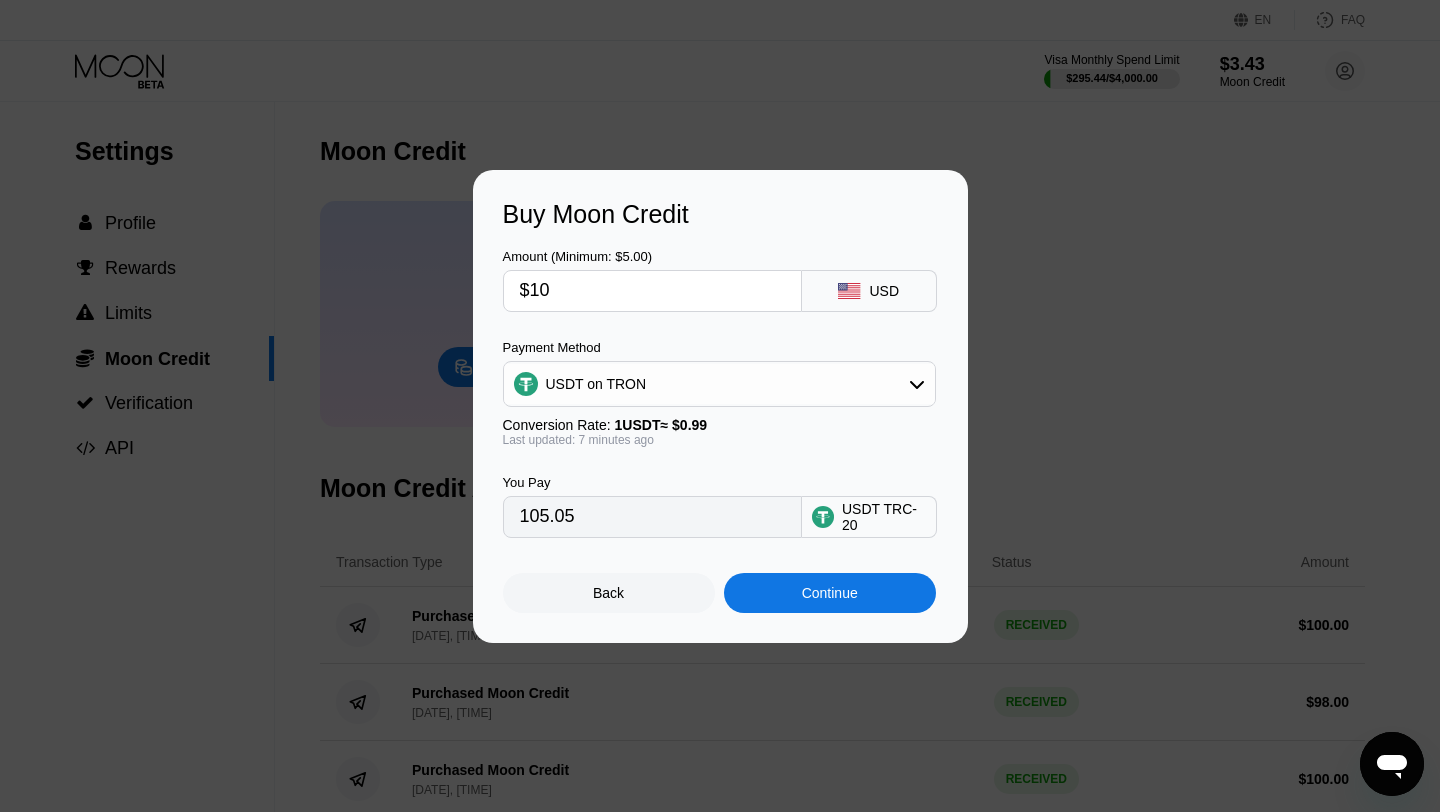 type on "10.10" 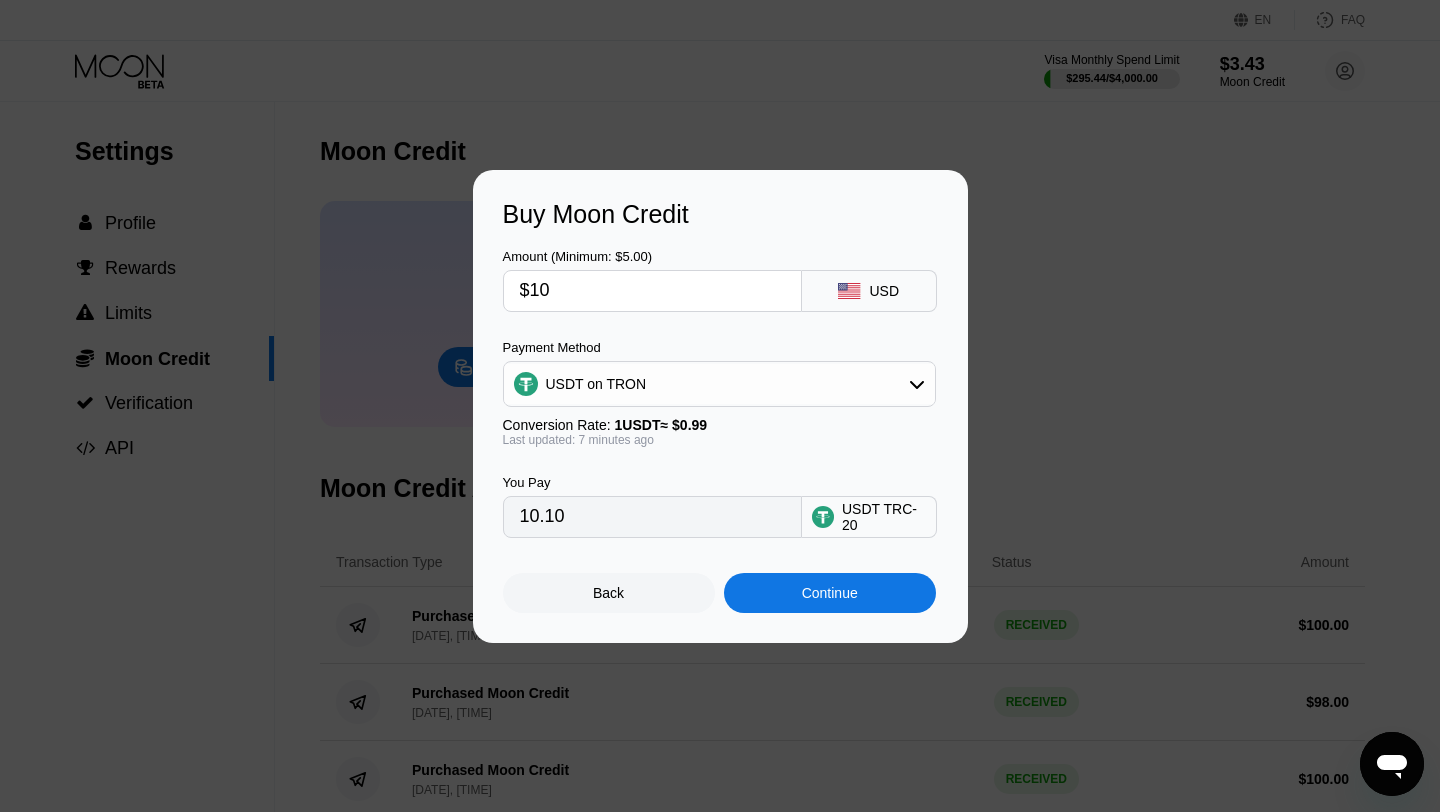 type on "$103" 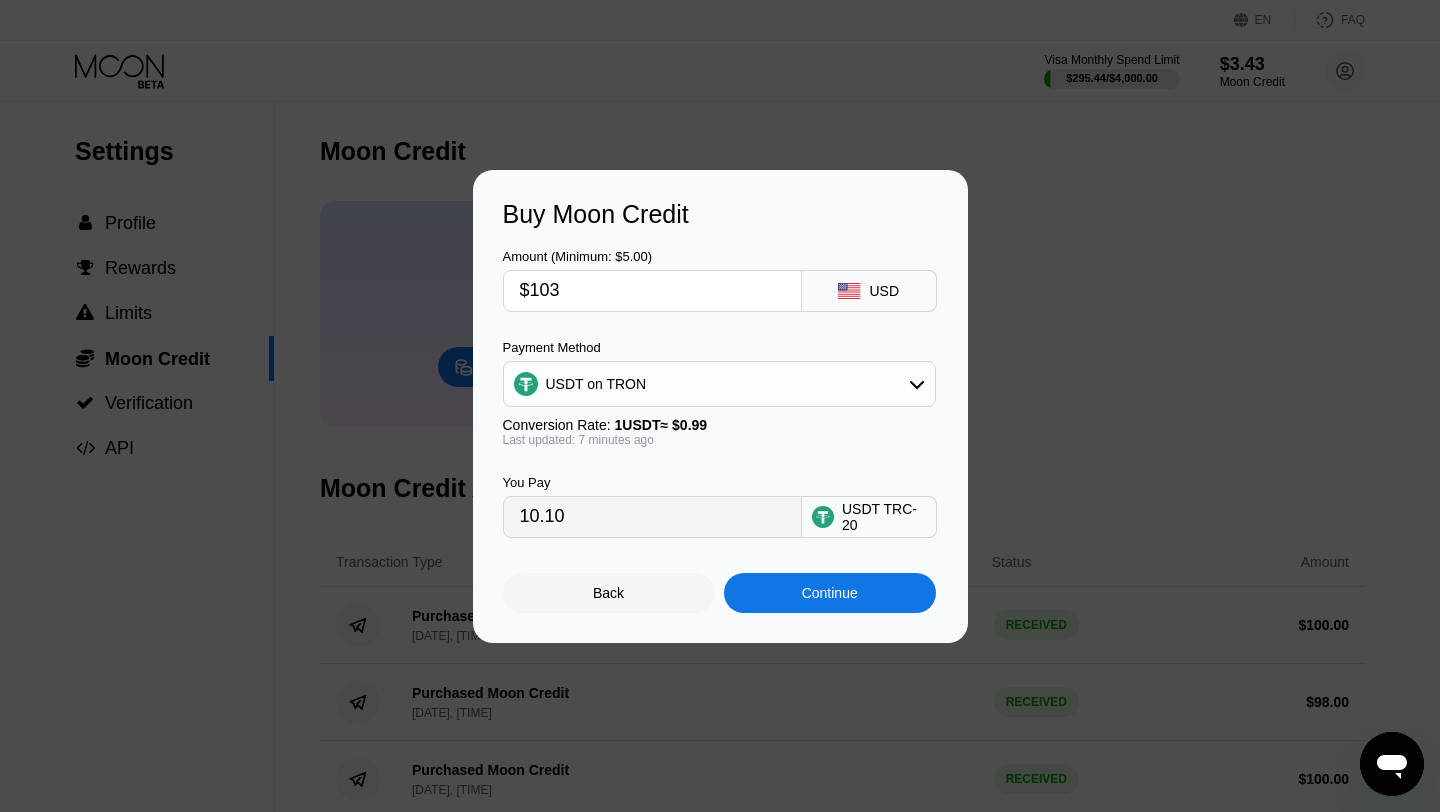 type on "104.04" 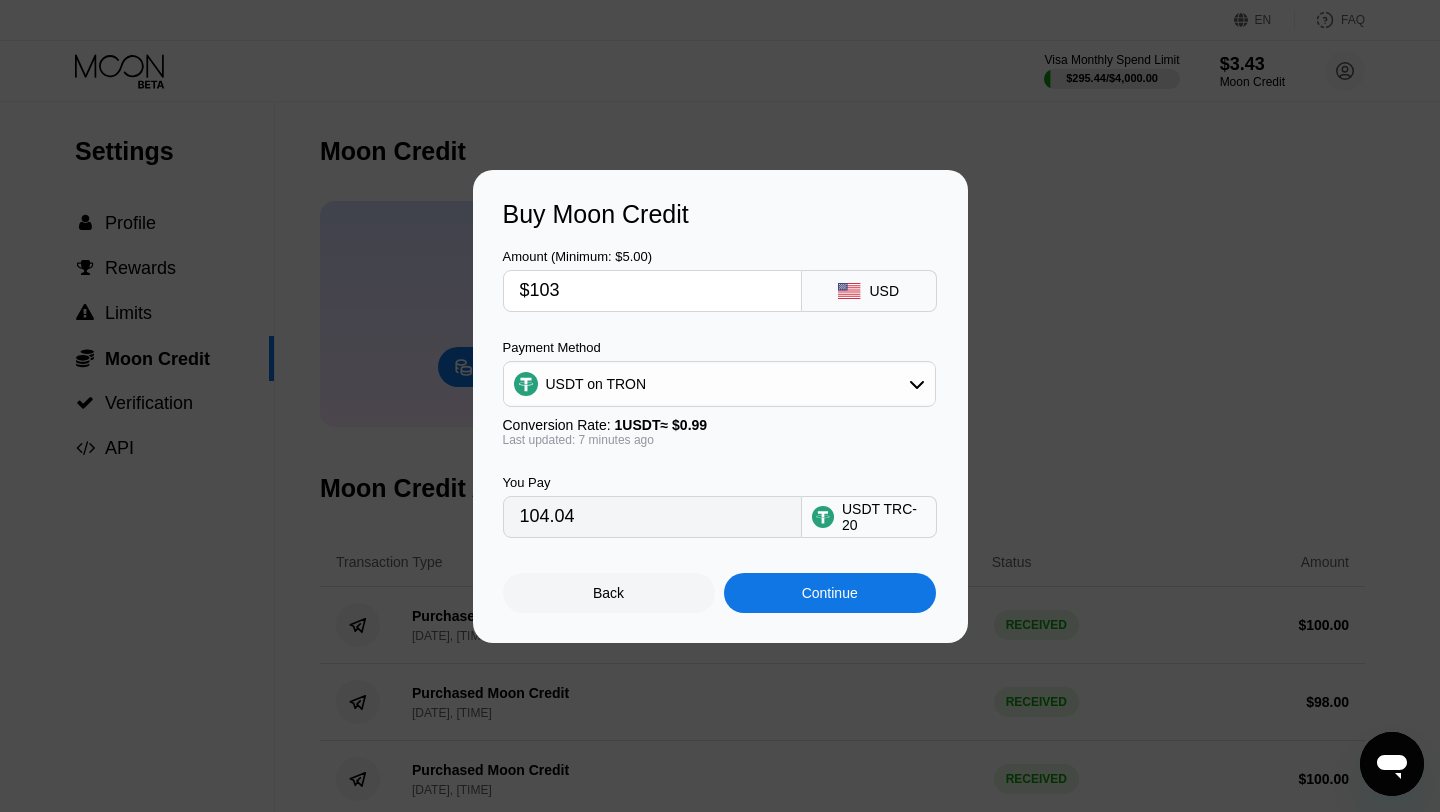 type on "$103" 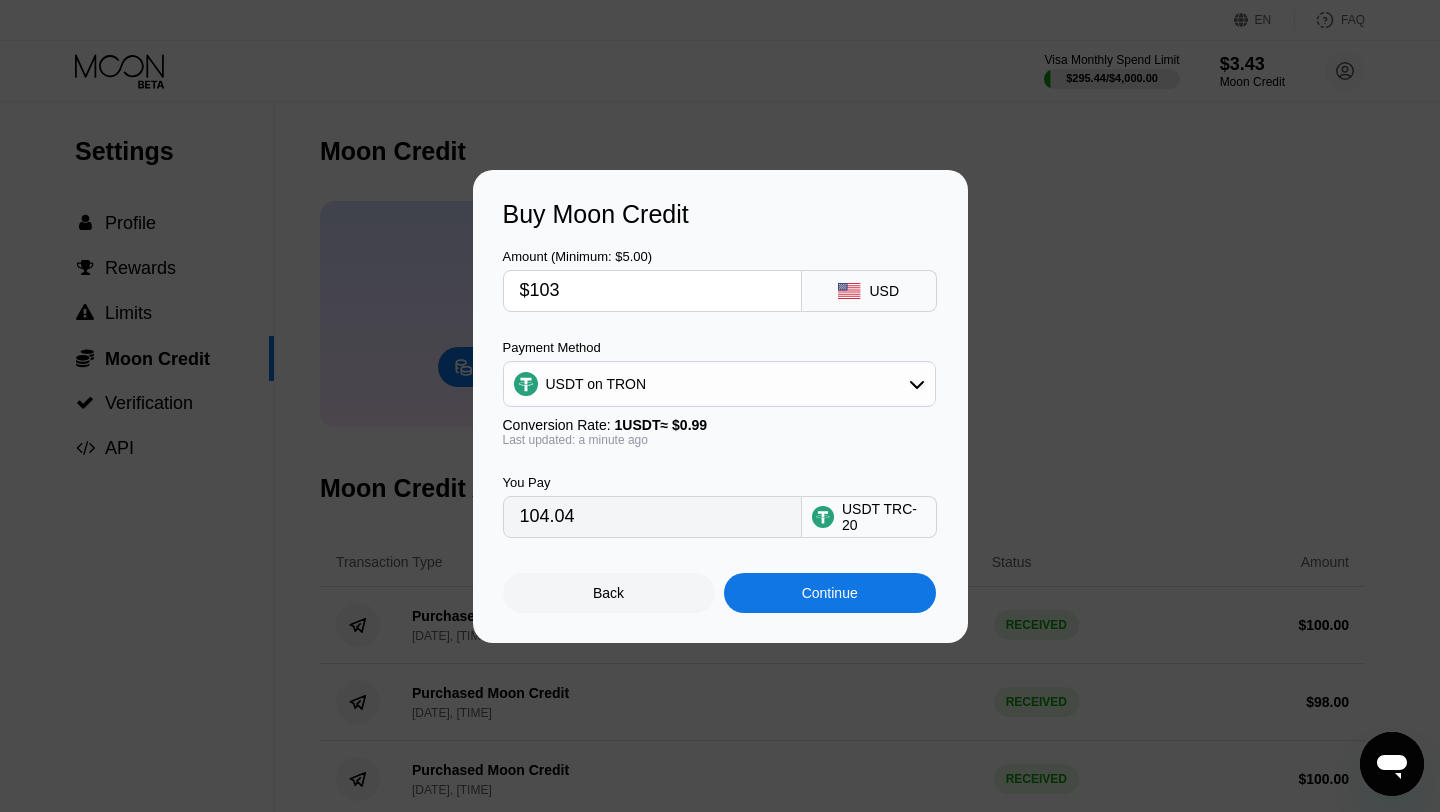 click on "Back" at bounding box center [609, 593] 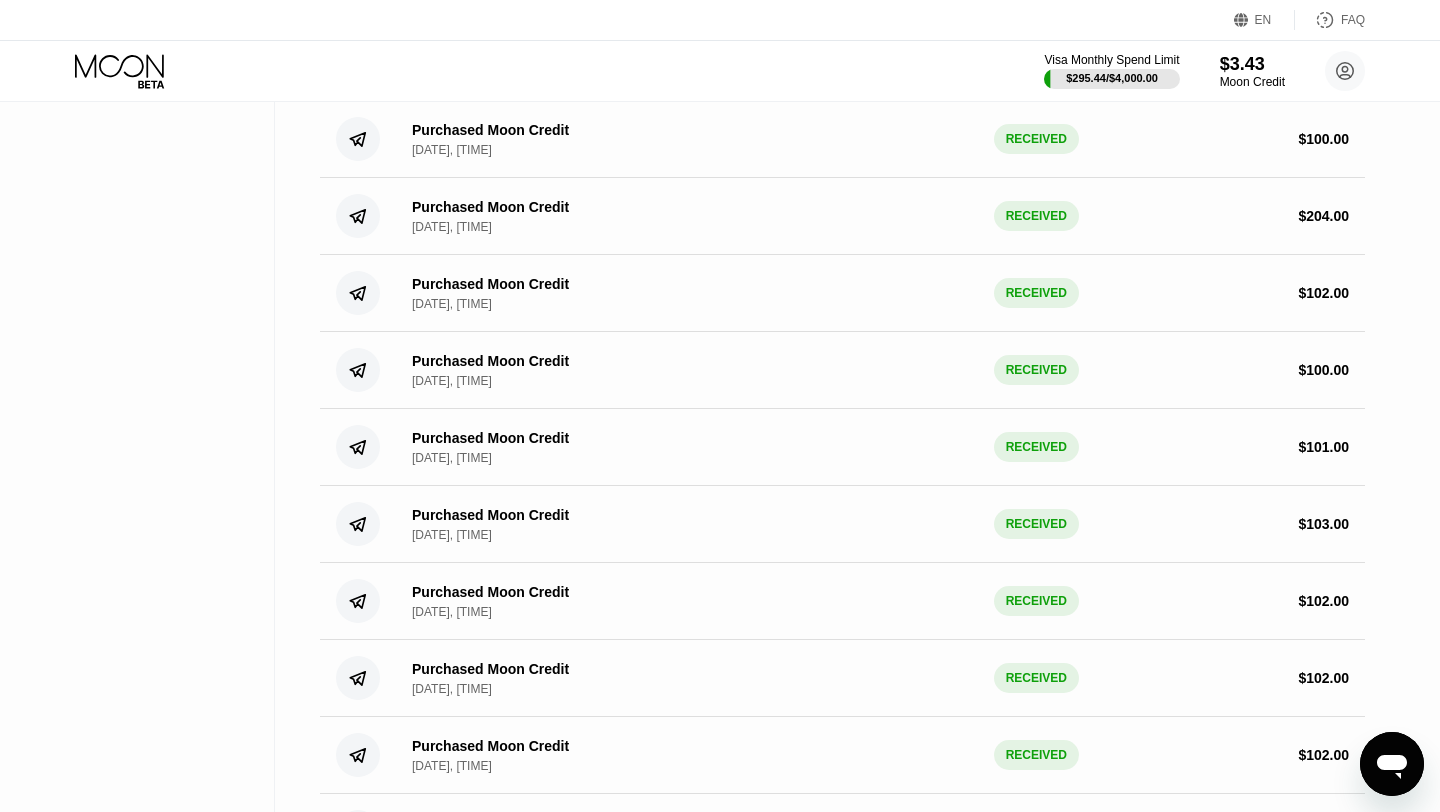 scroll, scrollTop: 650, scrollLeft: 0, axis: vertical 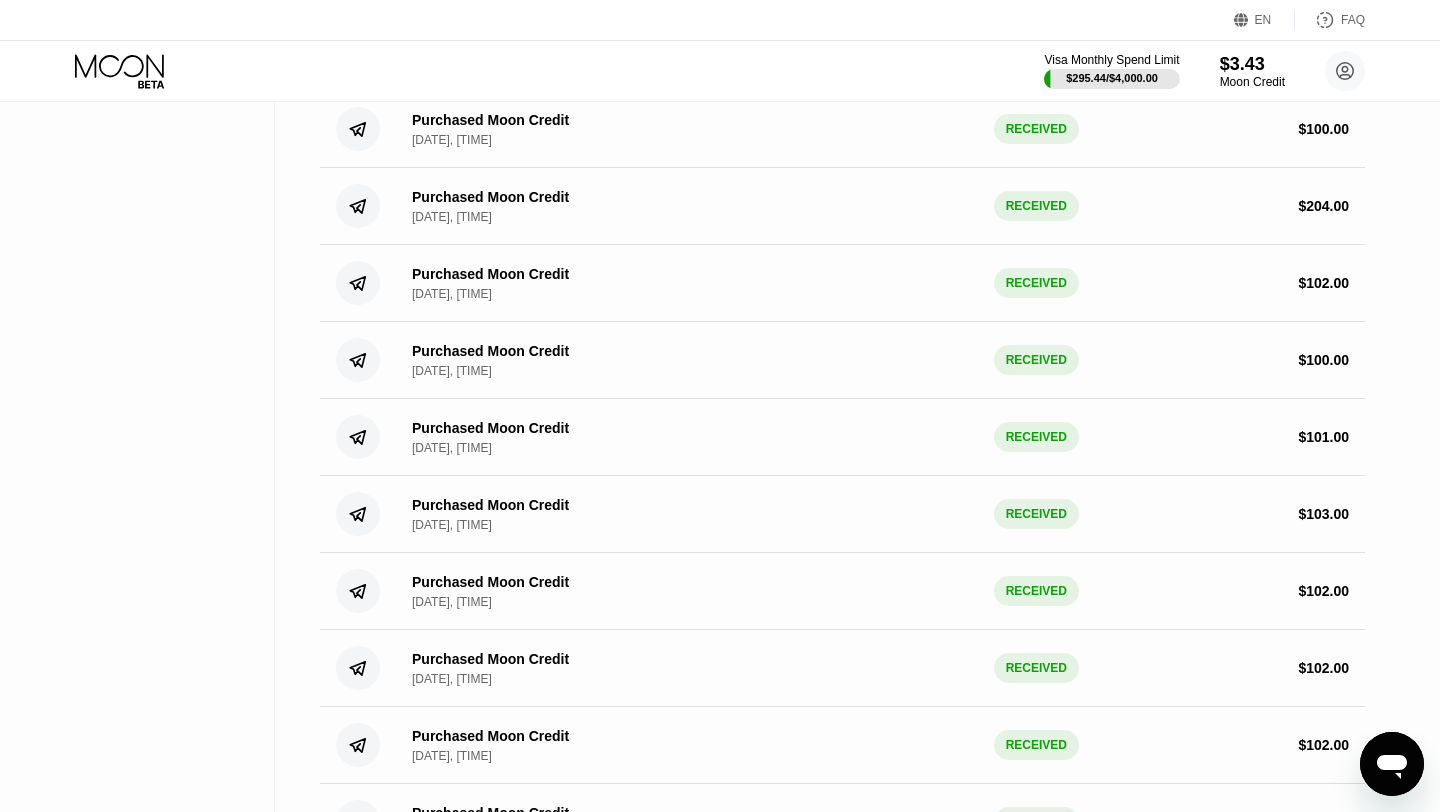 drag, startPoint x: 1327, startPoint y: 511, endPoint x: 419, endPoint y: 531, distance: 908.2202 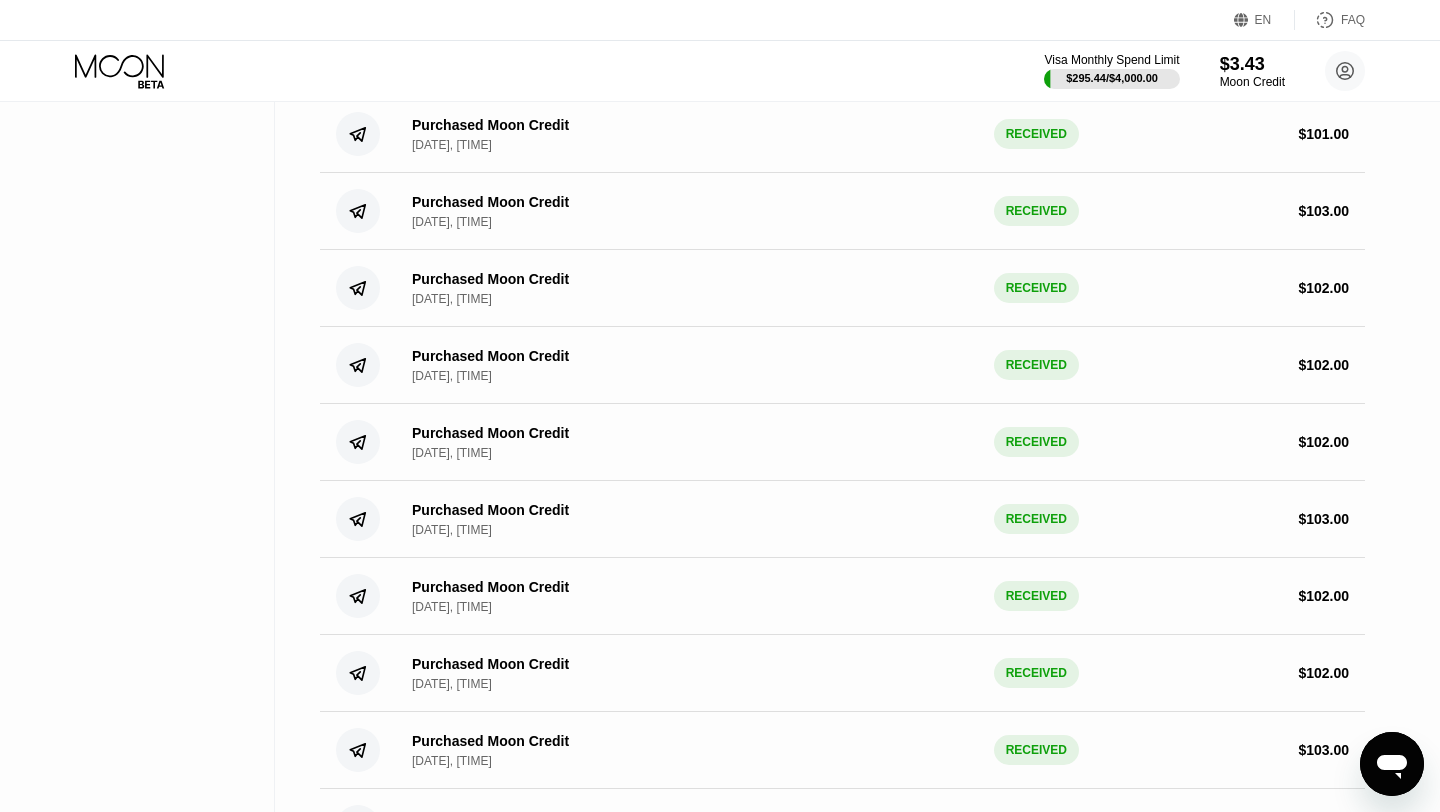 scroll, scrollTop: 949, scrollLeft: 0, axis: vertical 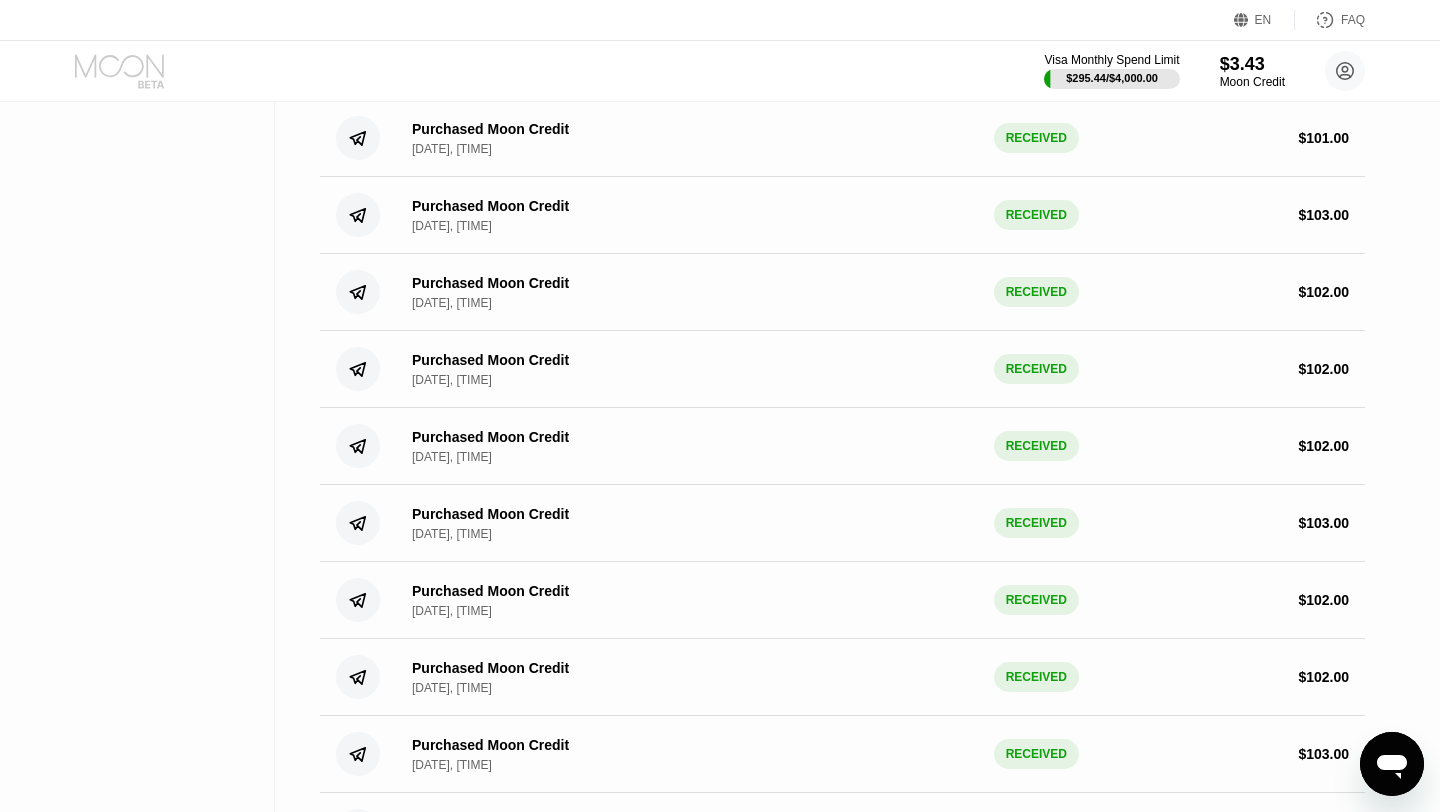 click 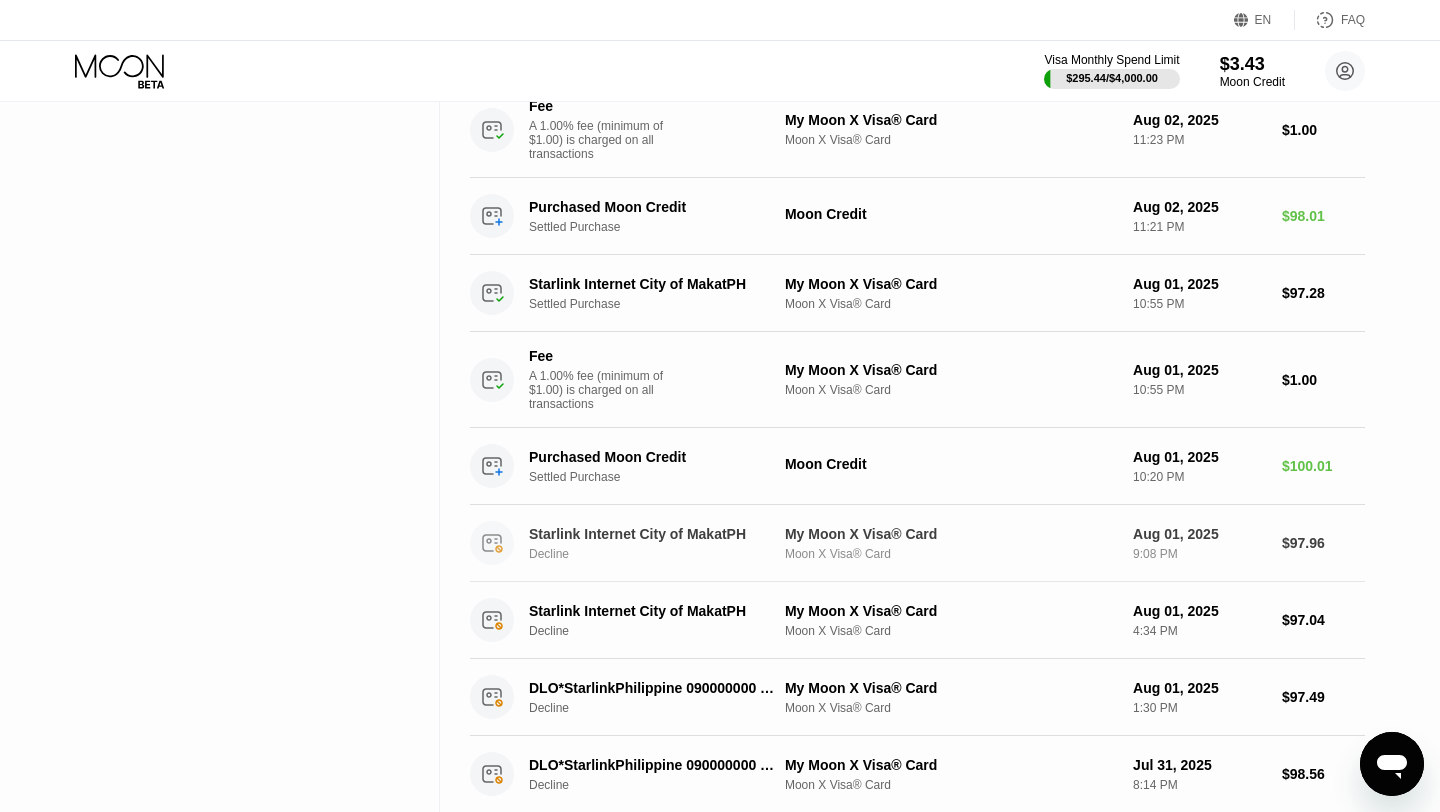 scroll, scrollTop: 0, scrollLeft: 0, axis: both 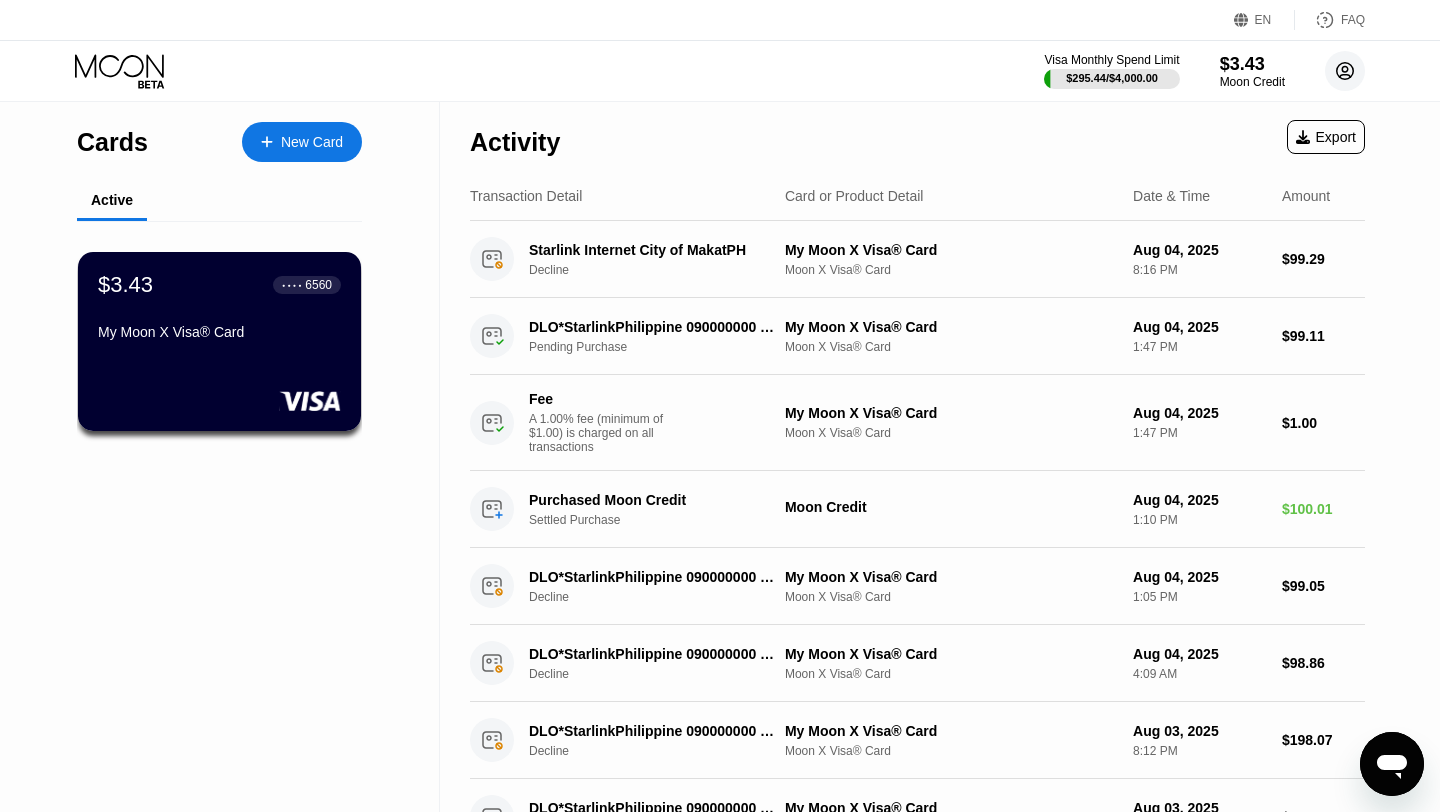 click 